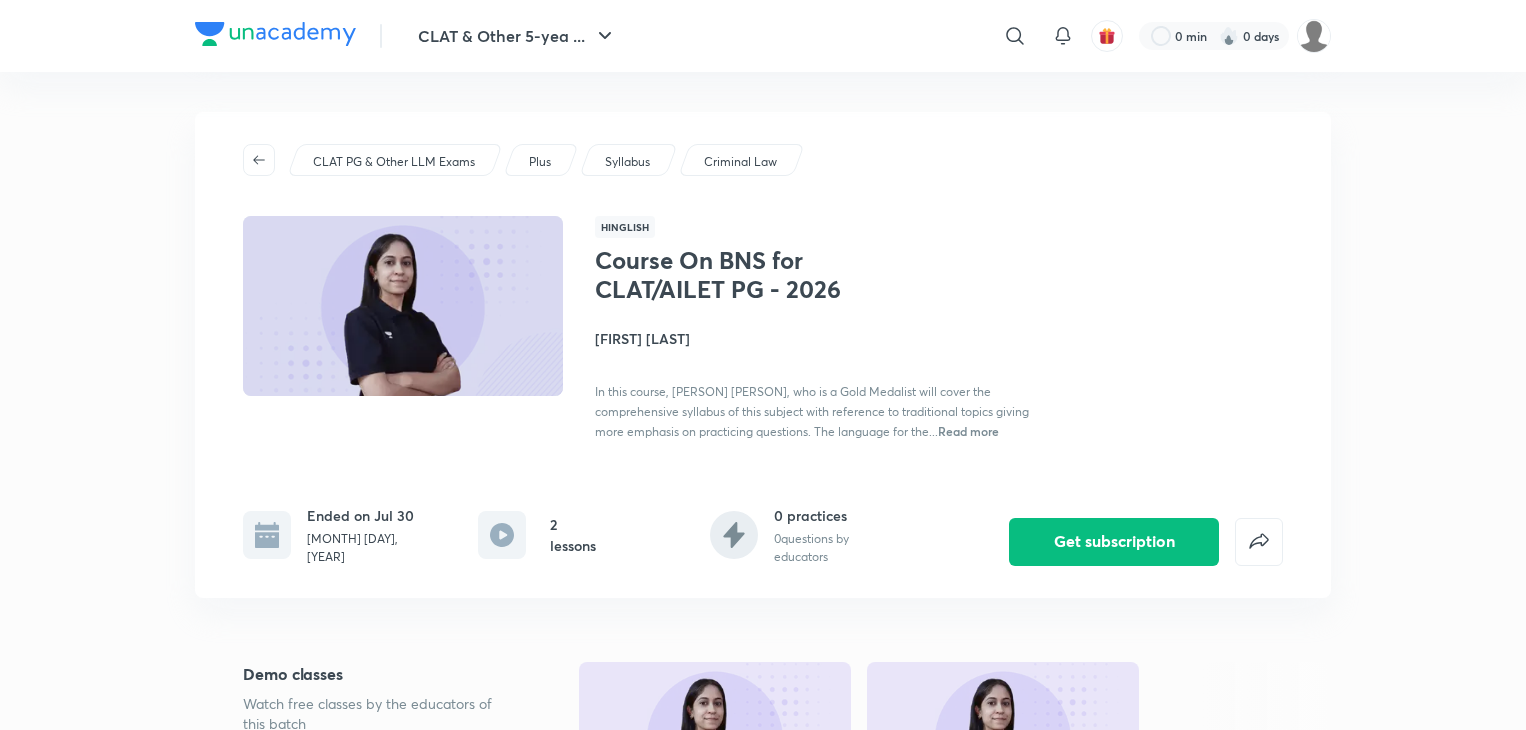 scroll, scrollTop: 0, scrollLeft: 0, axis: both 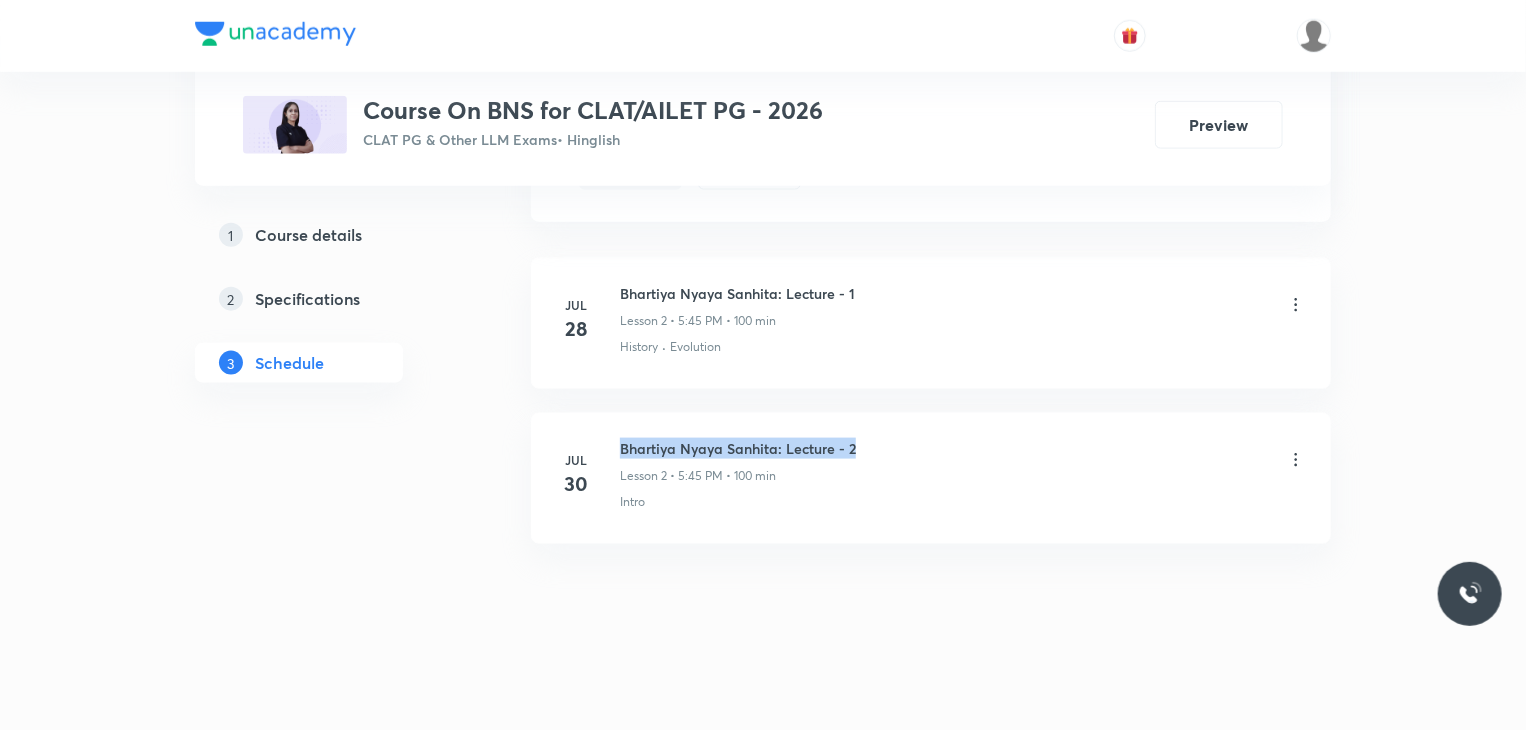 drag, startPoint x: 866, startPoint y: 439, endPoint x: 619, endPoint y: 443, distance: 247.03238 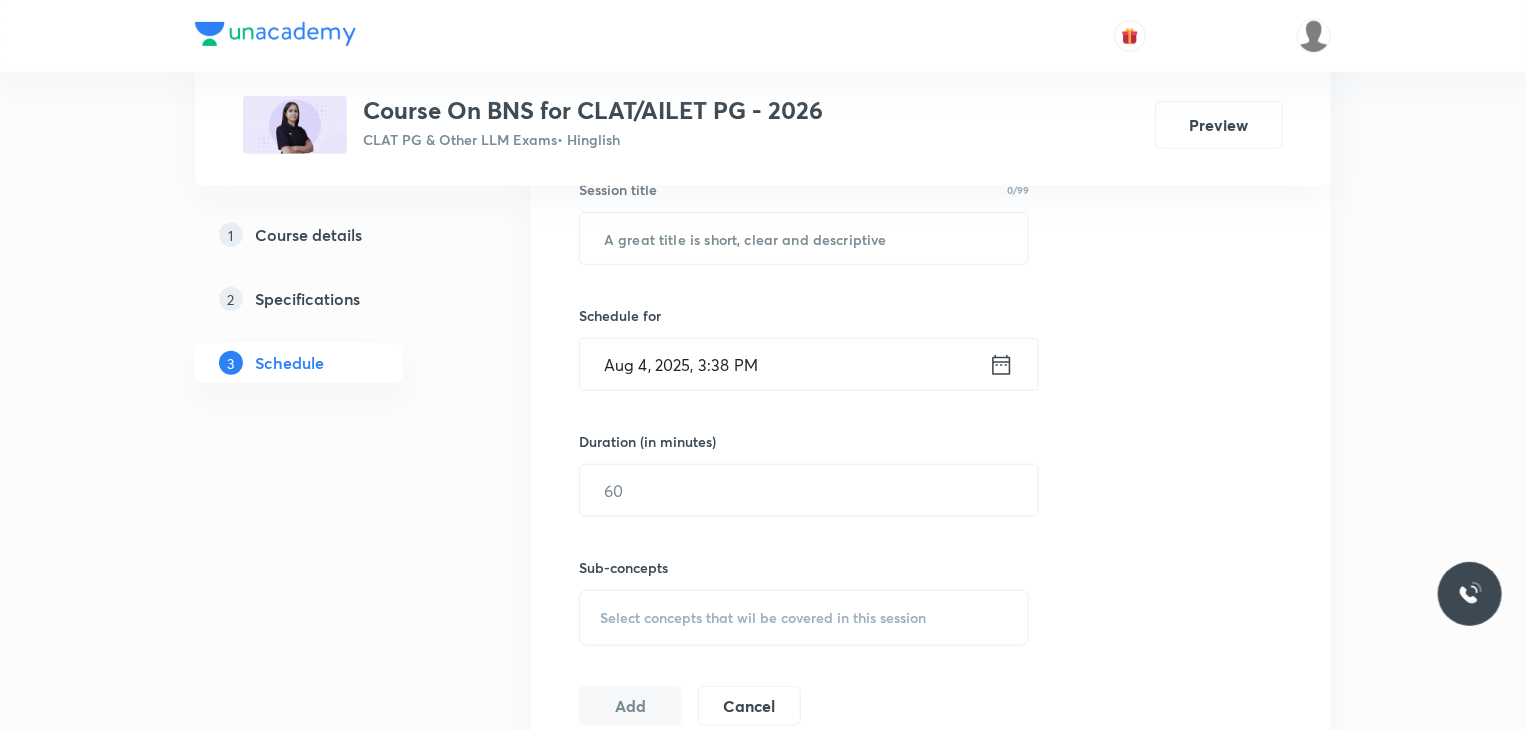 scroll, scrollTop: 544, scrollLeft: 0, axis: vertical 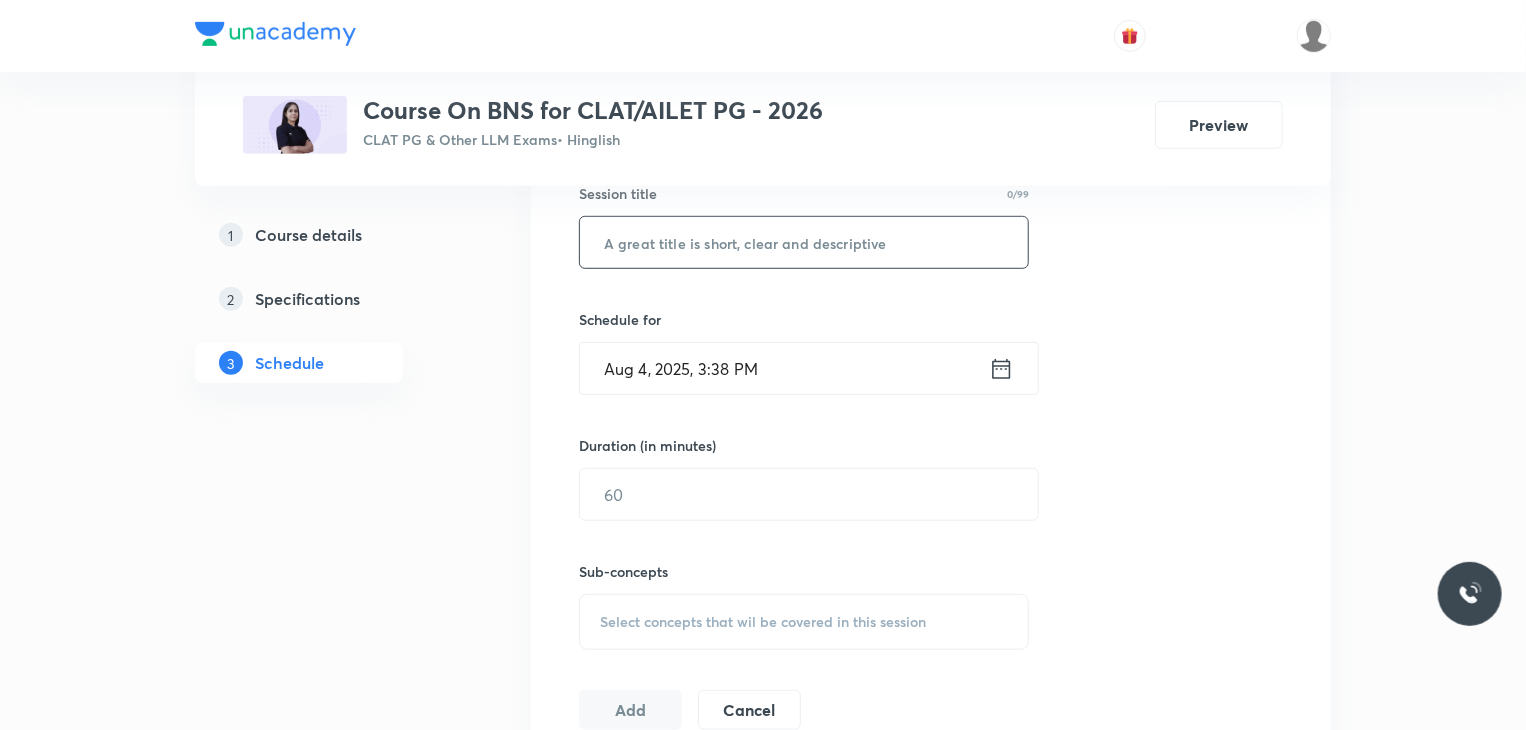 click at bounding box center [804, 242] 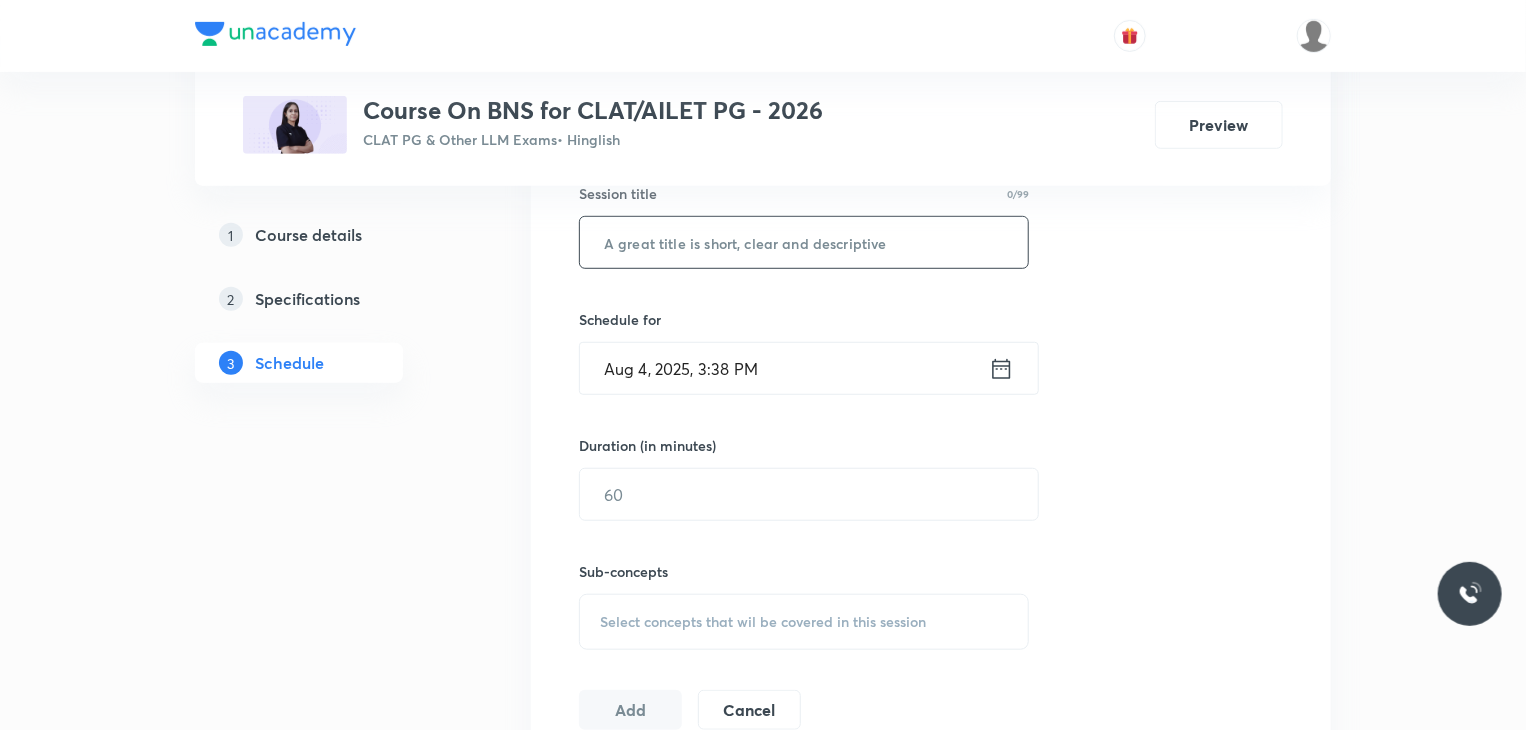 paste on "Bhartiya Nyaya Sanhita: Lecture - 2" 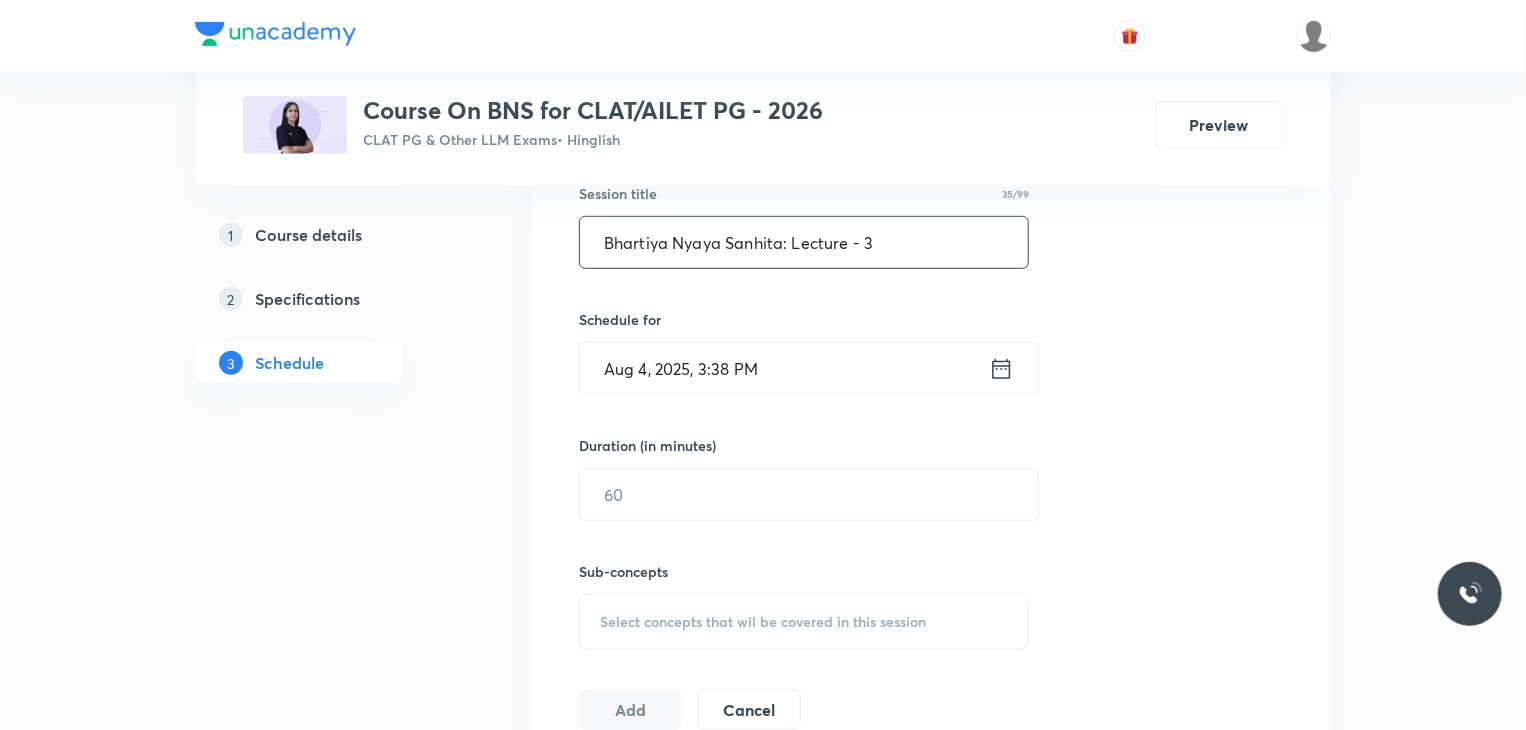 type on "Bhartiya Nyaya Sanhita: Lecture - 3" 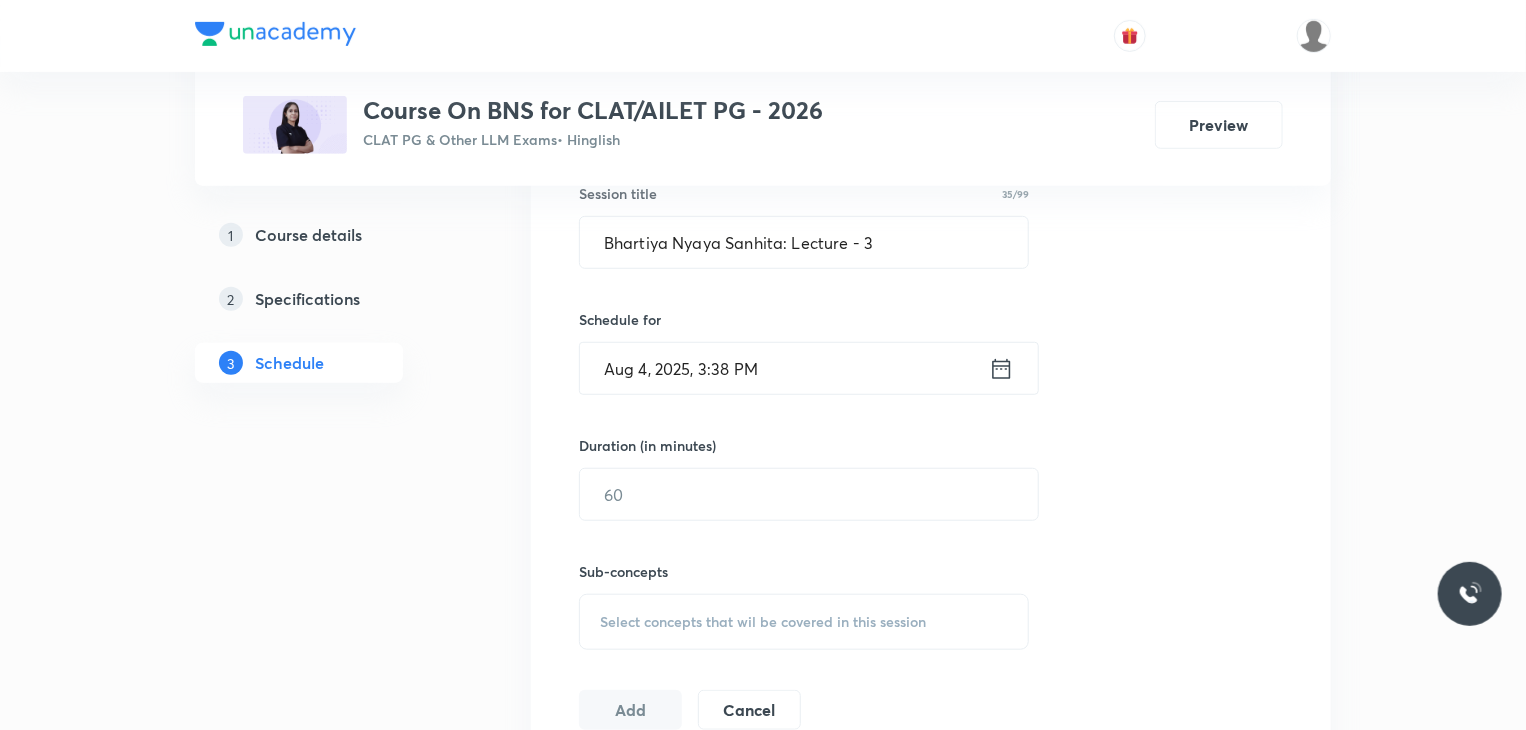 click on "Aug 4, 2025, 3:38 PM" at bounding box center (784, 368) 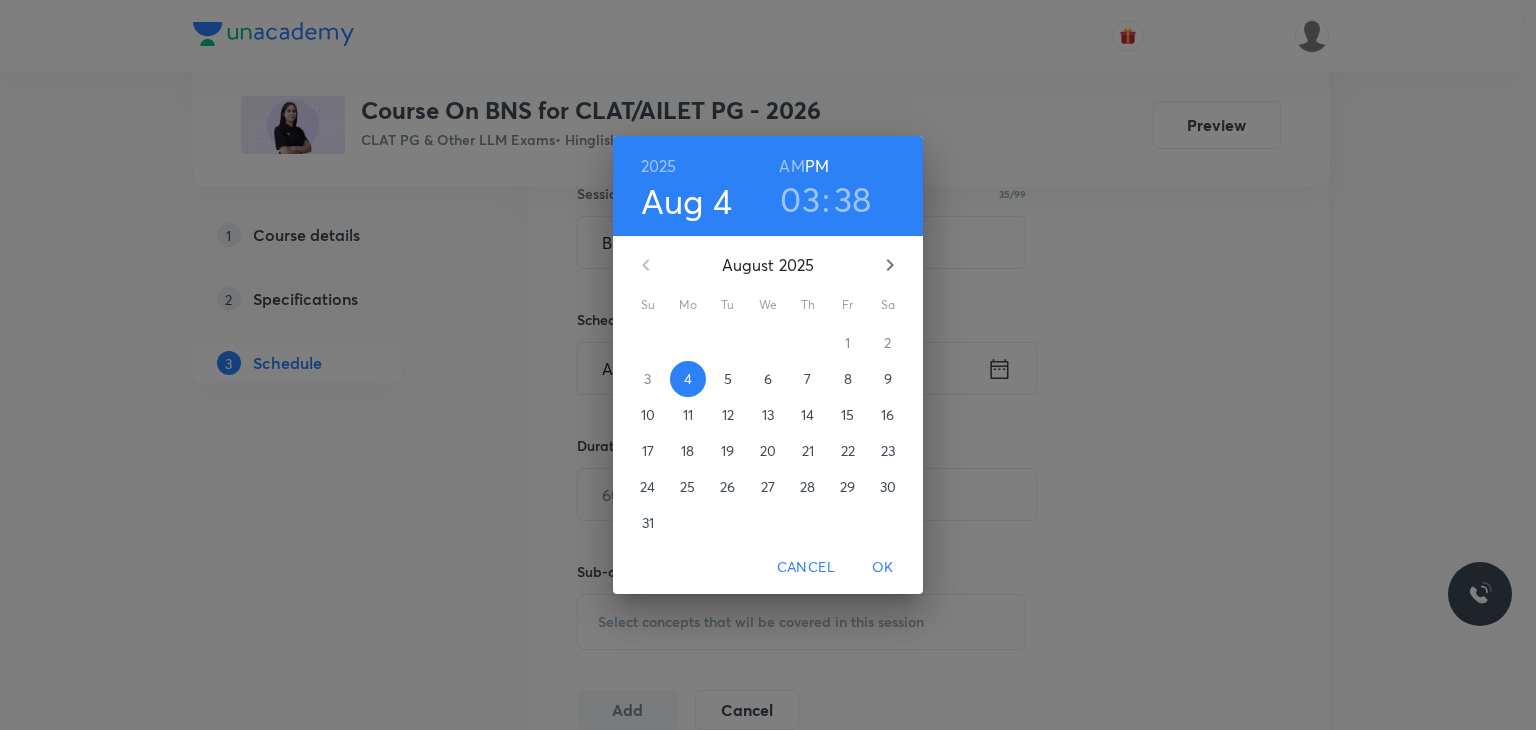 click on "03" at bounding box center (800, 199) 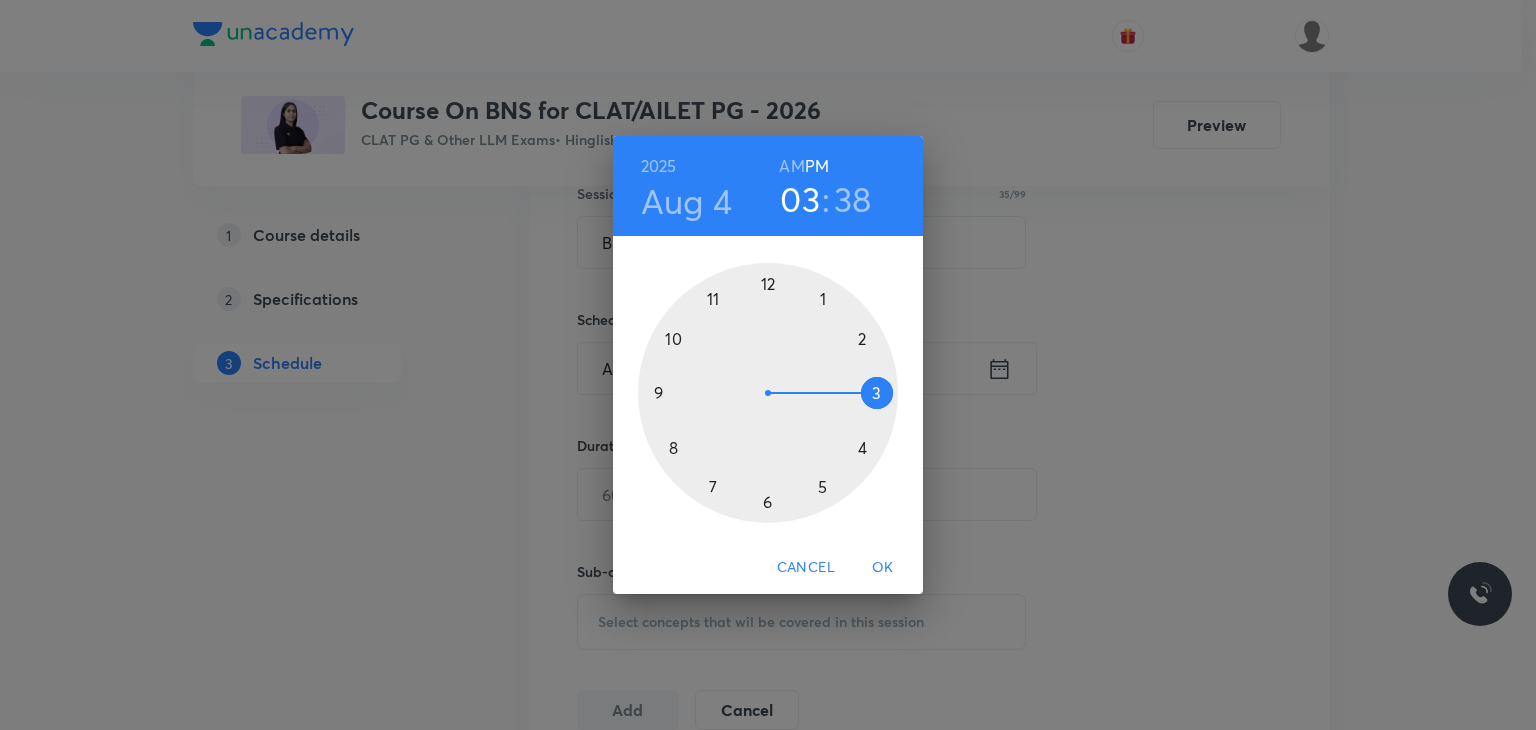 click at bounding box center [768, 393] 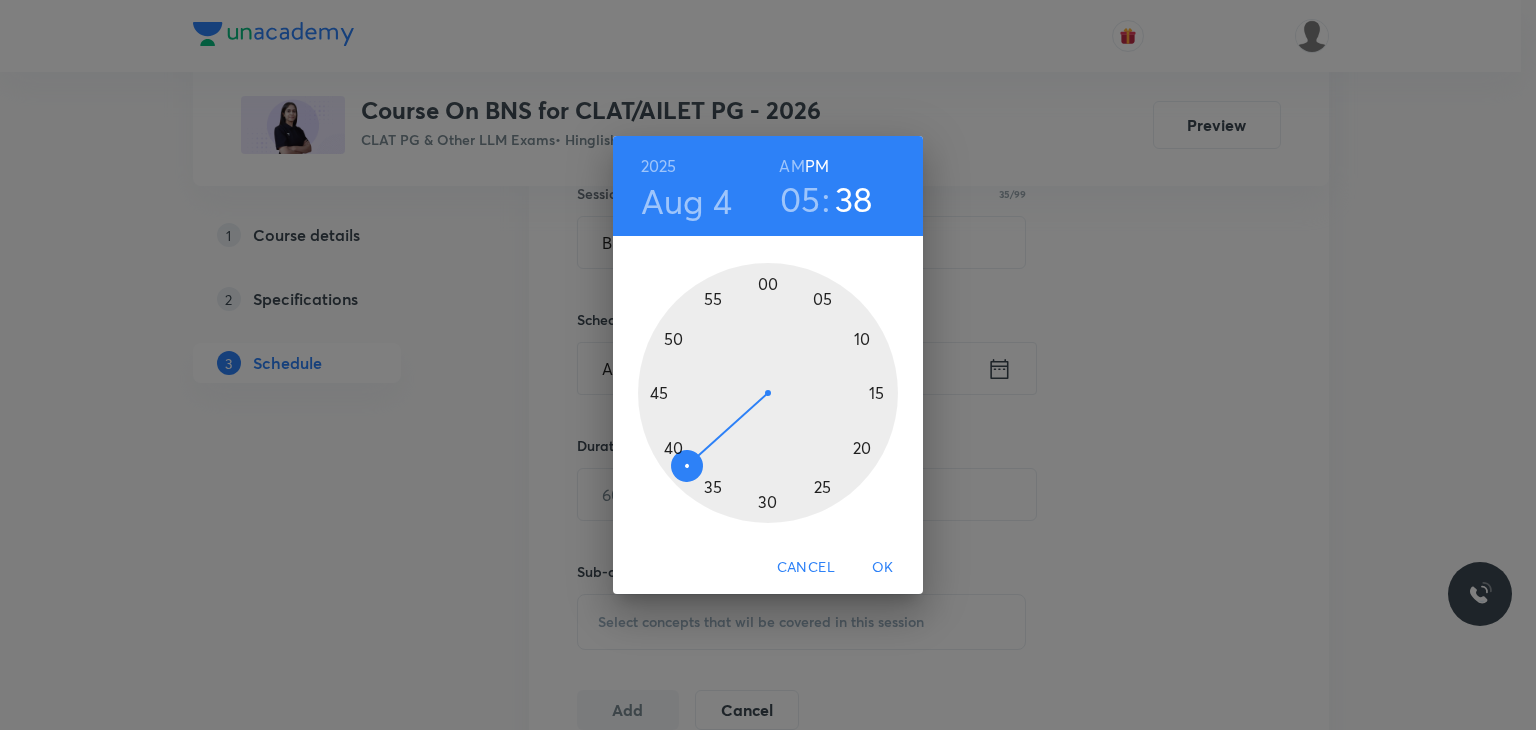 click at bounding box center [768, 393] 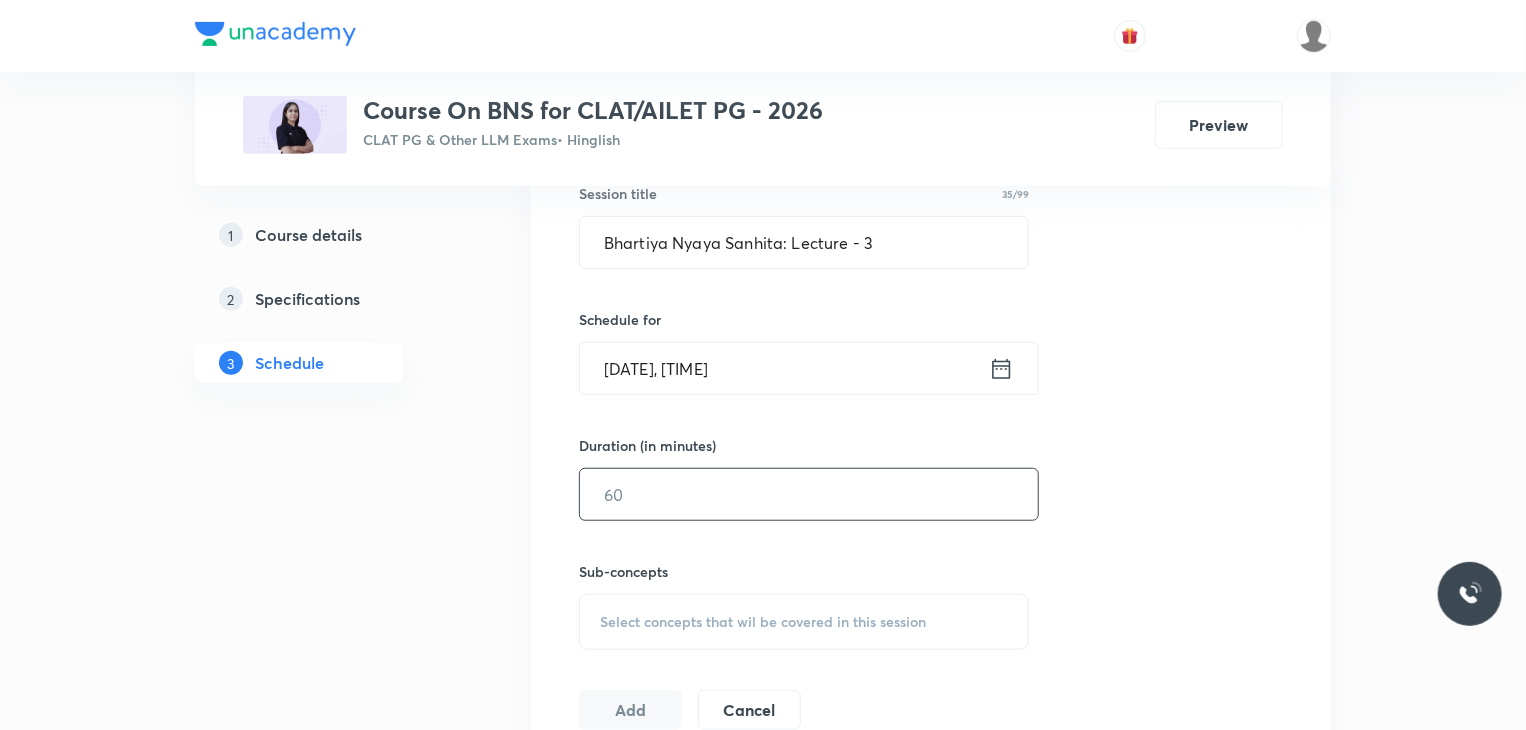 click at bounding box center [809, 494] 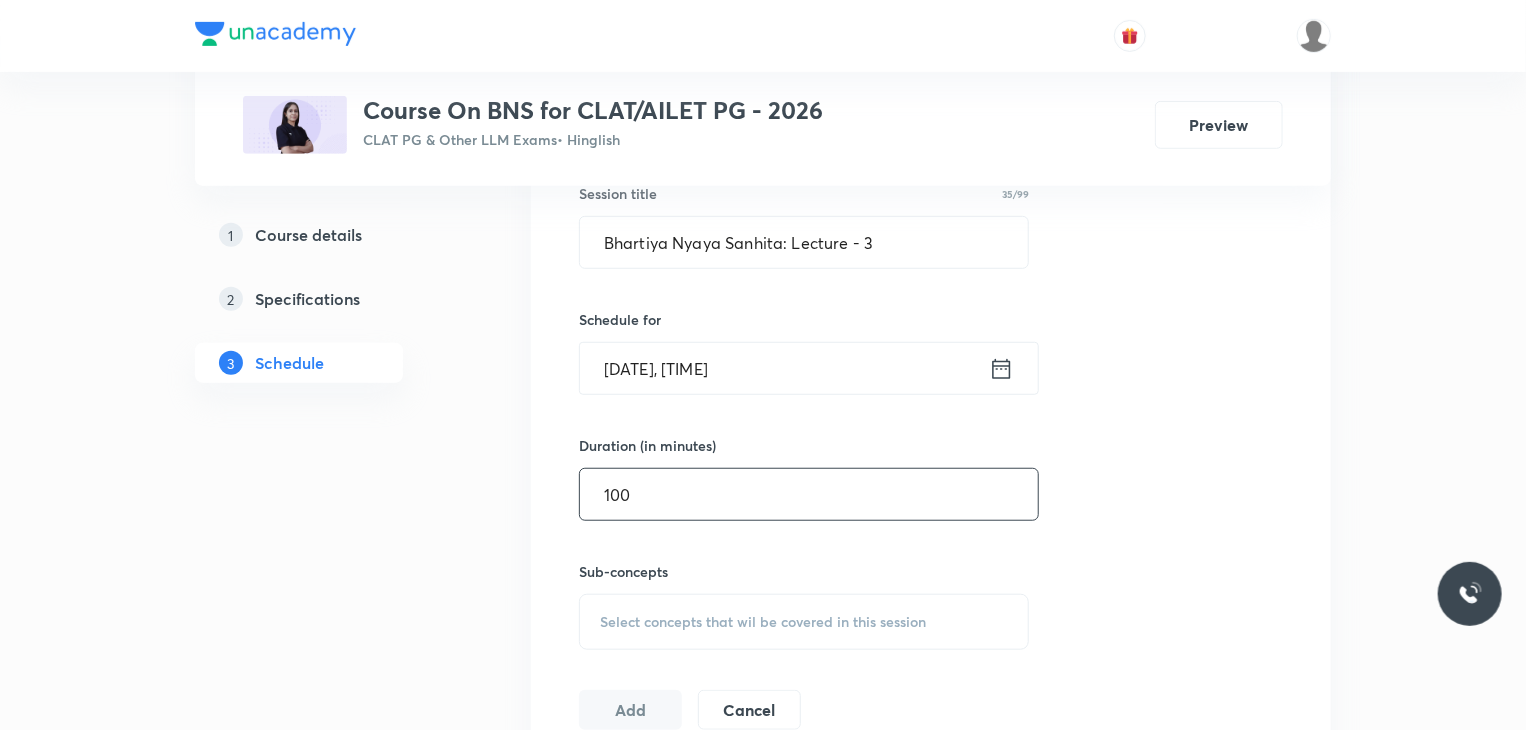 type on "100" 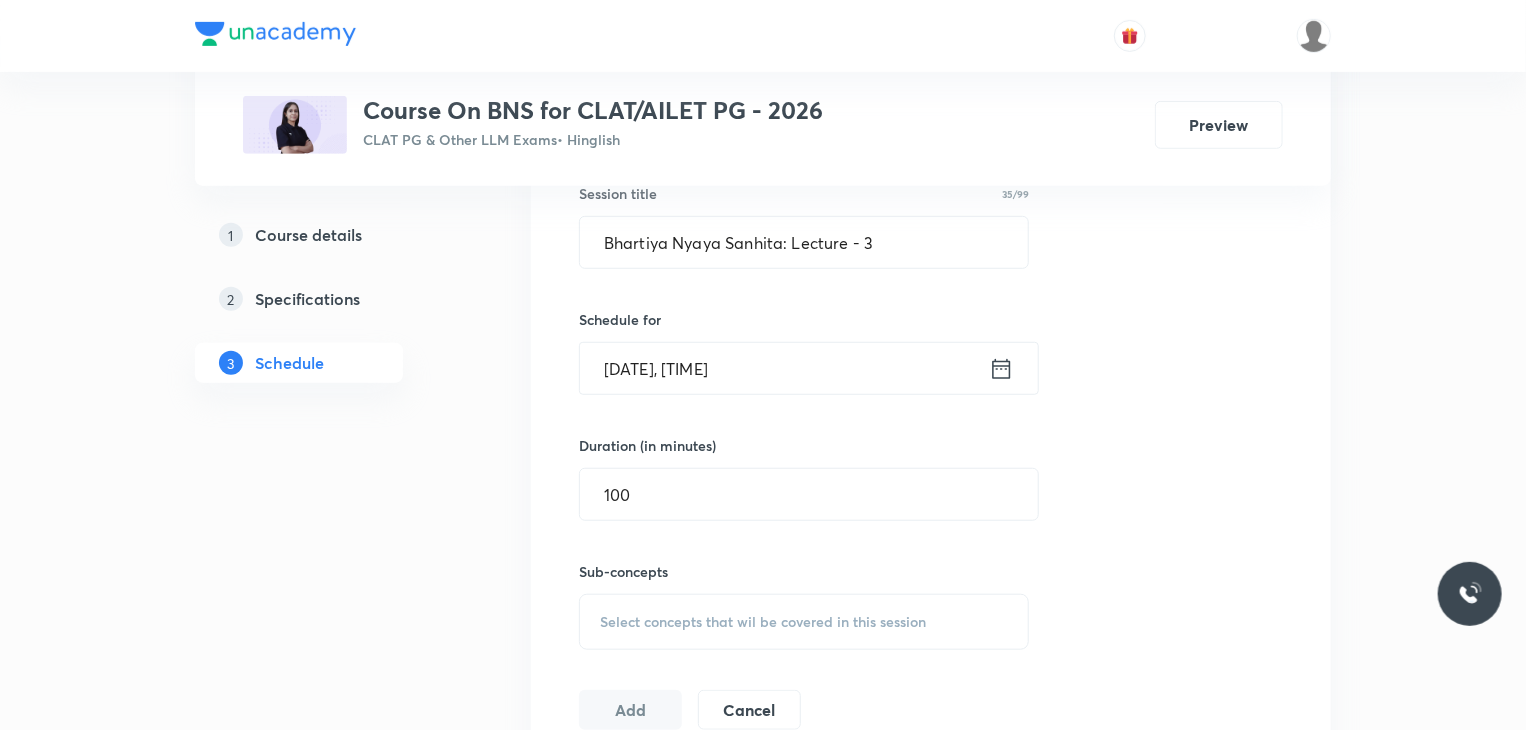 click on "Select concepts that wil be covered in this session" at bounding box center [763, 622] 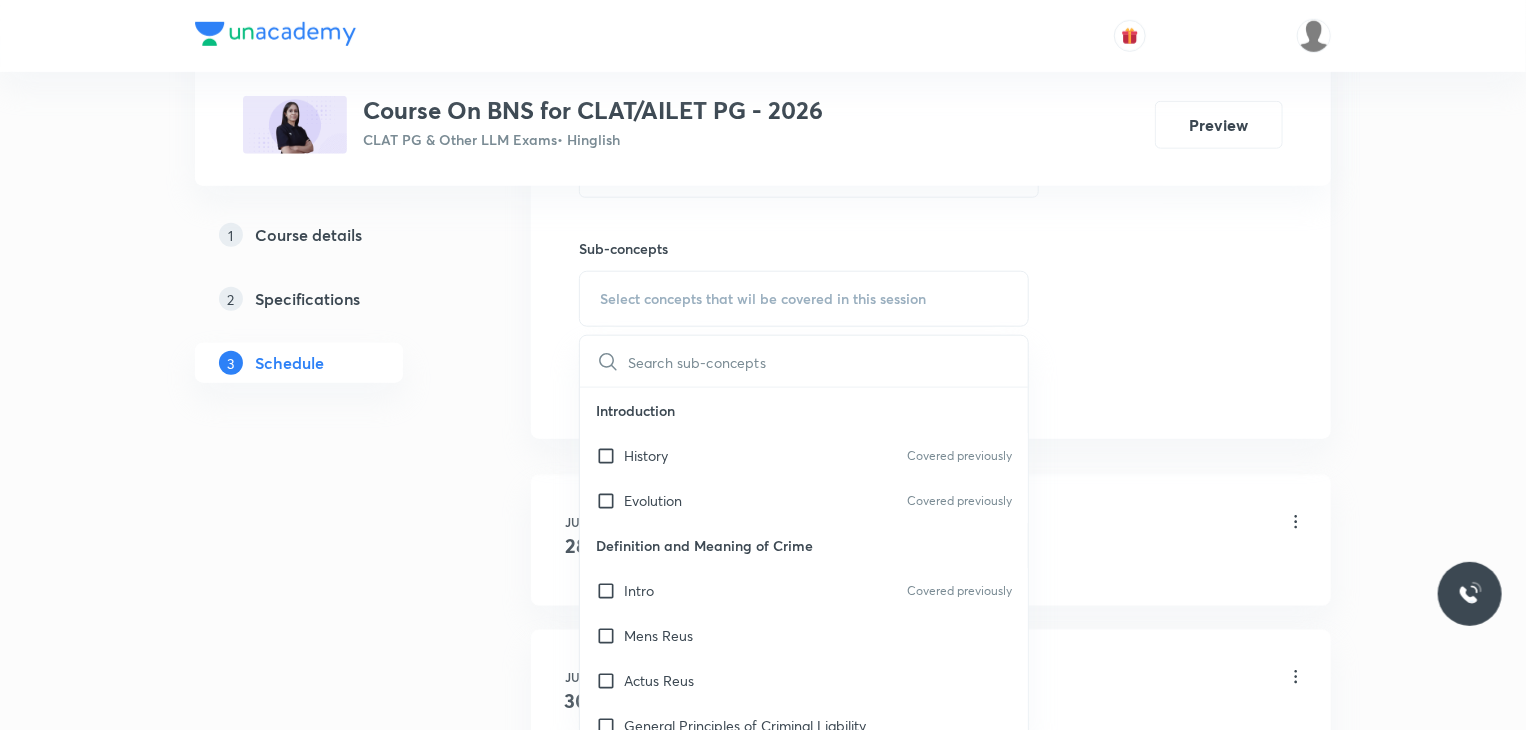 scroll, scrollTop: 868, scrollLeft: 0, axis: vertical 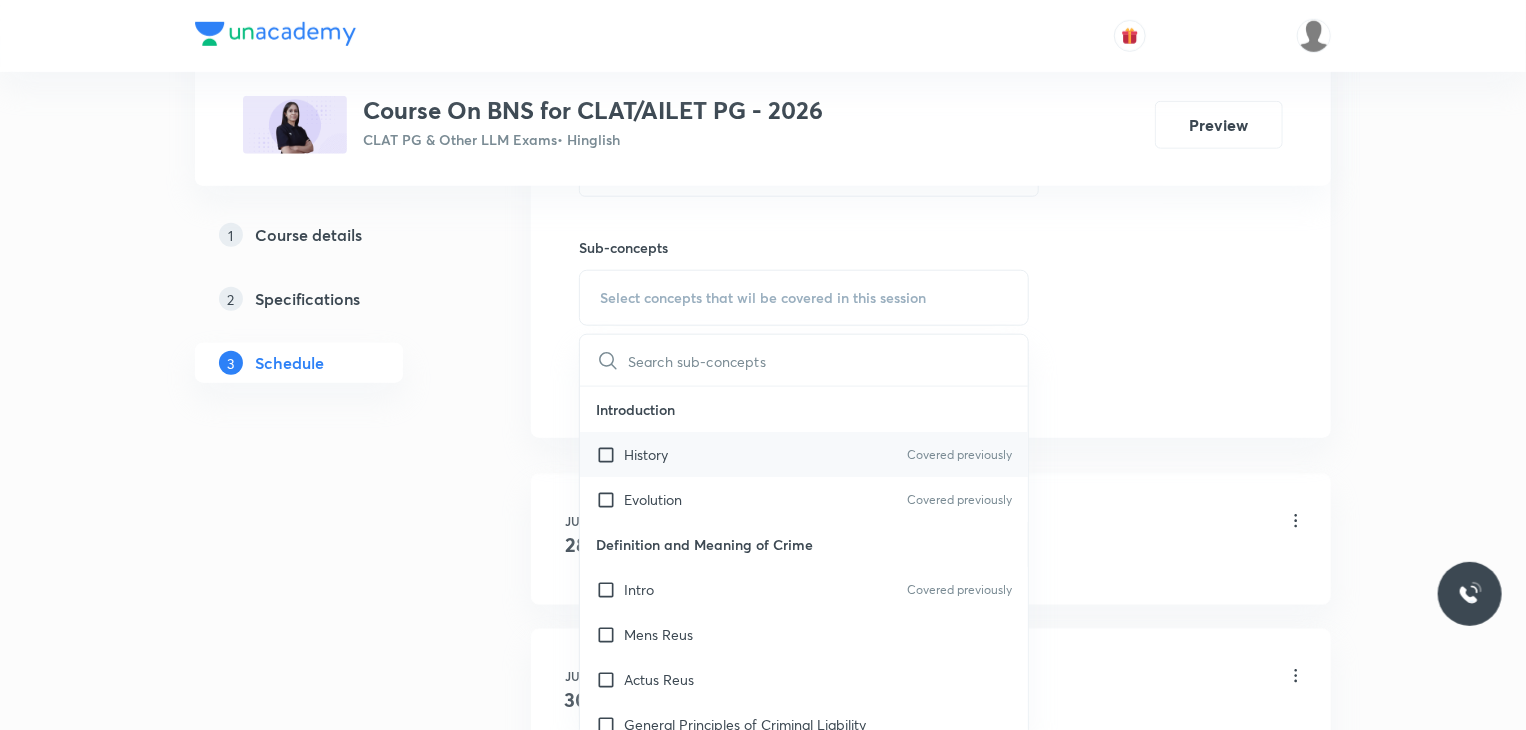 click at bounding box center (610, 454) 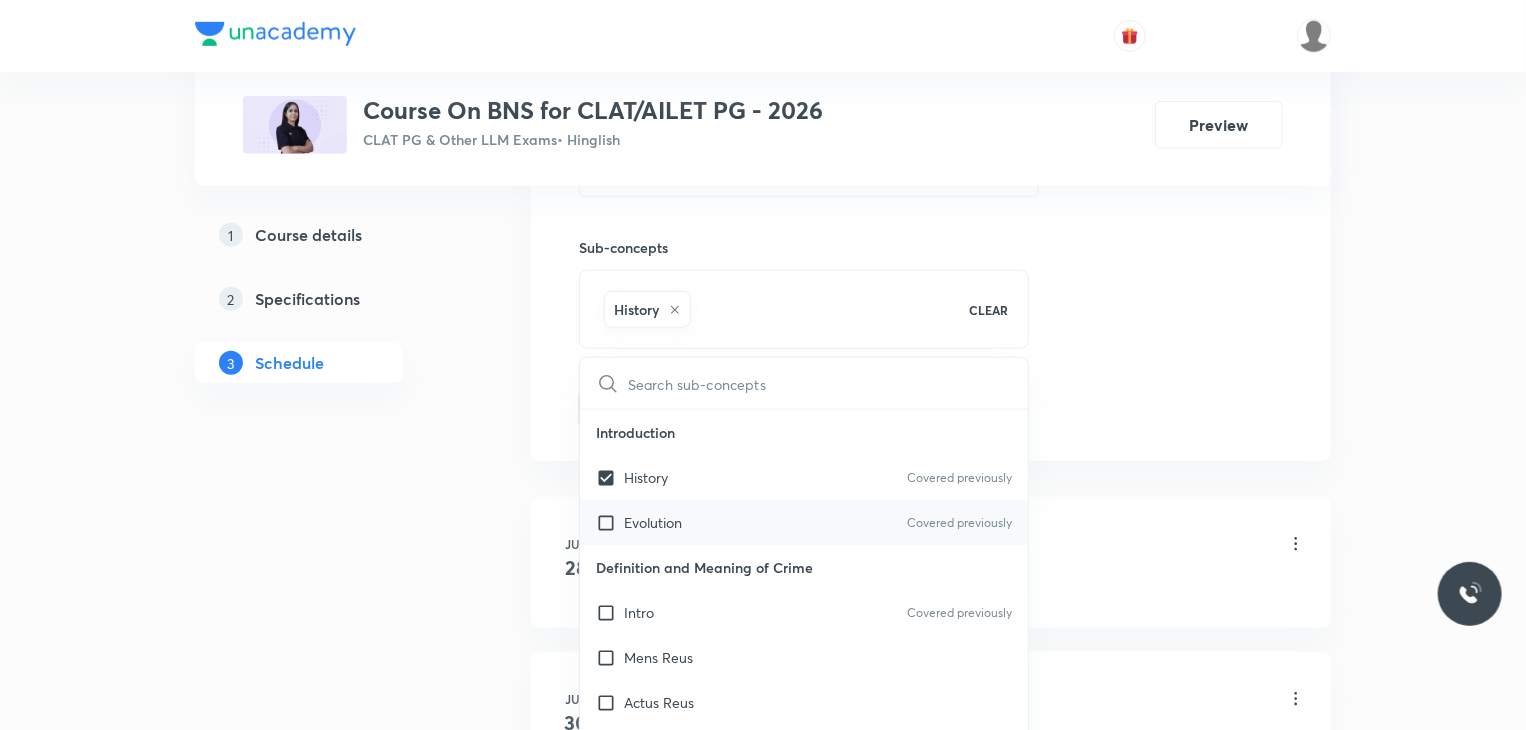 click at bounding box center (610, 522) 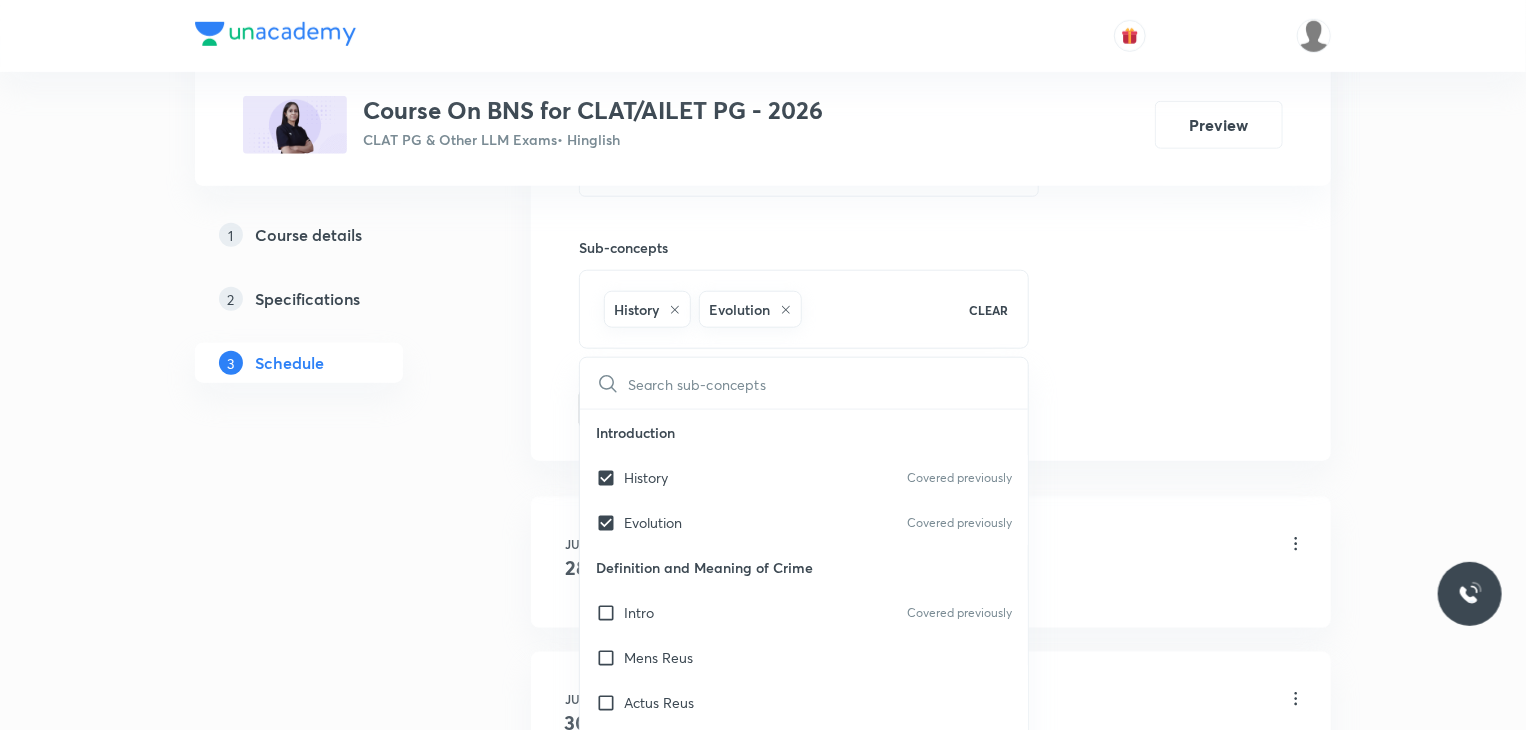 click on "Plus Courses Course On BNS for CLAT/AILET PG - 2026 CLAT PG & Other LLM Exams  • Hinglish Preview 1 Course details 2 Specifications 3 Schedule Schedule 2  classes Topic coverage Criminal Law Cover at least  60 % View details Session  3 Live class Quiz Recorded classes Session title 35/99 Bhartiya Nyaya Sanhita: Lecture - 3 ​ Schedule for Aug 4, 2025, 5:45 PM ​ Duration (in minutes) 100 ​ Sub-concepts History Evolution CLEAR ​ Introduction History Covered previously Evolution Covered previously Definition and Meaning of Crime Intro Covered previously Mens Reus Actus Reus General Principles of Criminal Liability Difference b/w Crime and Tort Difference Stages of Crime Intention Preparation Attempt Accomplishment Theories and Kinds of Punishment Deterrent theory Retributive theory Preventive theory General Exceptions Mistake of Fact Judicial Acts Accident Absence of Criminal Intent Consent Triffles Private defences Reformative theory Abetment Definition Abetment by instigation Abetment by conspiracy 28" at bounding box center [763, 89] 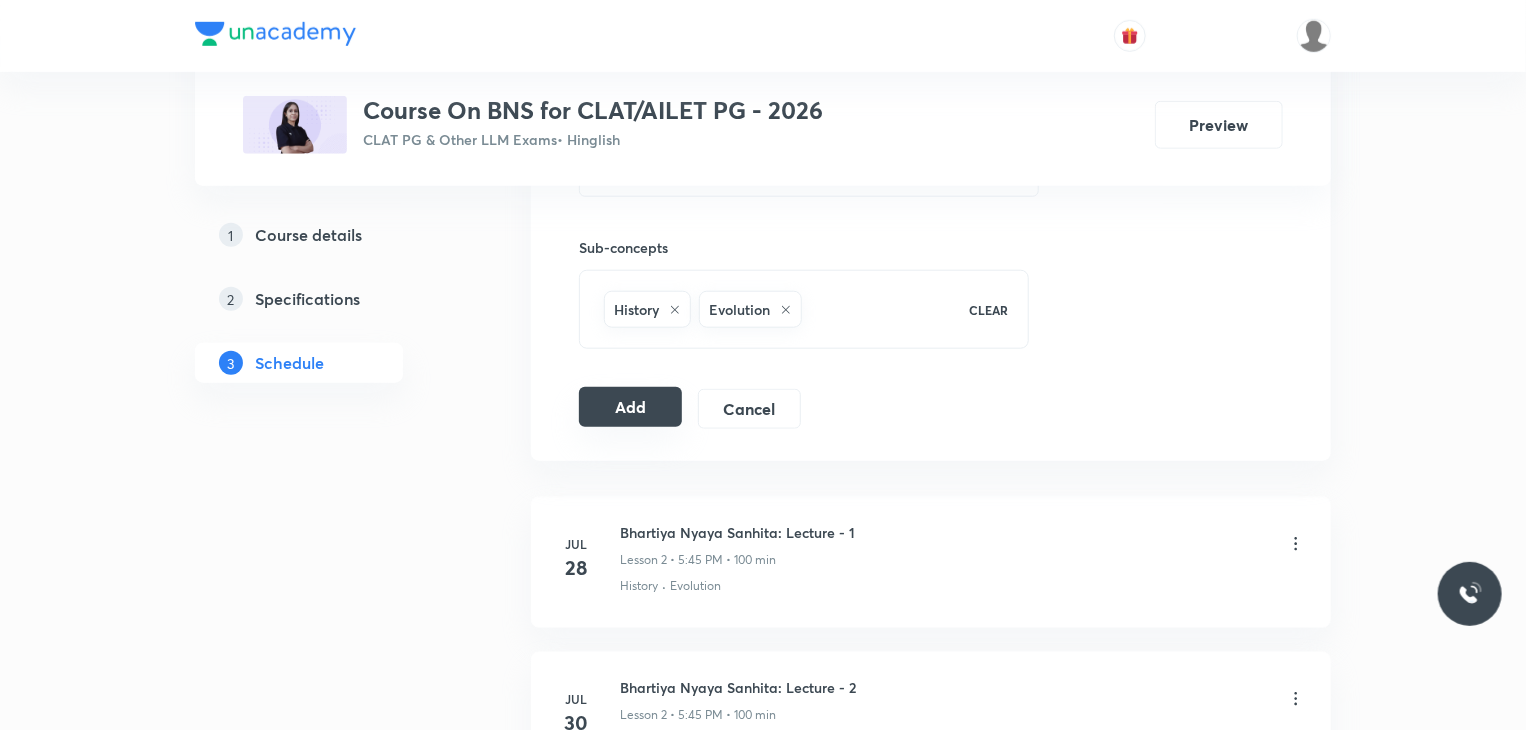 click on "Add" at bounding box center [630, 407] 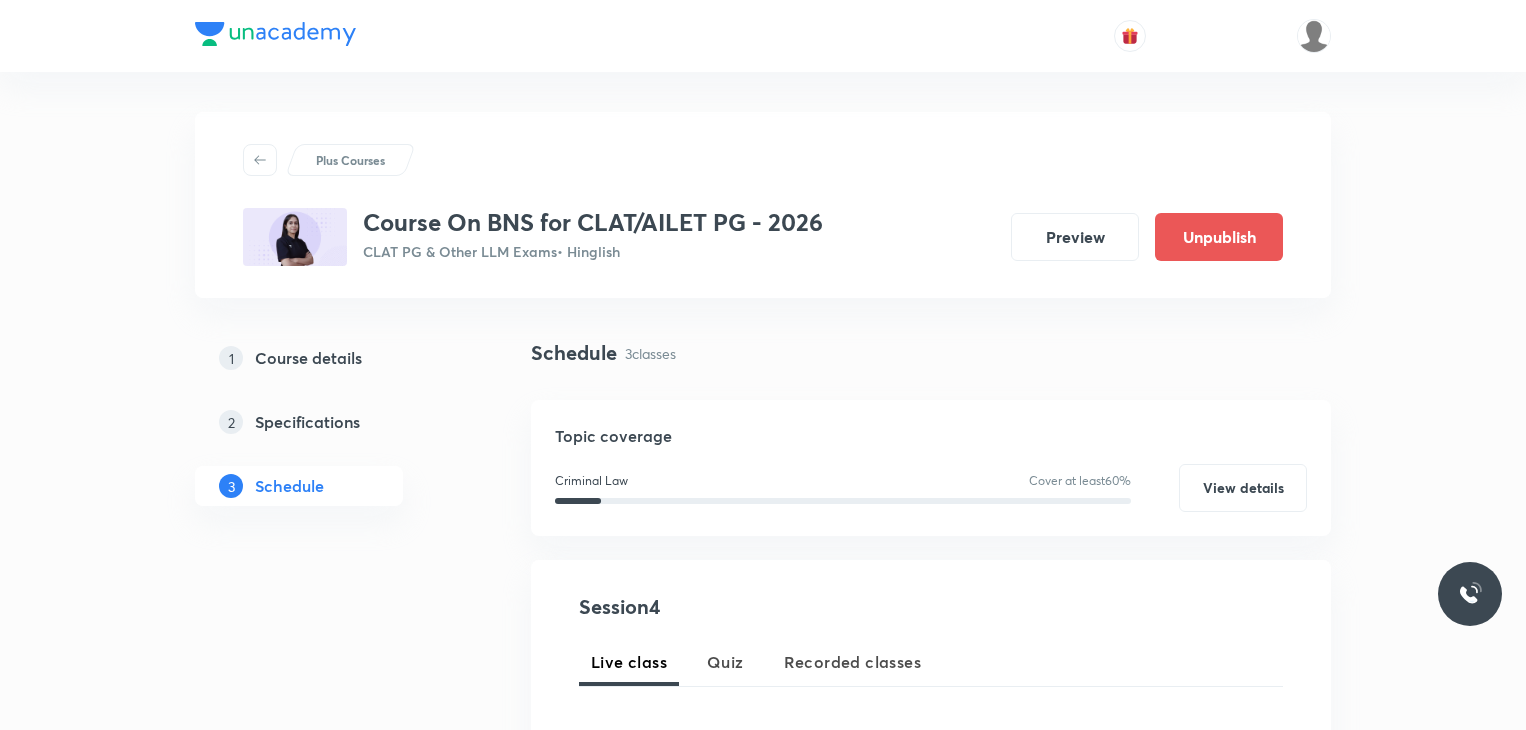 scroll, scrollTop: 374, scrollLeft: 0, axis: vertical 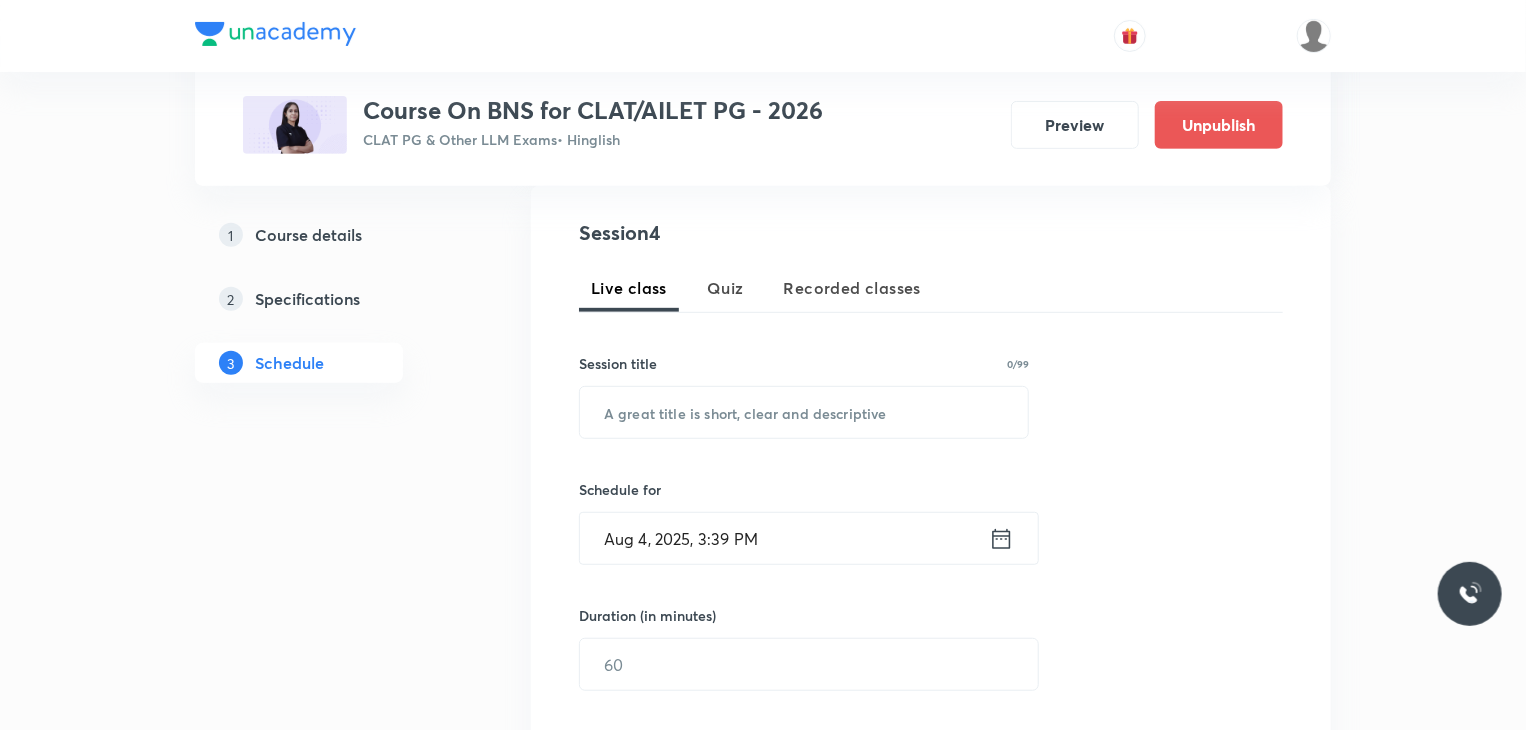 click on "Session  4 Live class Quiz Recorded classes Session title 0/99 ​ Schedule for [MONTH] [DAY], [YEAR], [TIME] ​ Duration (in minutes) ​ Sub-concepts Select concepts that wil be covered in this session Add Cancel" at bounding box center (931, 559) 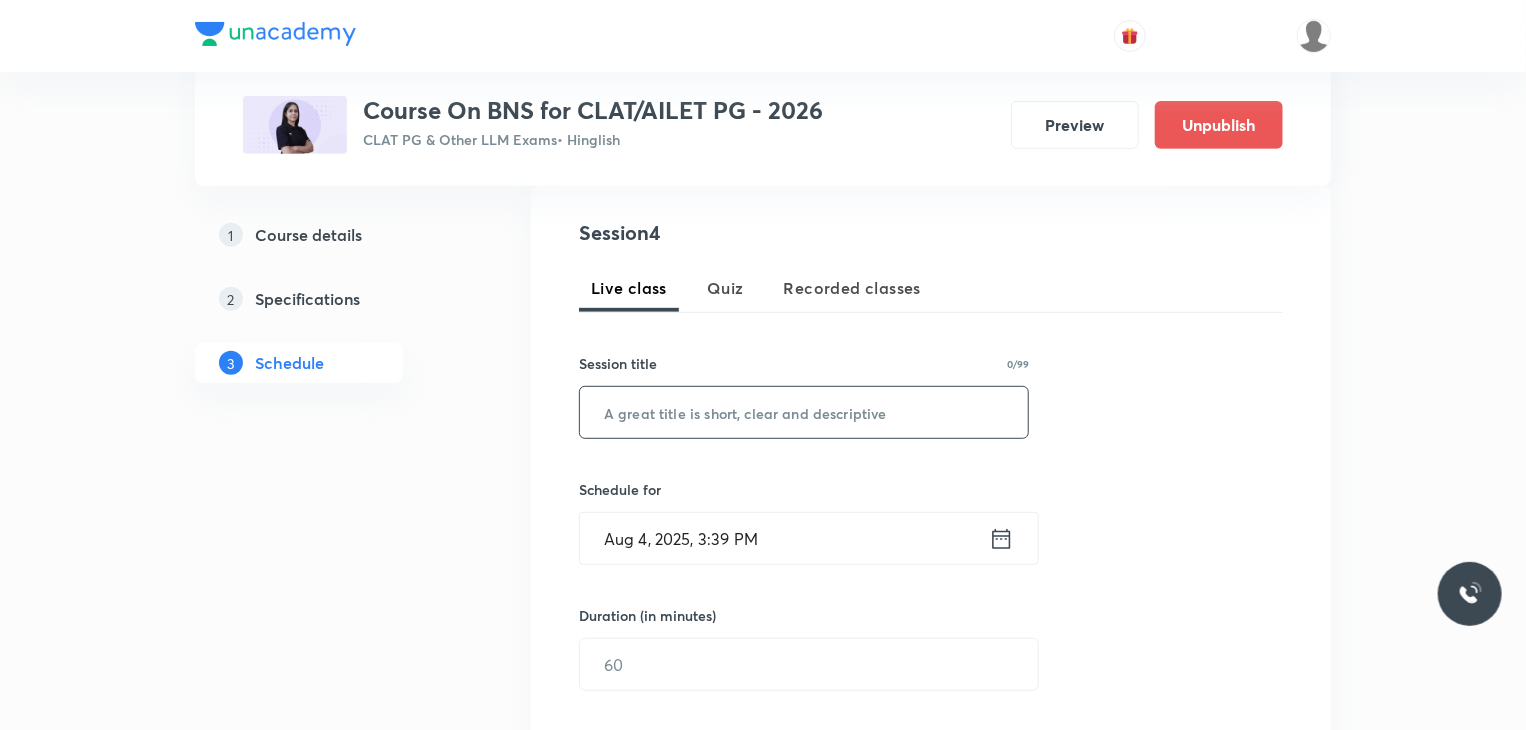 click at bounding box center (804, 412) 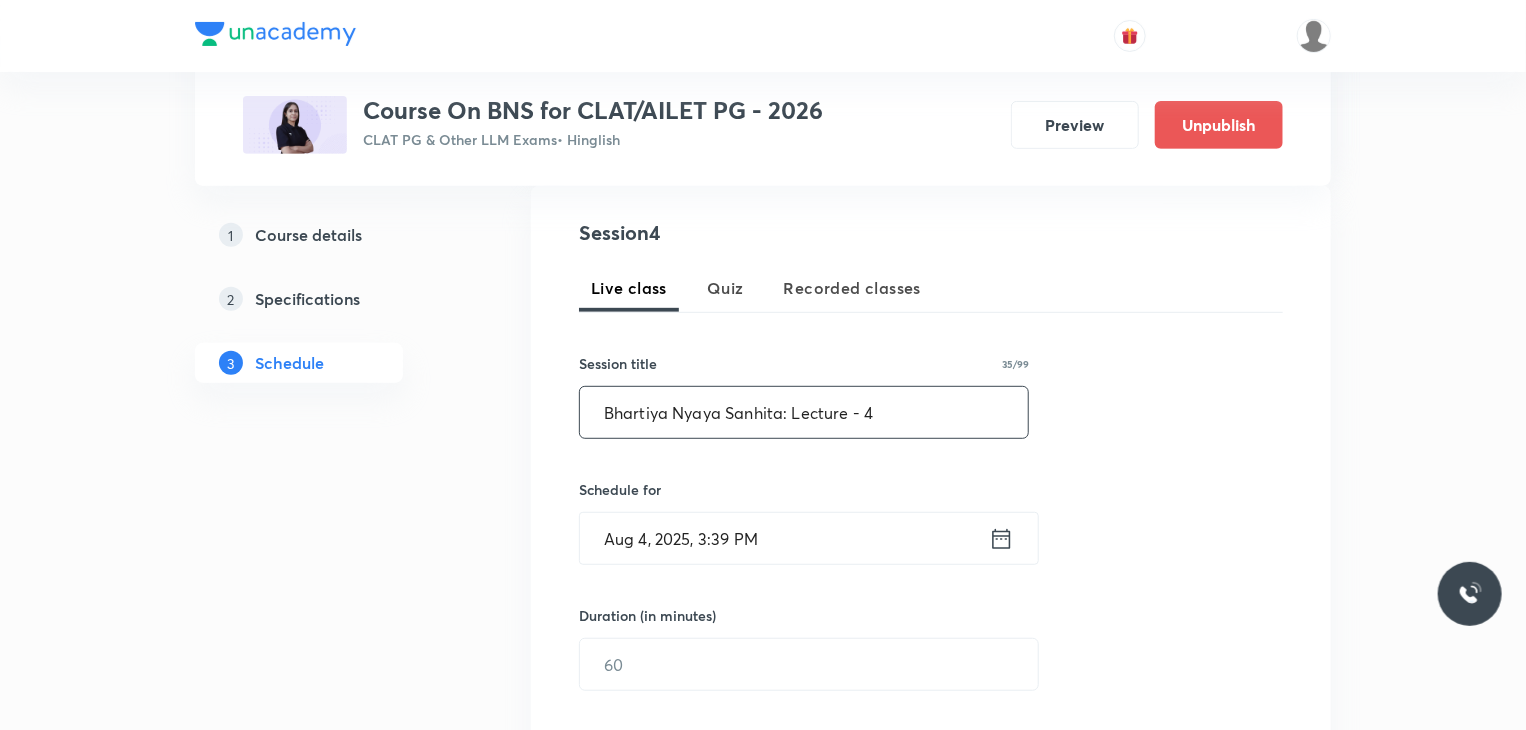 type on "Bhartiya Nyaya Sanhita: Lecture - 4" 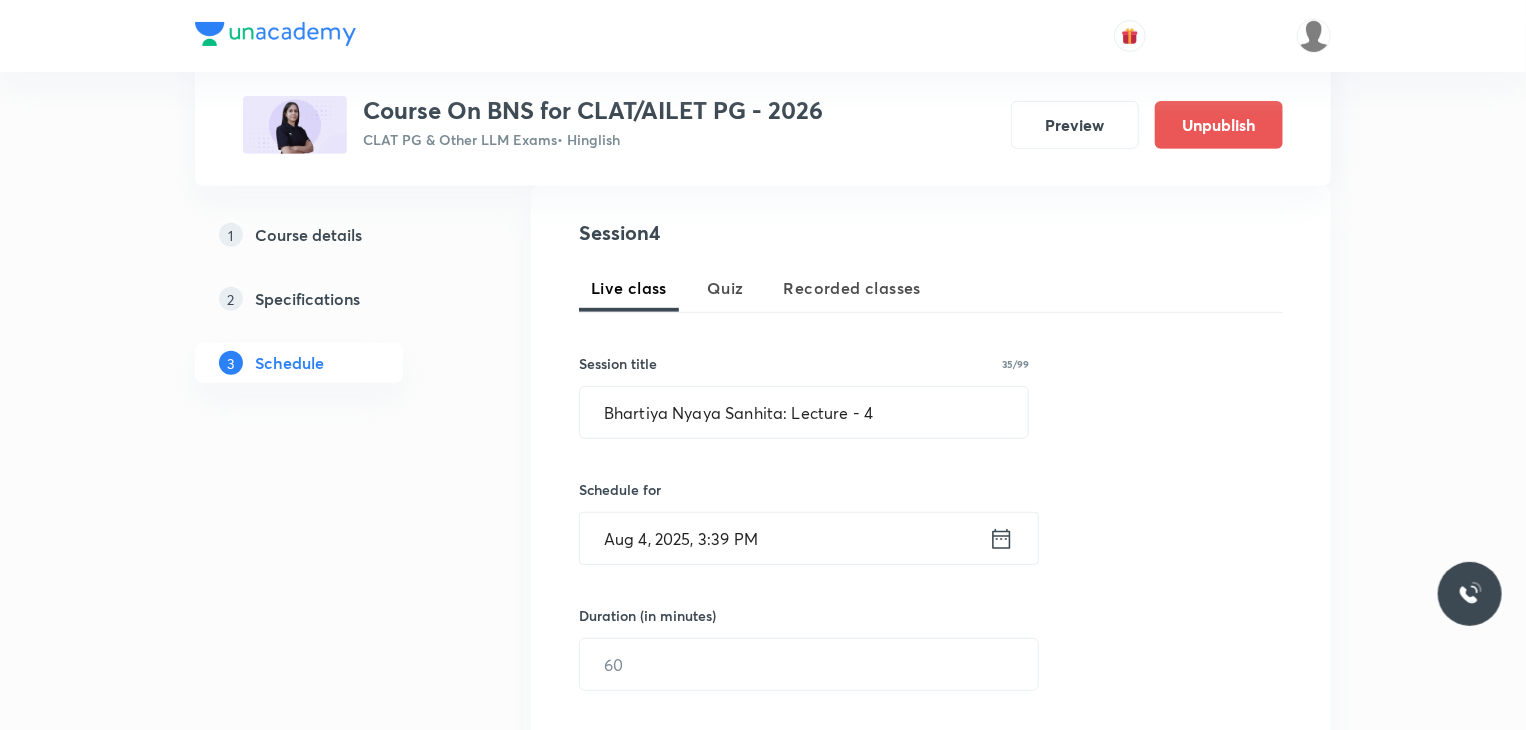click on "Aug 4, 2025, 3:39 PM" at bounding box center [784, 538] 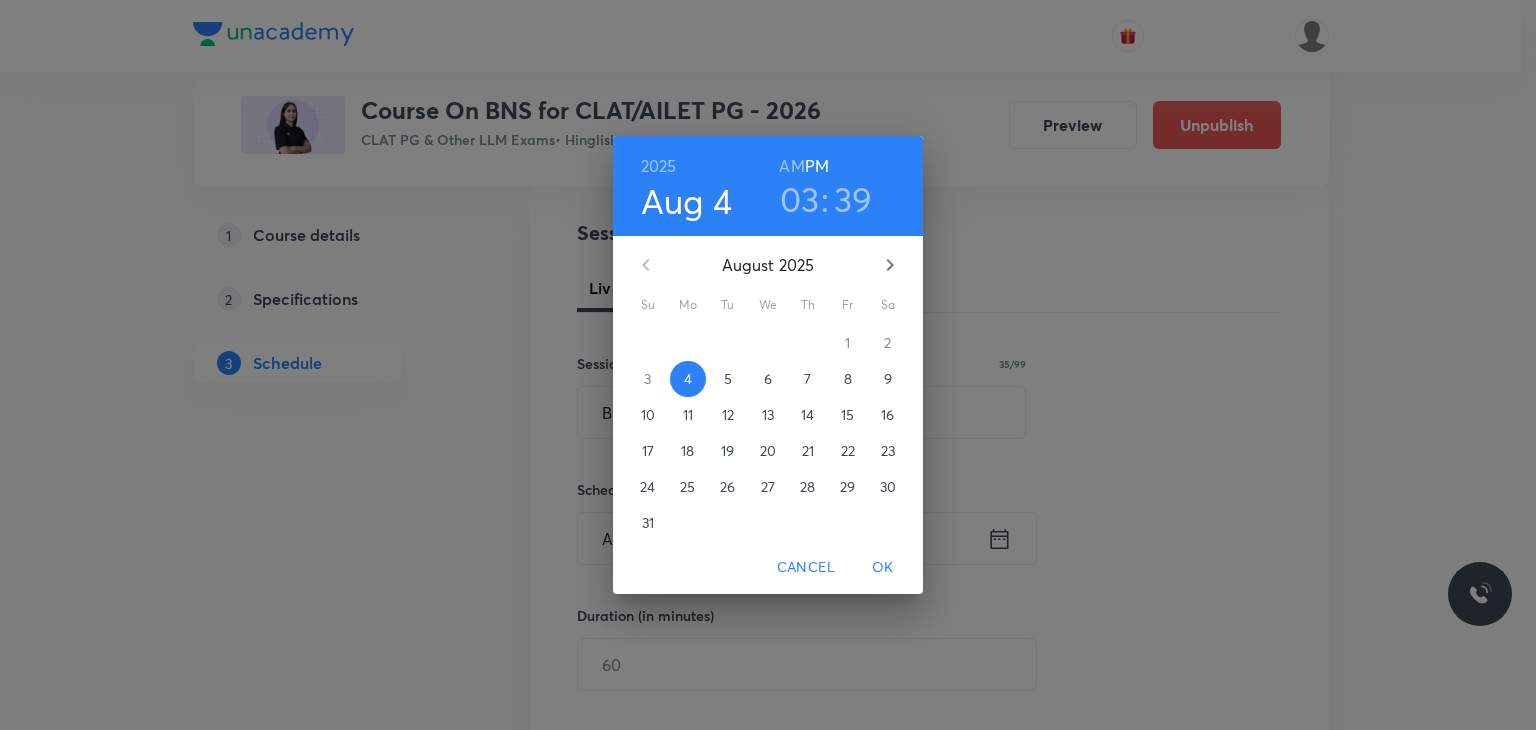 click on "6" at bounding box center [768, 379] 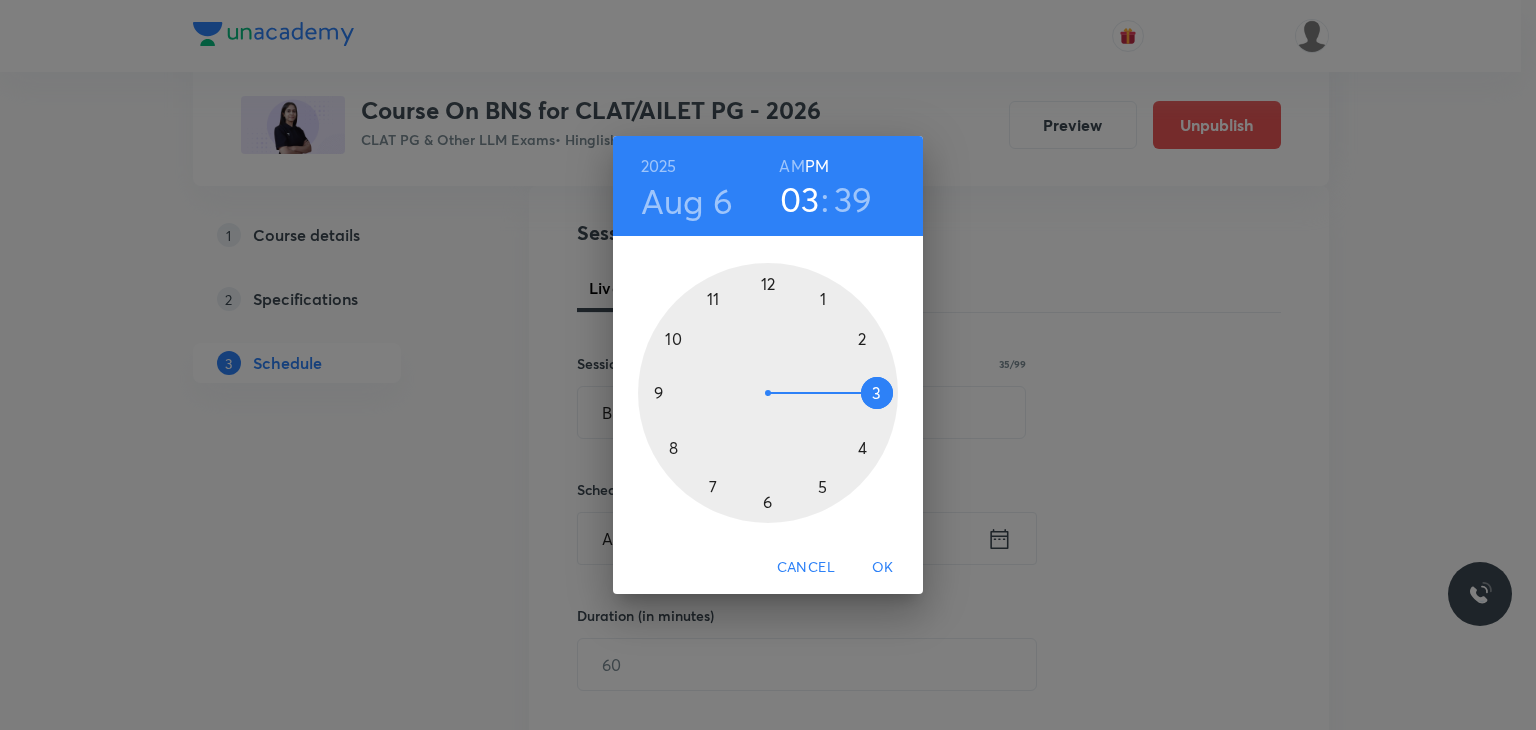 click at bounding box center (768, 393) 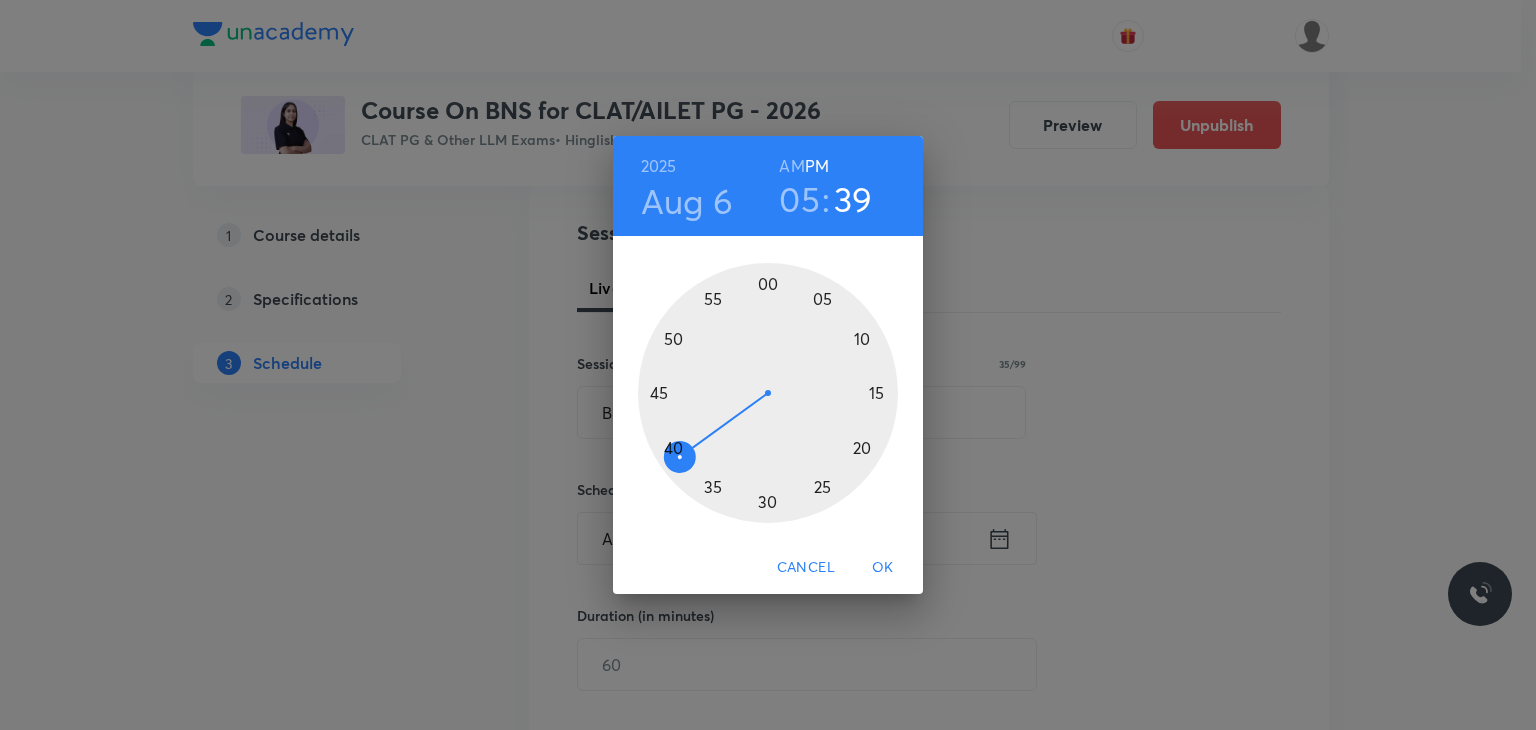click at bounding box center [768, 393] 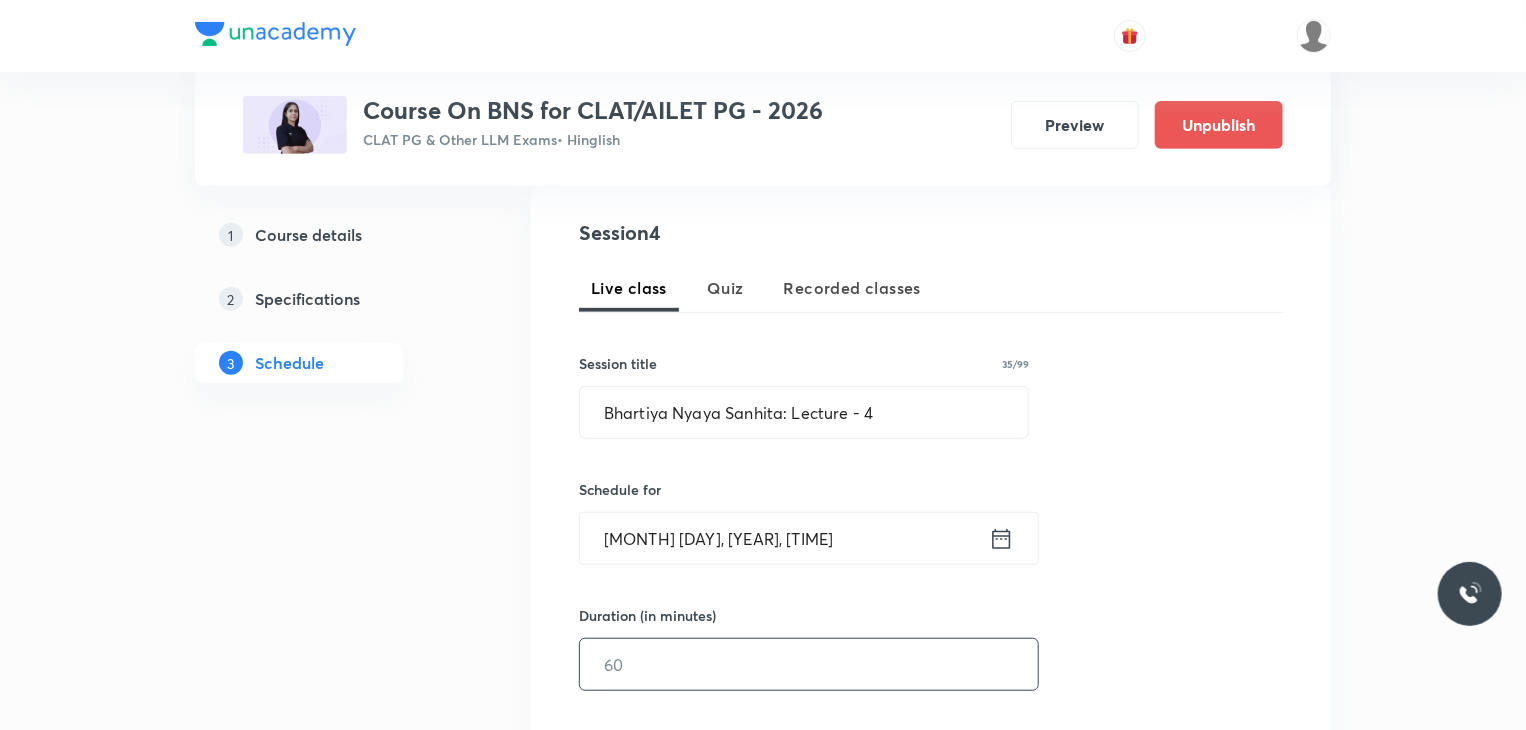 click at bounding box center [809, 664] 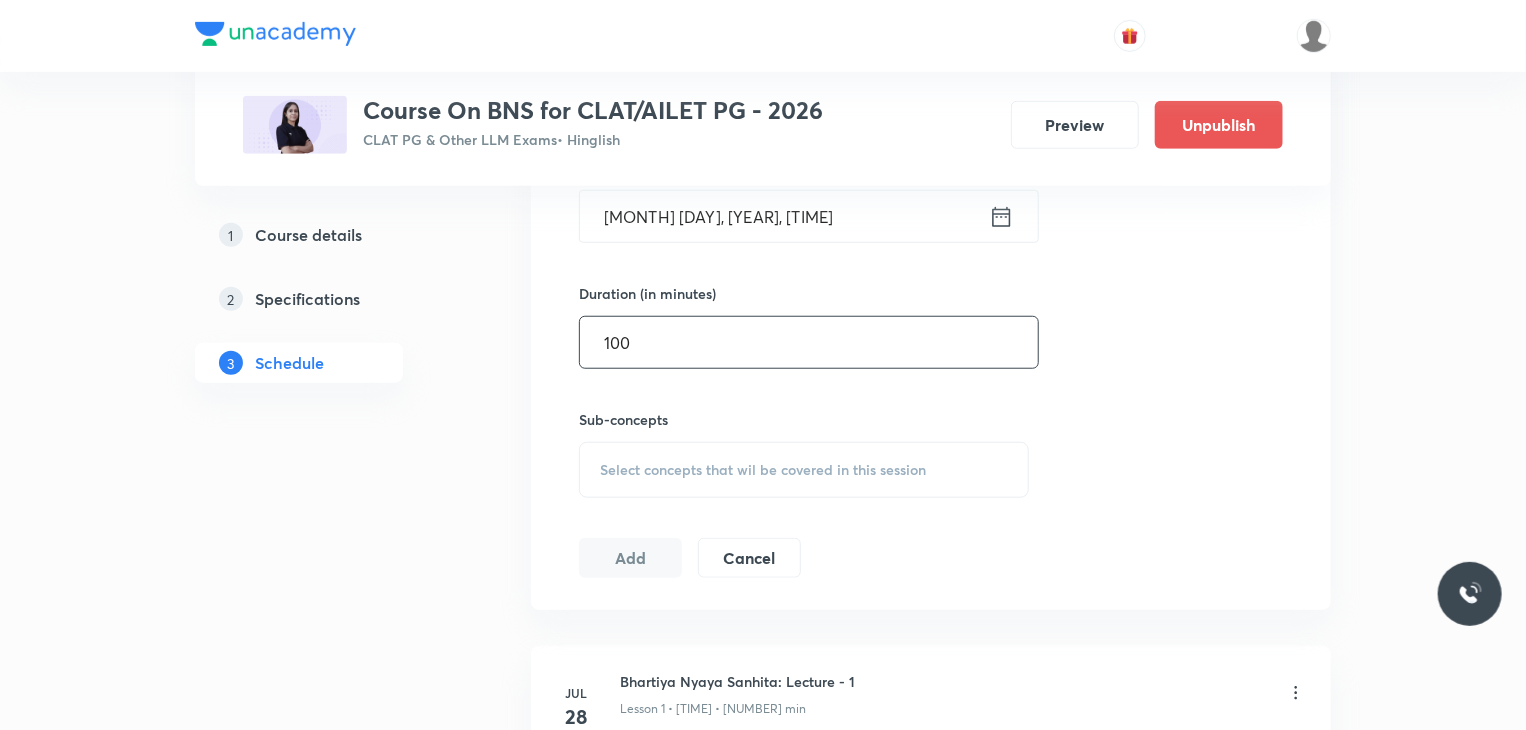 scroll, scrollTop: 688, scrollLeft: 0, axis: vertical 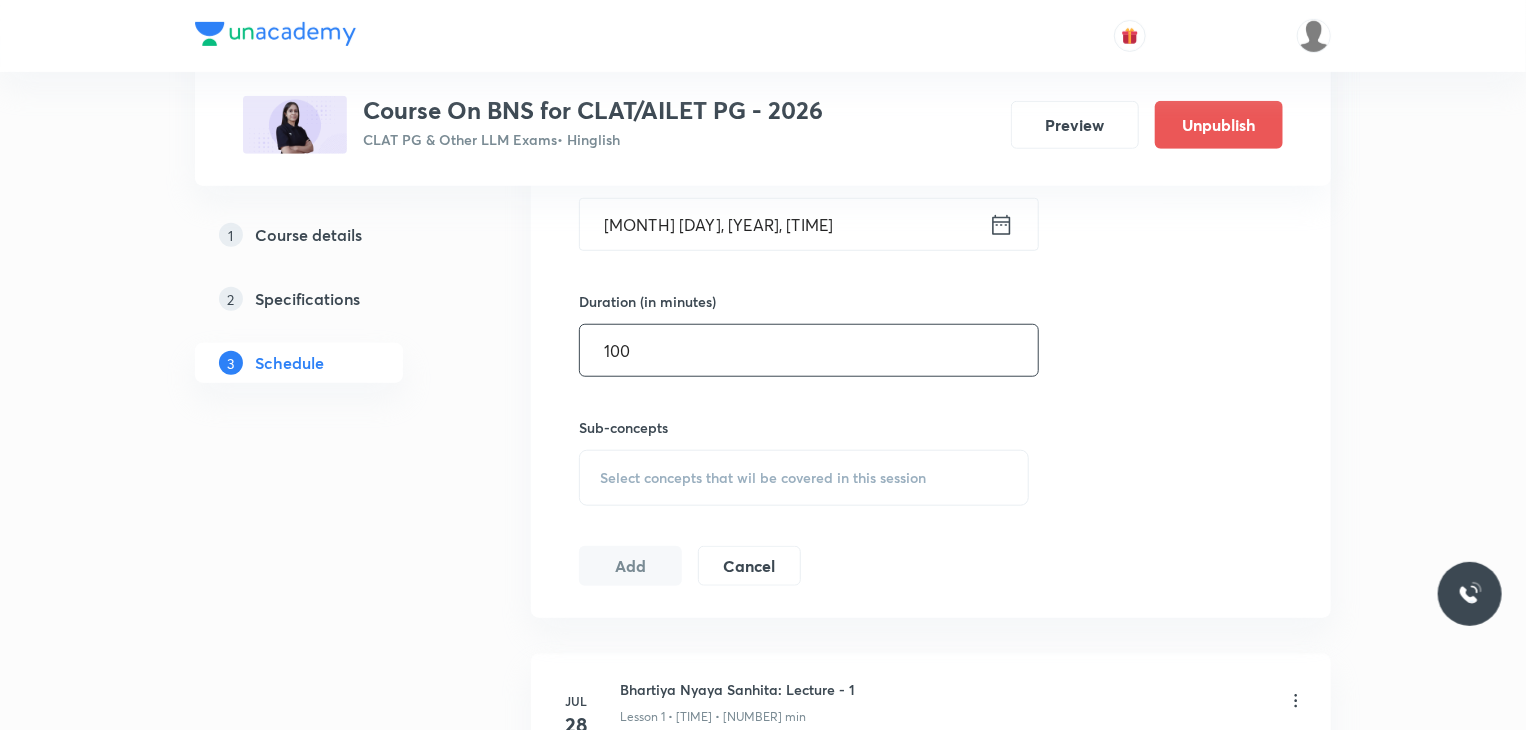 type on "100" 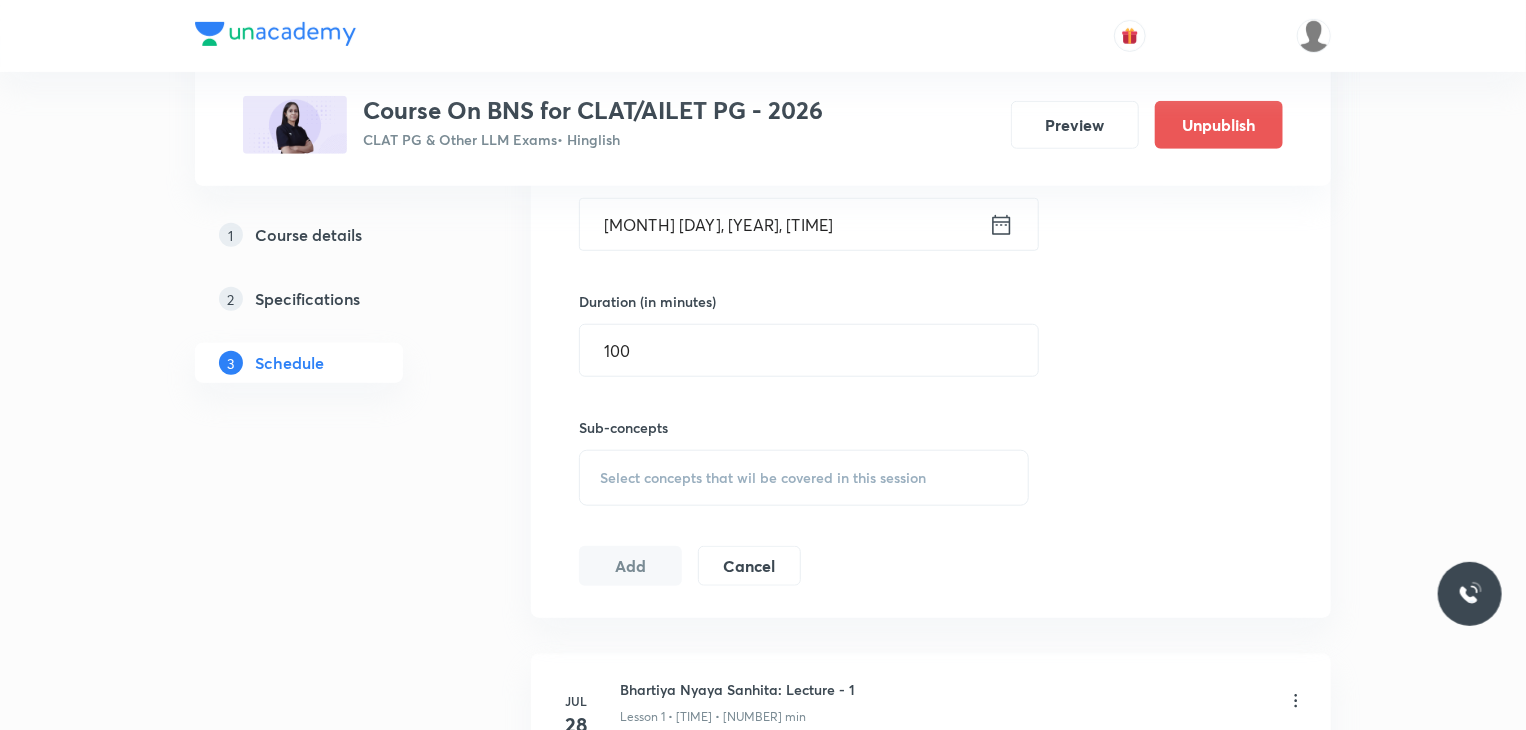 click on "Select concepts that wil be covered in this session" at bounding box center (763, 478) 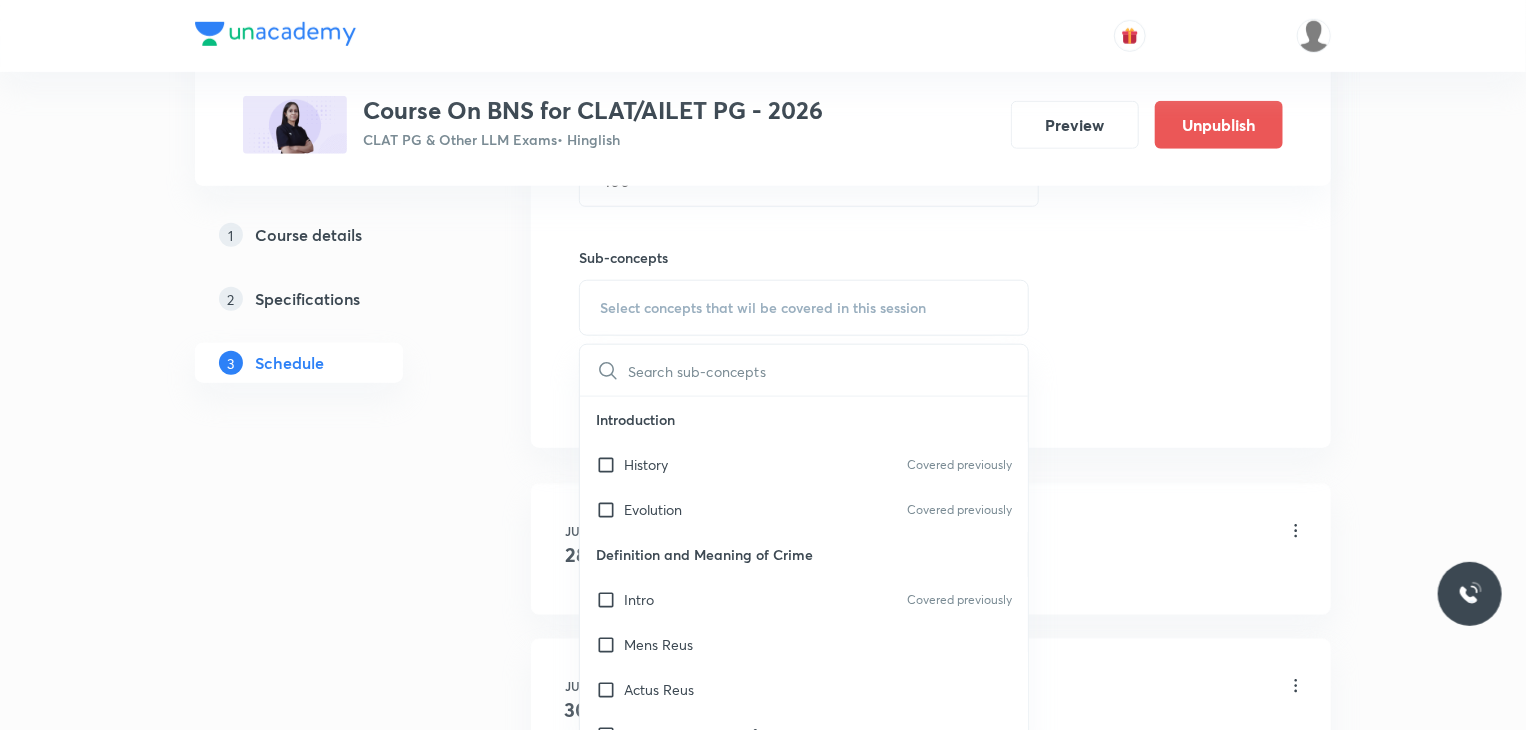 scroll, scrollTop: 912, scrollLeft: 0, axis: vertical 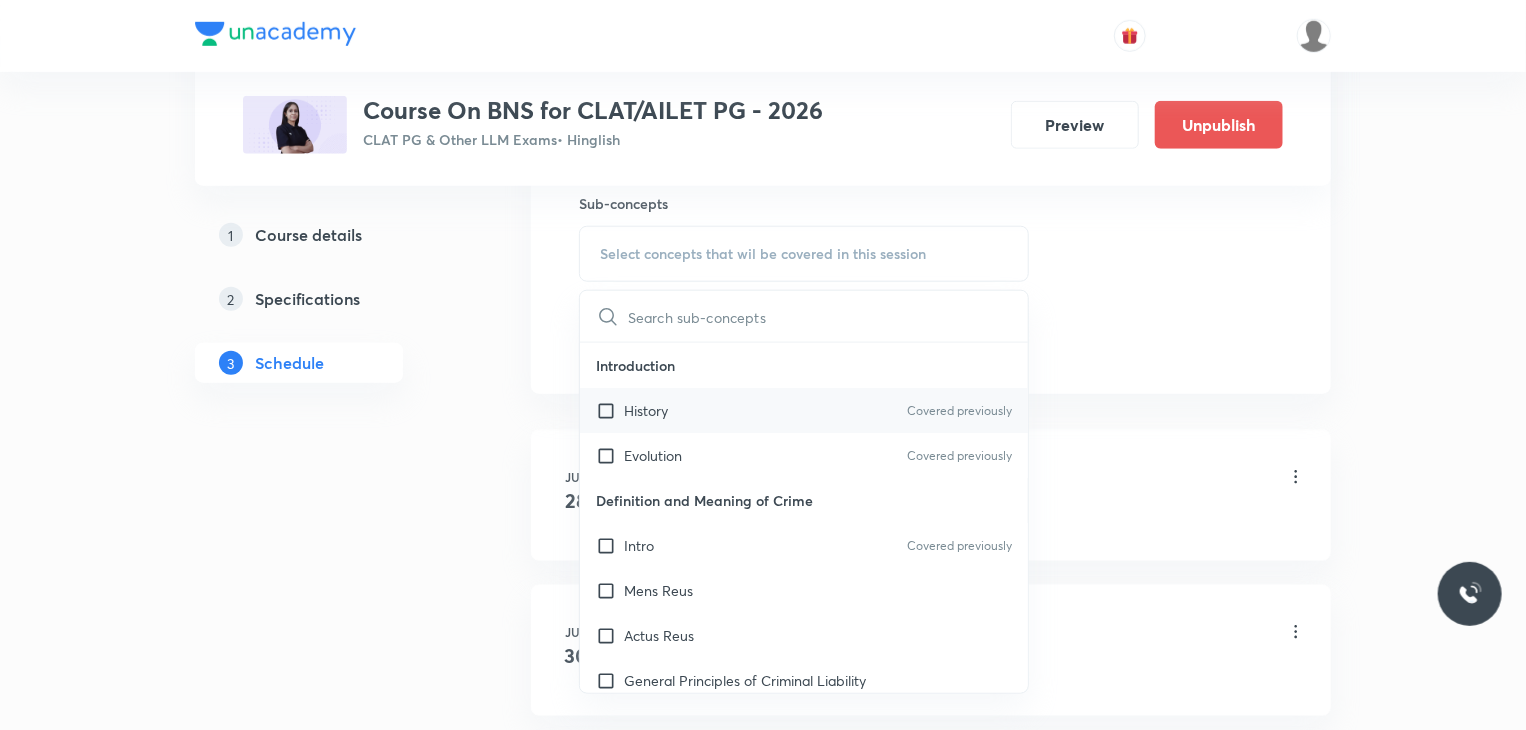 click at bounding box center [610, 410] 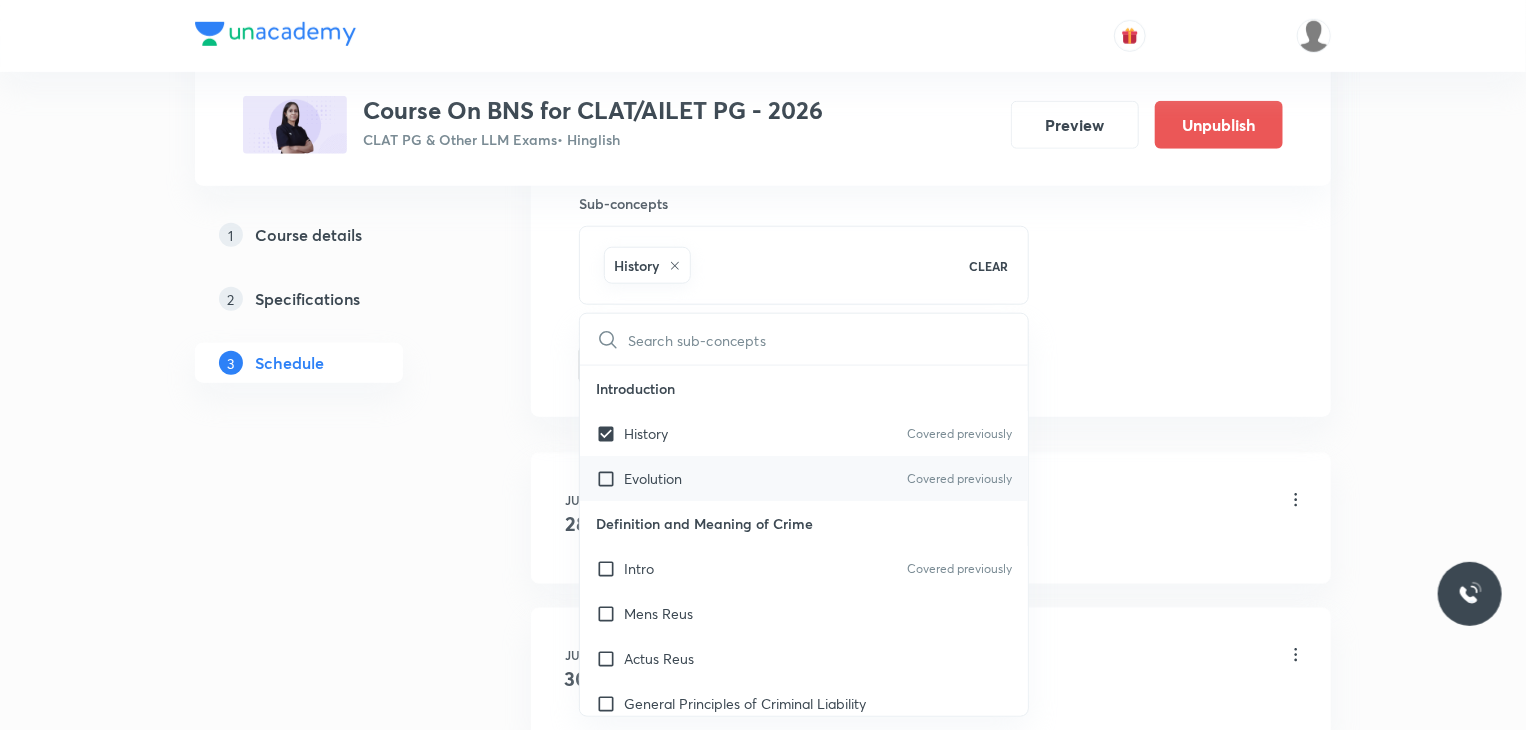 click at bounding box center [610, 478] 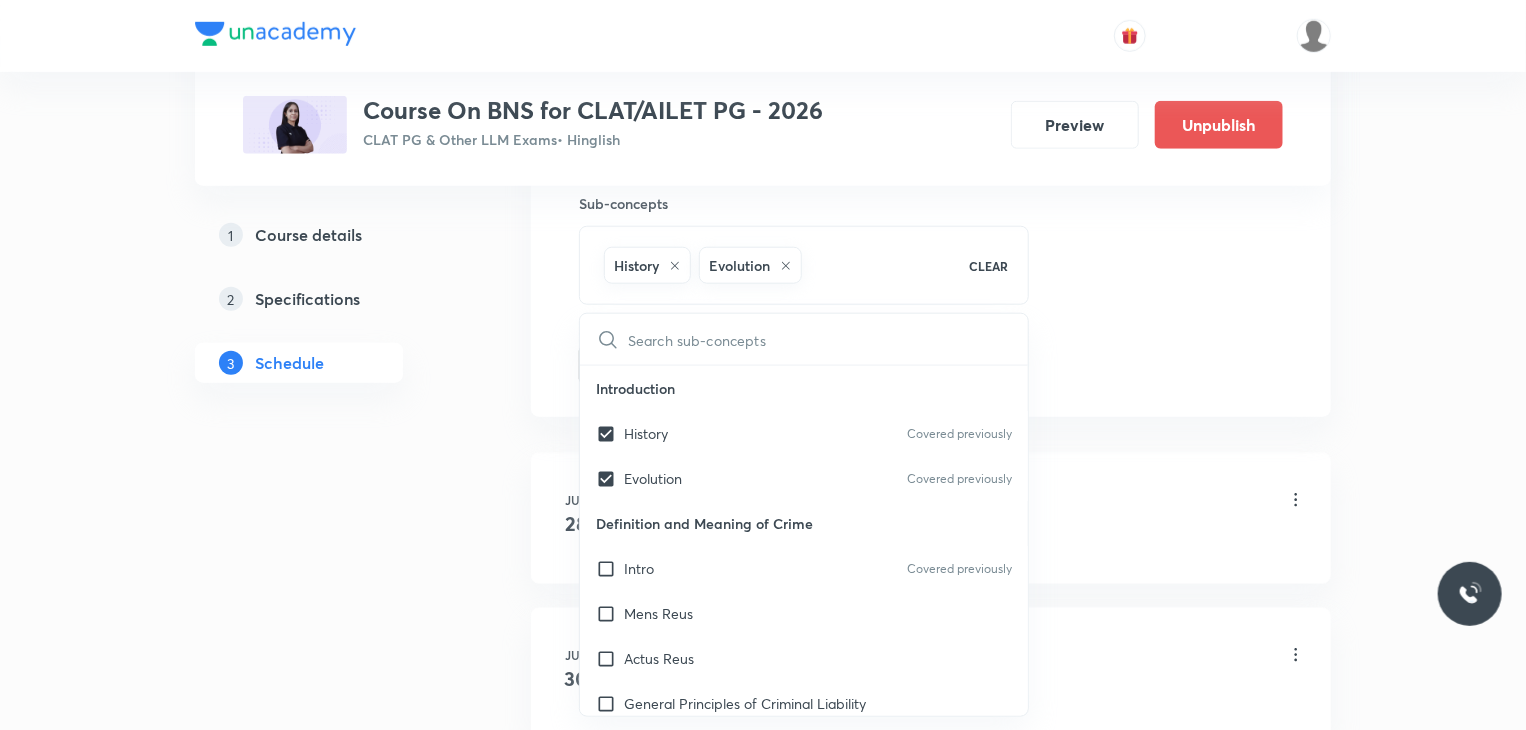 click on "Plus Courses Course On BNS for CLAT/AILET PG - 2026 CLAT PG & Other LLM Exams  • Hinglish Preview Unpublish 1 Course details 2 Specifications 3 Schedule Schedule 3  classes Topic coverage Criminal Law Cover at least  60 % View details Session  4 Live class Quiz Recorded classes Session title 35/99 Bhartiya Nyaya Sanhita: Lecture - 4 ​ Schedule for Aug 6, 2025, 5:45 PM ​ Duration (in minutes) 100 ​ Sub-concepts History Evolution CLEAR ​ Introduction History Covered previously Evolution Covered previously Definition and Meaning of Crime Intro Covered previously Mens Reus Actus Reus General Principles of Criminal Liability Difference b/w Crime and Tort Difference Stages of Crime Intention Preparation Attempt Accomplishment Theories and Kinds of Punishment Deterrent theory Retributive theory Preventive theory General Exceptions Mistake of Fact Judicial Acts Accident Absence of Criminal Intent Consent Triffles Private defences Reformative theory Abetment Definition Abetment by instigation Hurt Punishment" at bounding box center [763, 123] 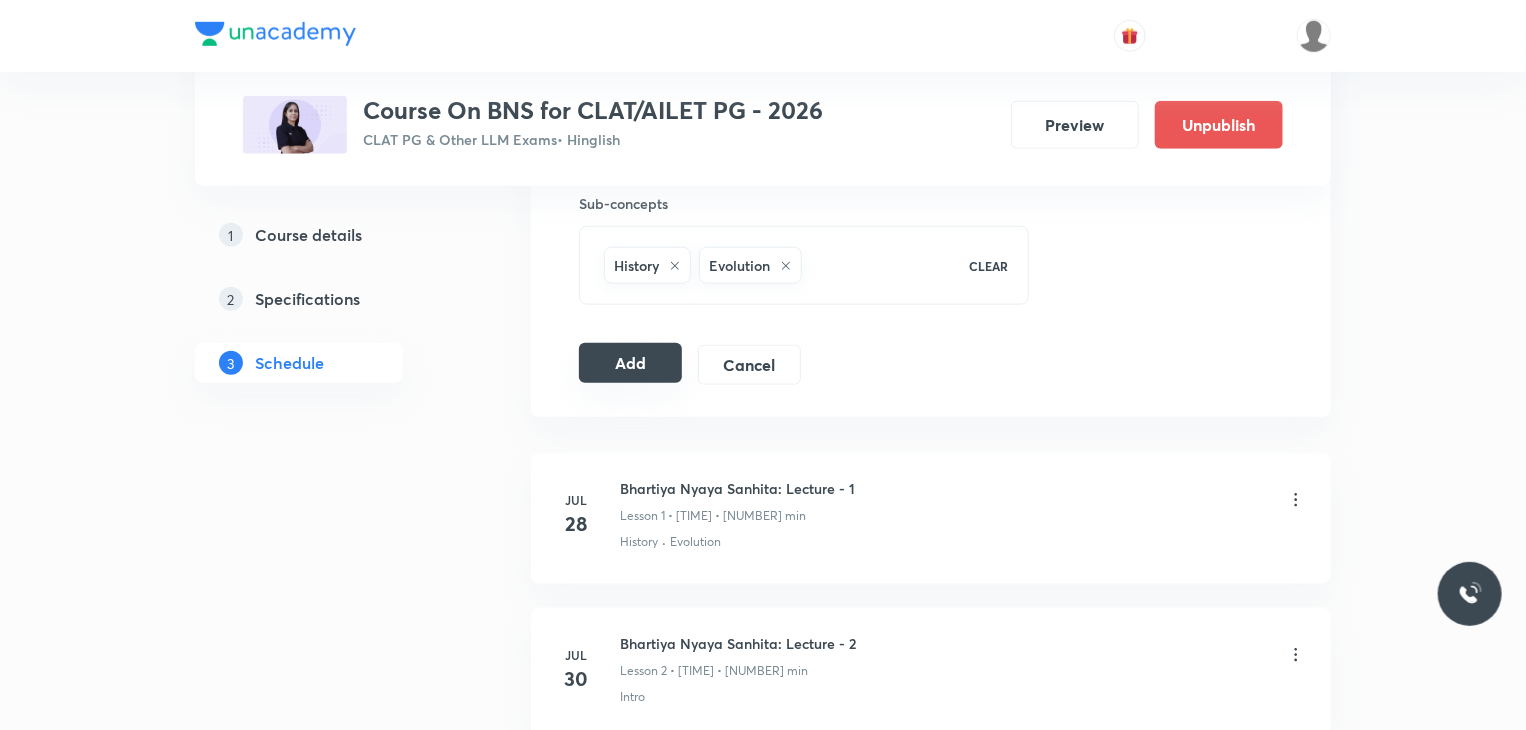 click on "Add" at bounding box center [630, 363] 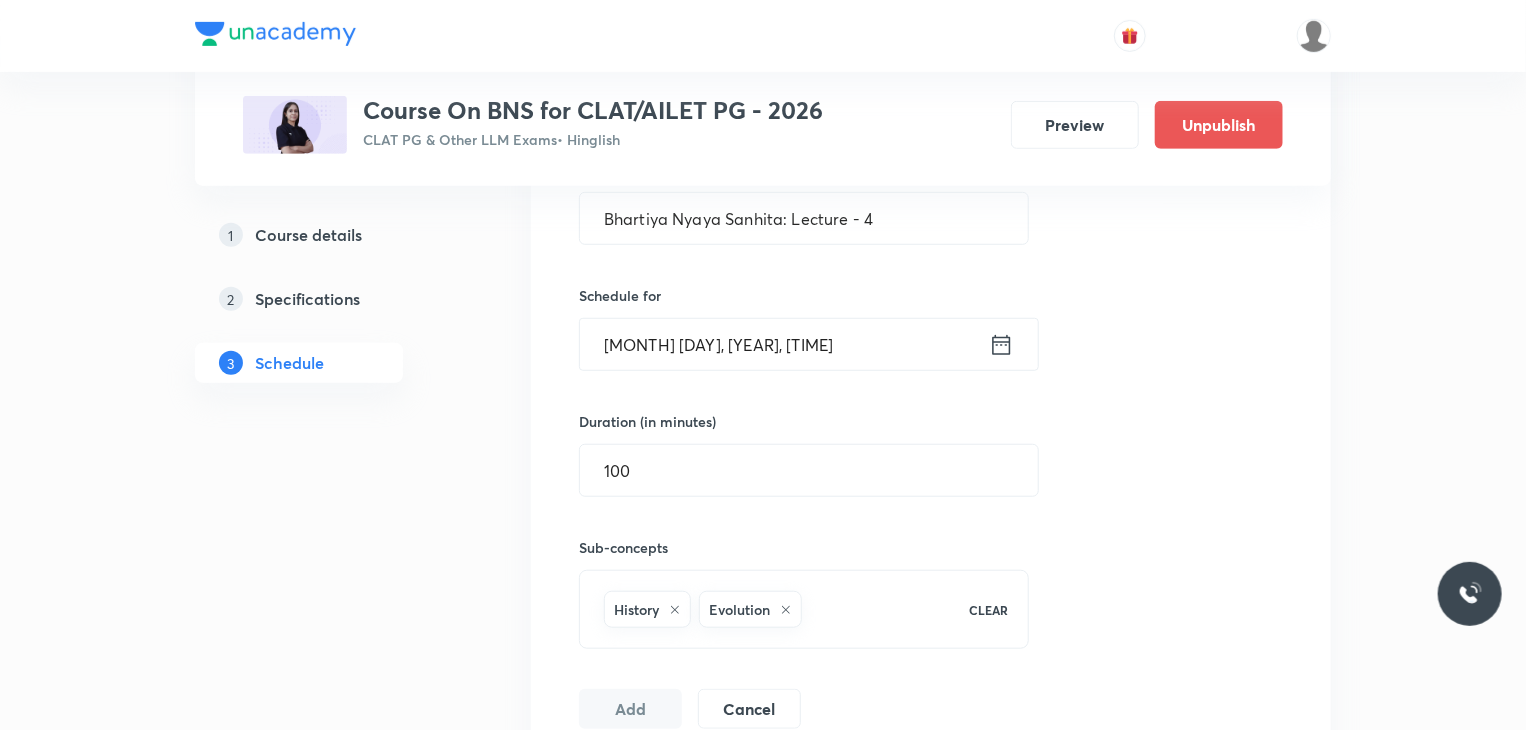 scroll, scrollTop: 495, scrollLeft: 0, axis: vertical 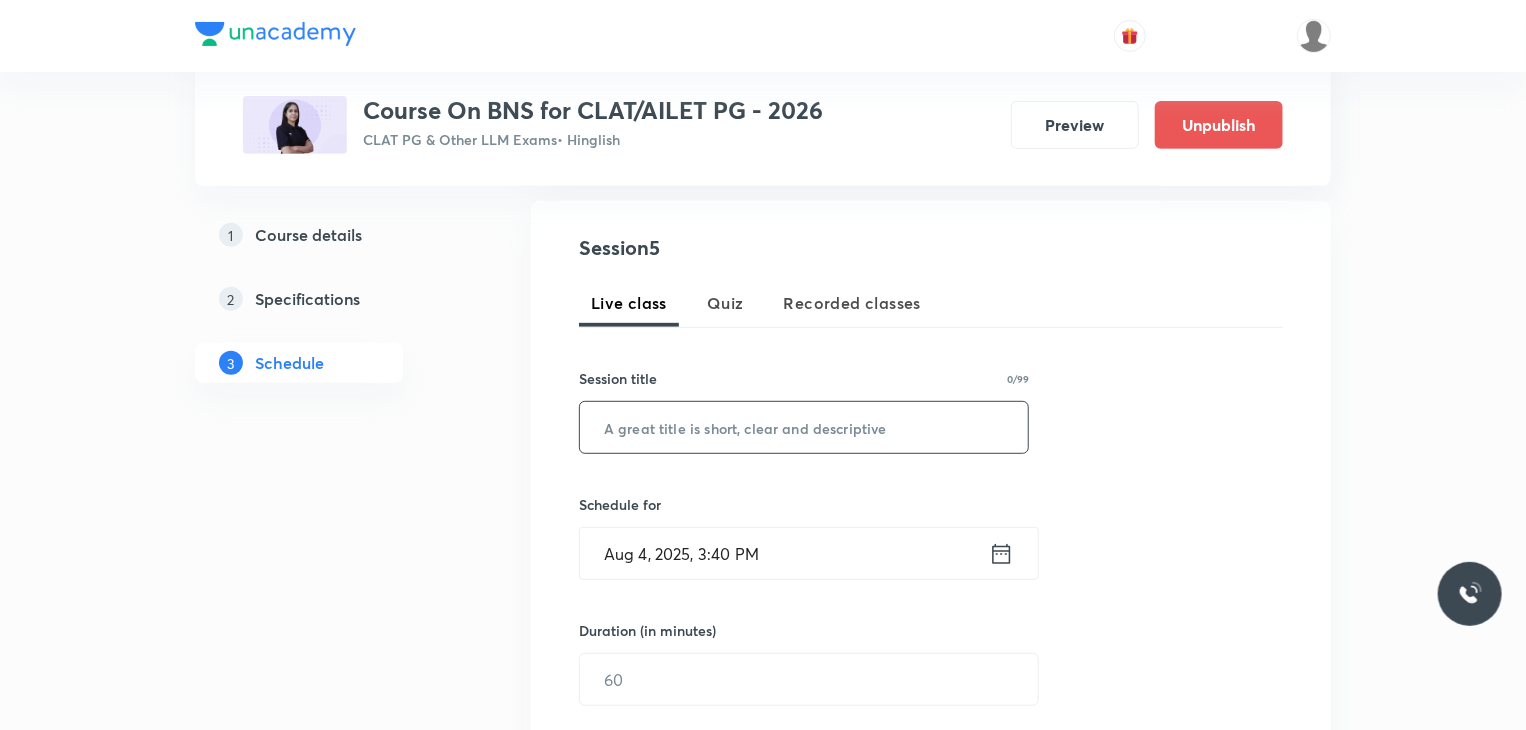 click at bounding box center (804, 427) 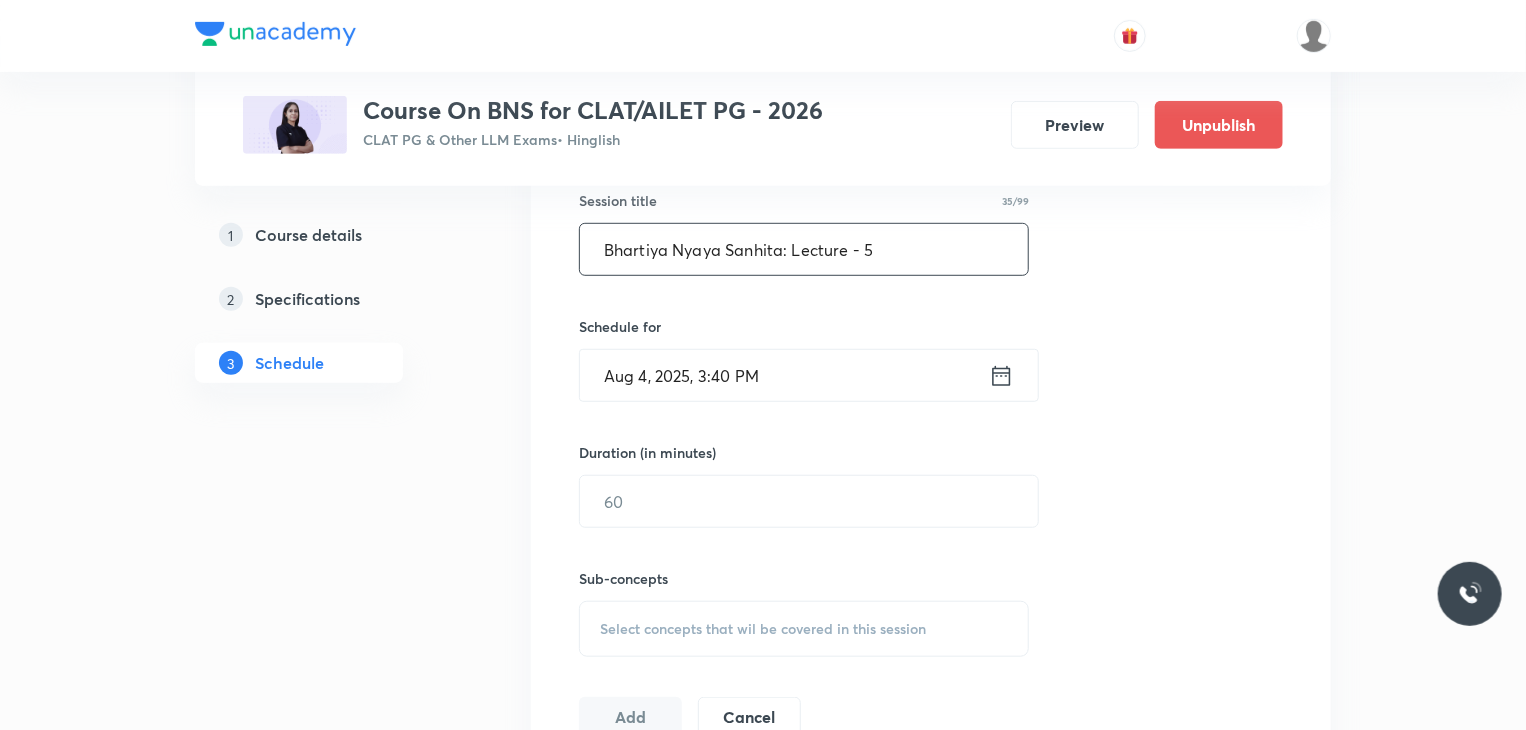 scroll, scrollTop: 535, scrollLeft: 0, axis: vertical 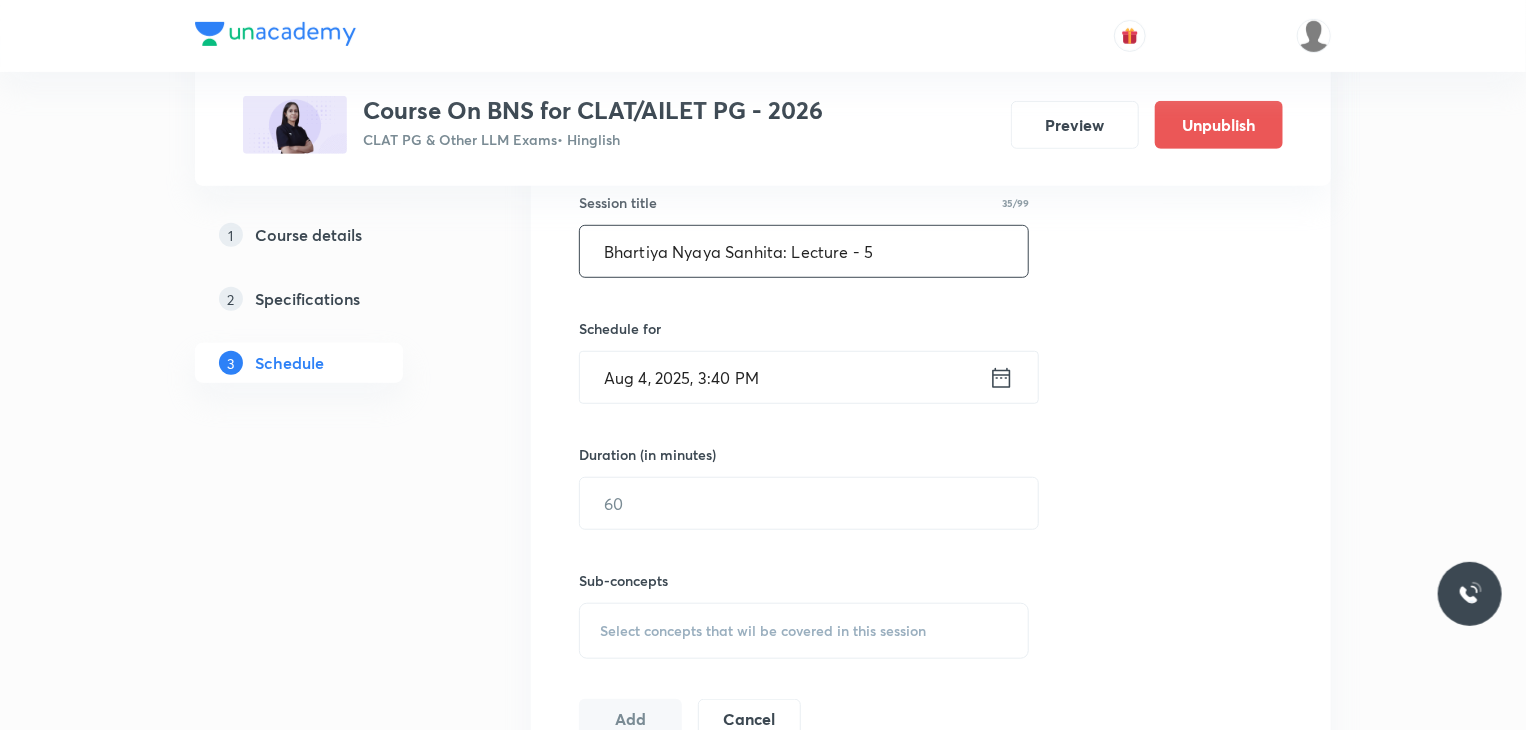 type on "Bhartiya Nyaya Sanhita: Lecture - 5" 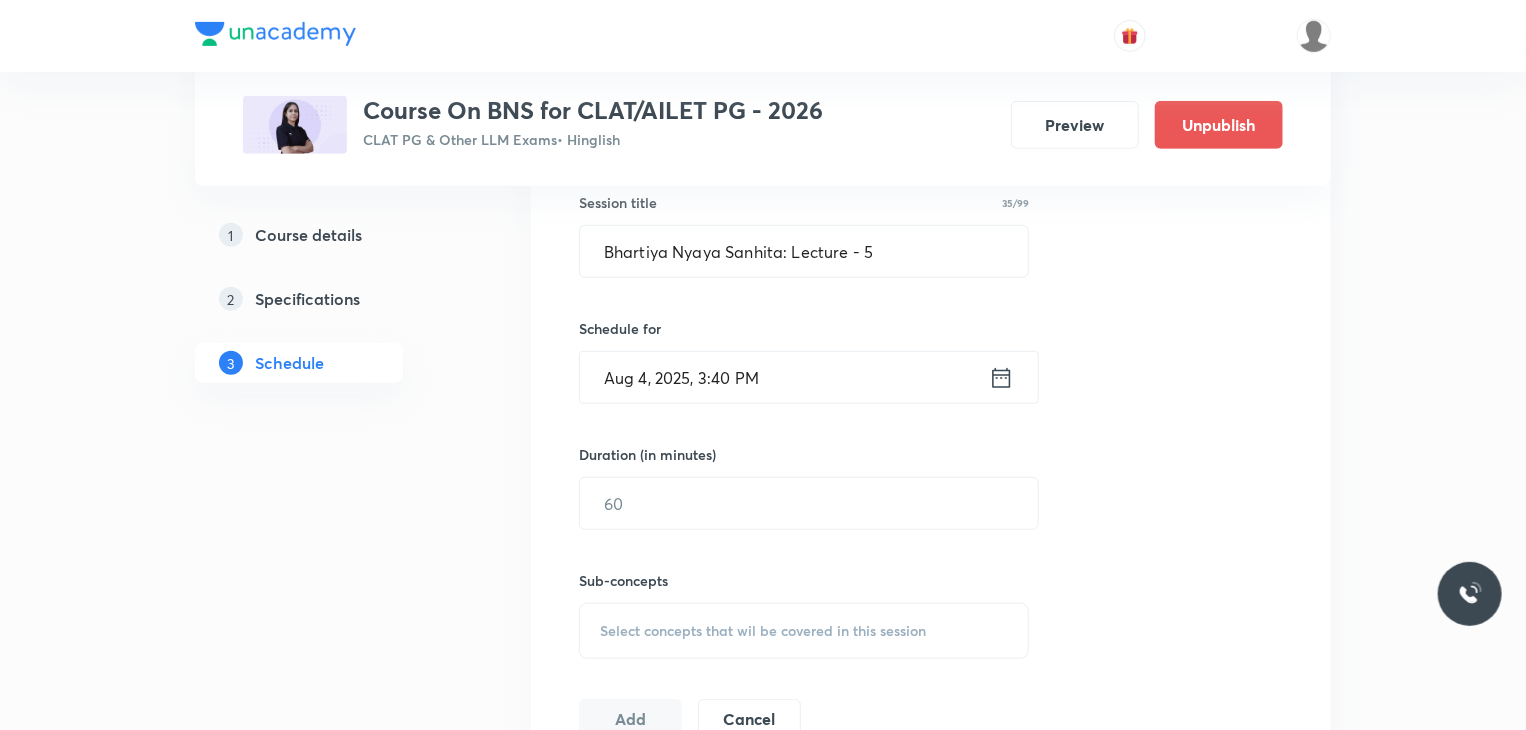 click on "Aug 4, 2025, 3:40 PM" at bounding box center [784, 377] 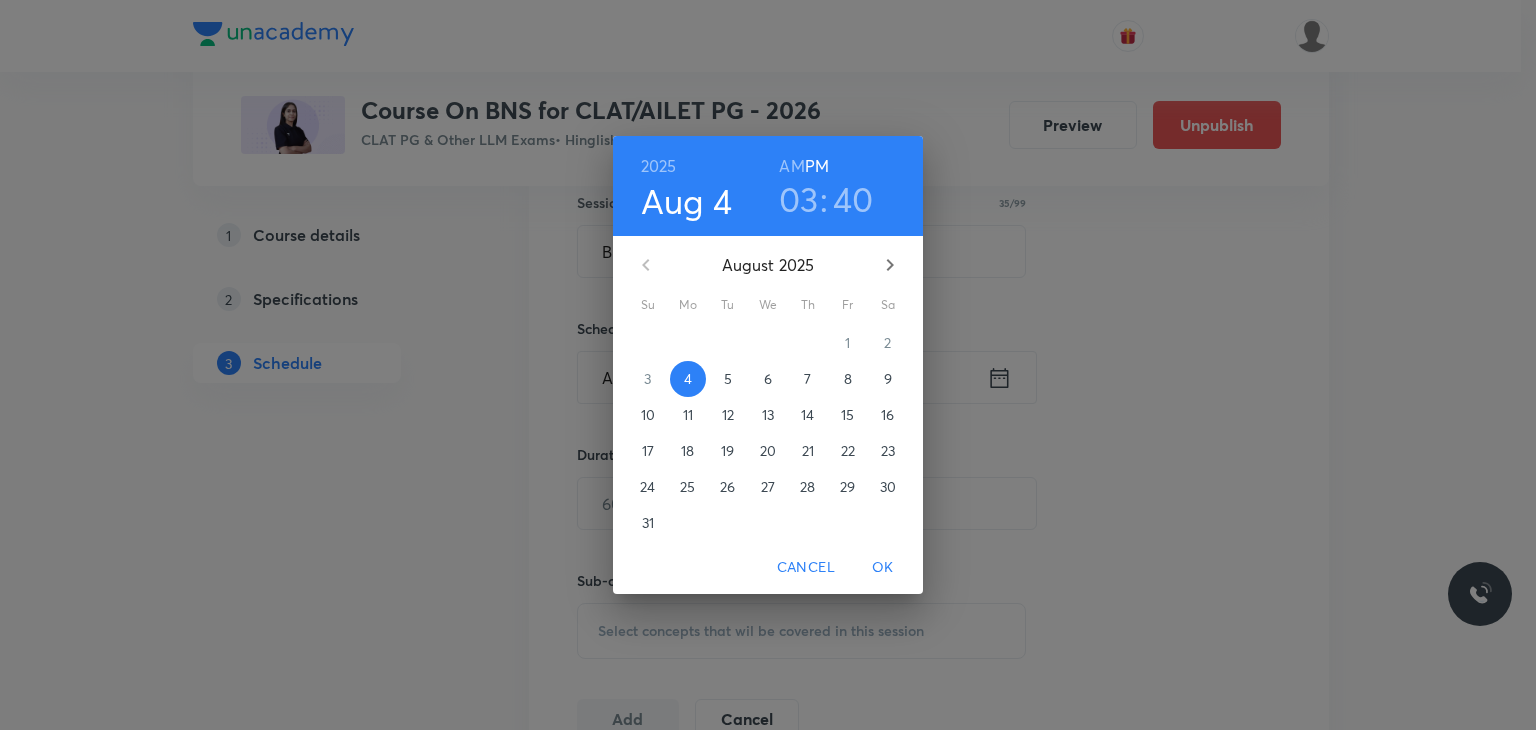 click on "8" at bounding box center [848, 379] 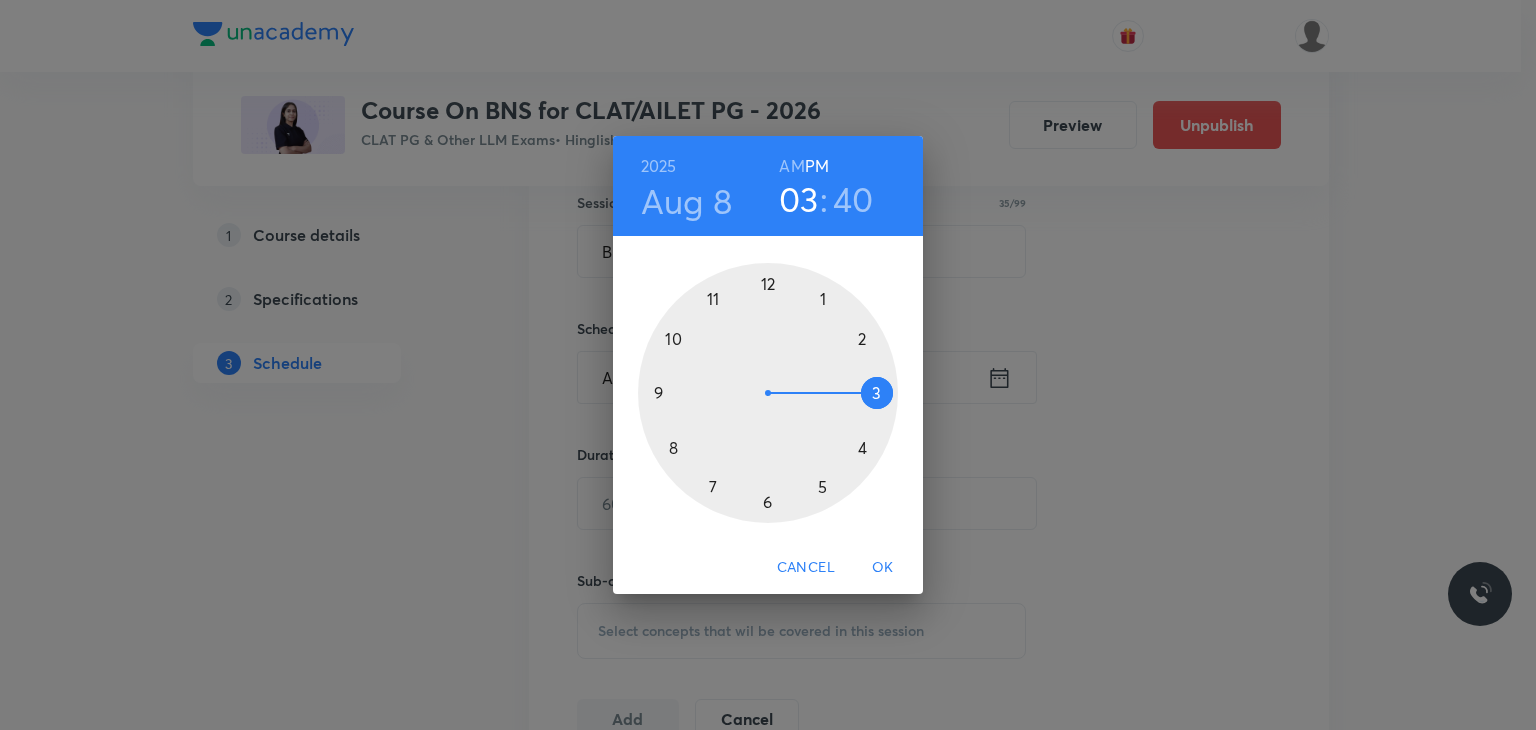 click at bounding box center [768, 393] 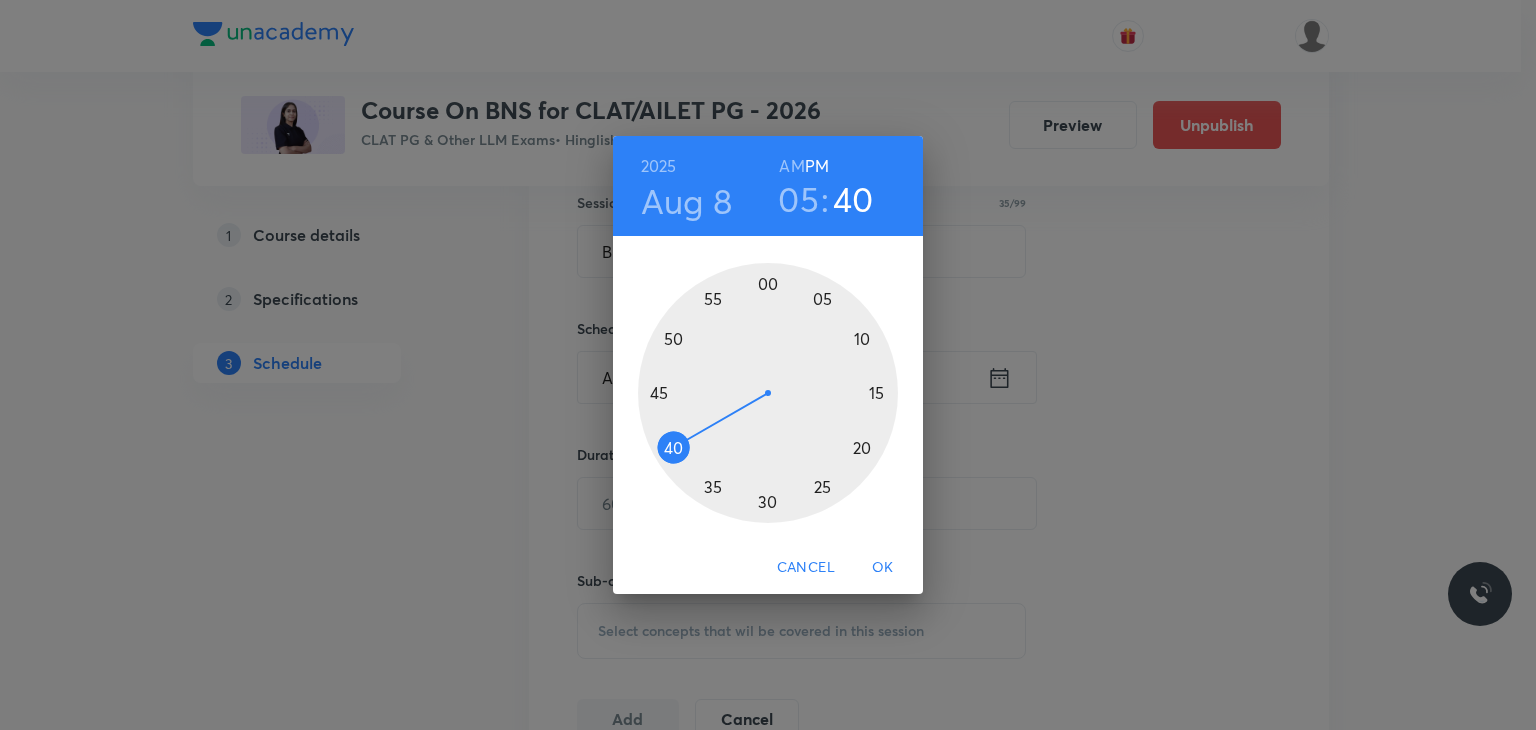 click at bounding box center (768, 393) 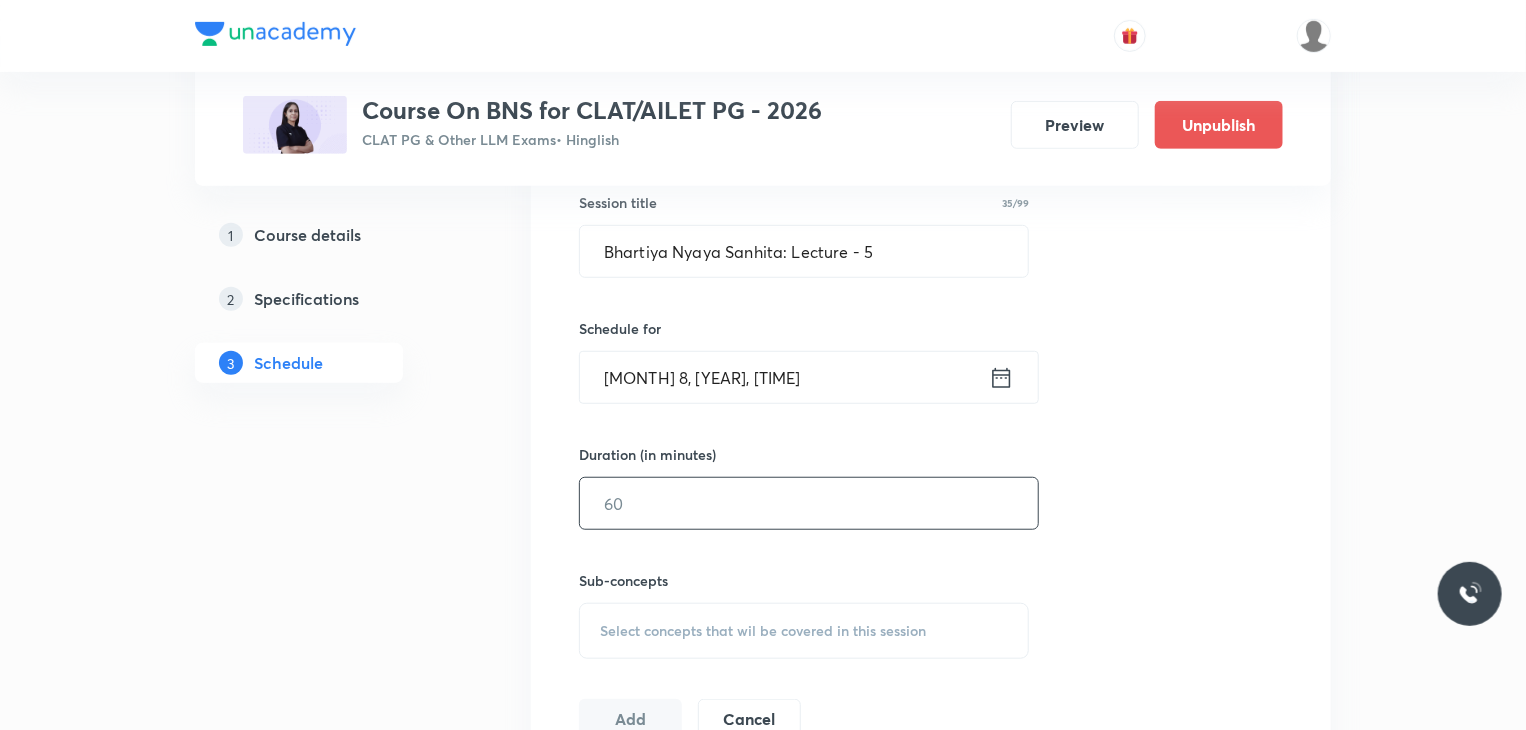 click at bounding box center (809, 503) 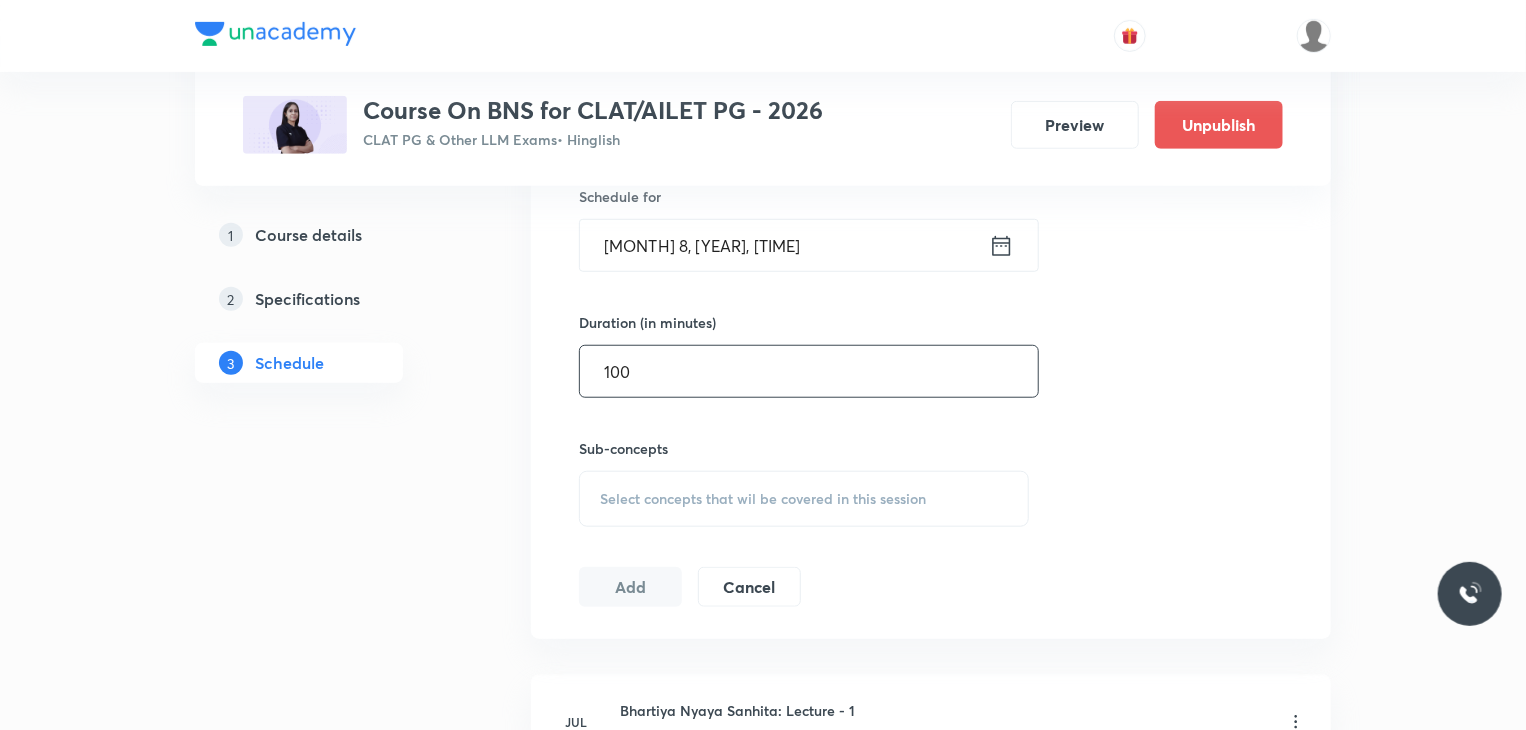scroll, scrollTop: 670, scrollLeft: 0, axis: vertical 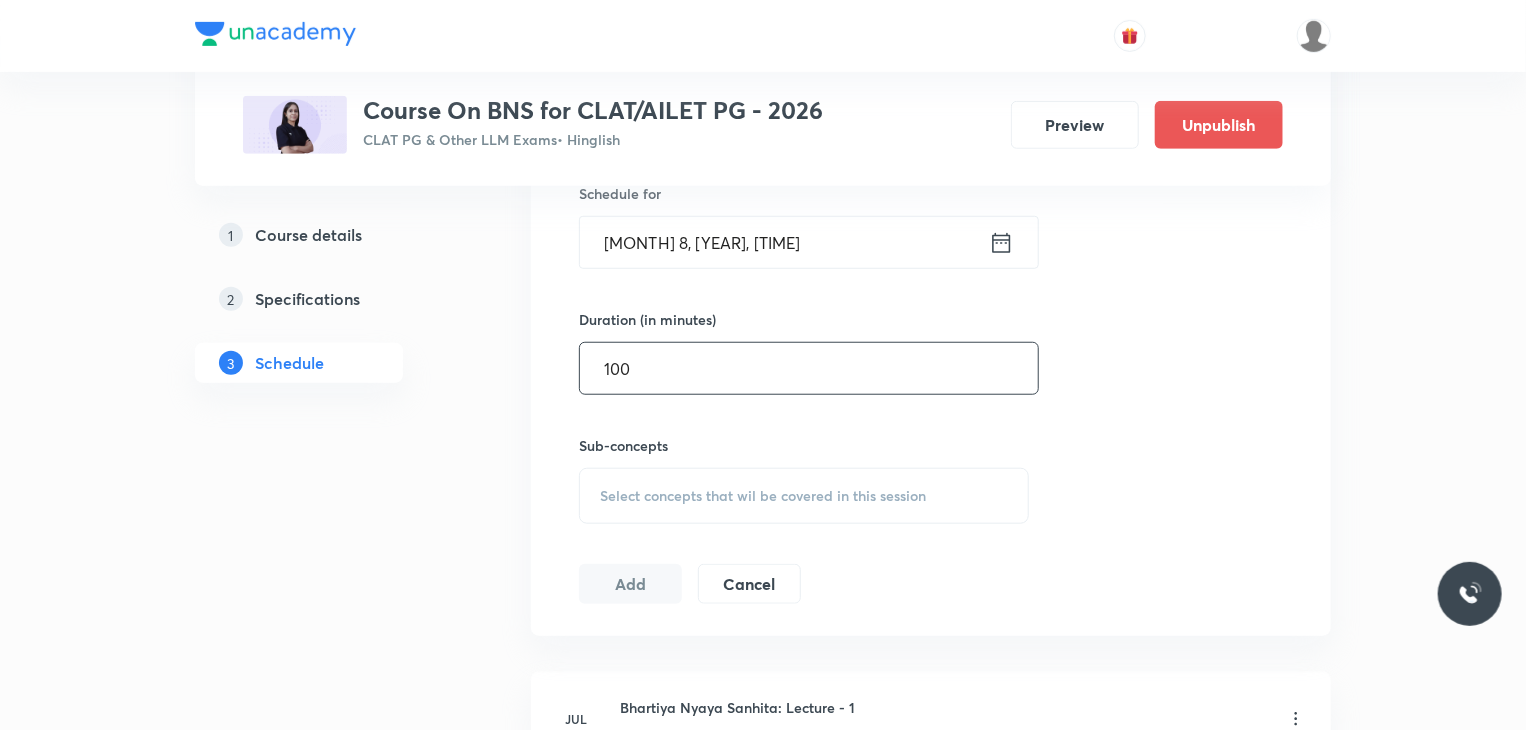 type on "100" 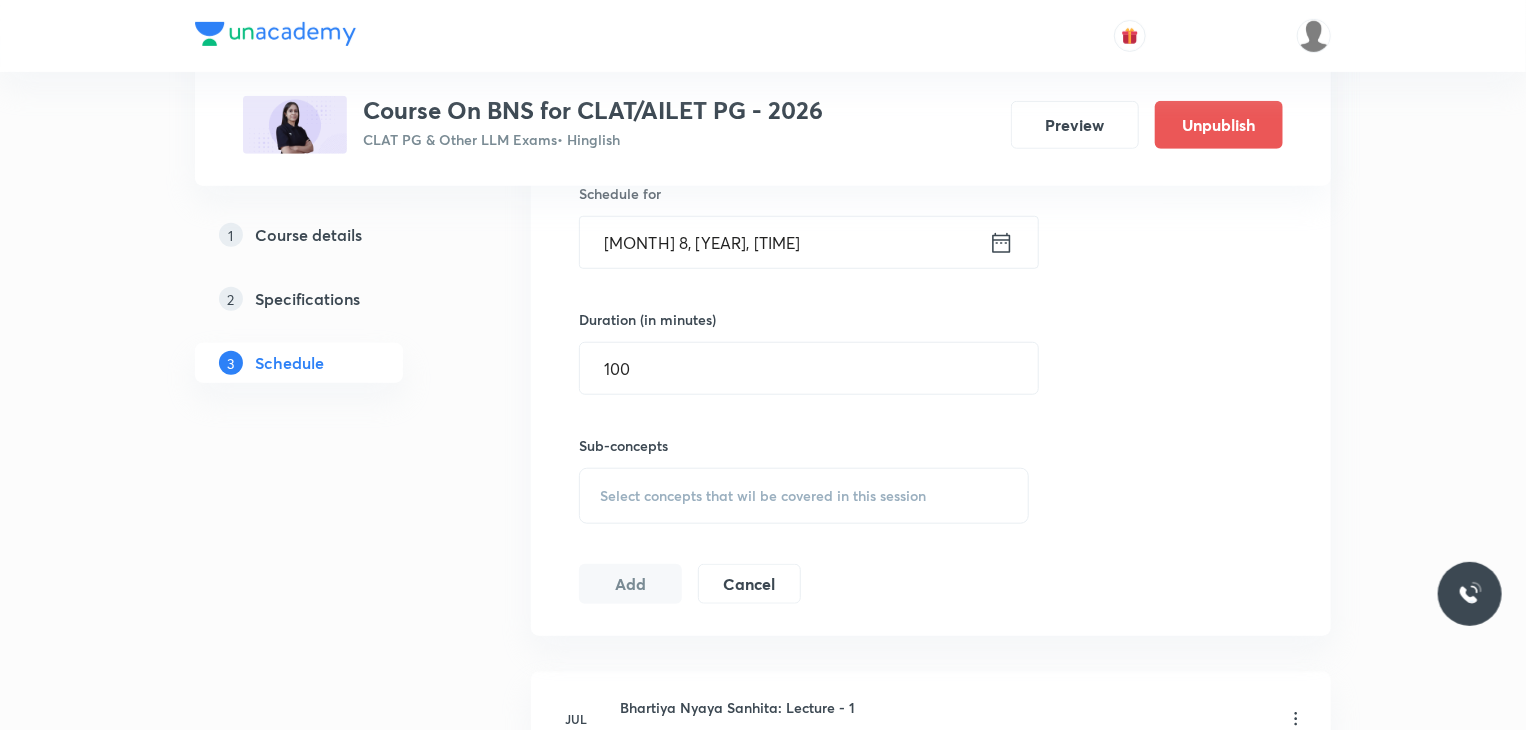 click on "Select concepts that wil be covered in this session" at bounding box center (804, 496) 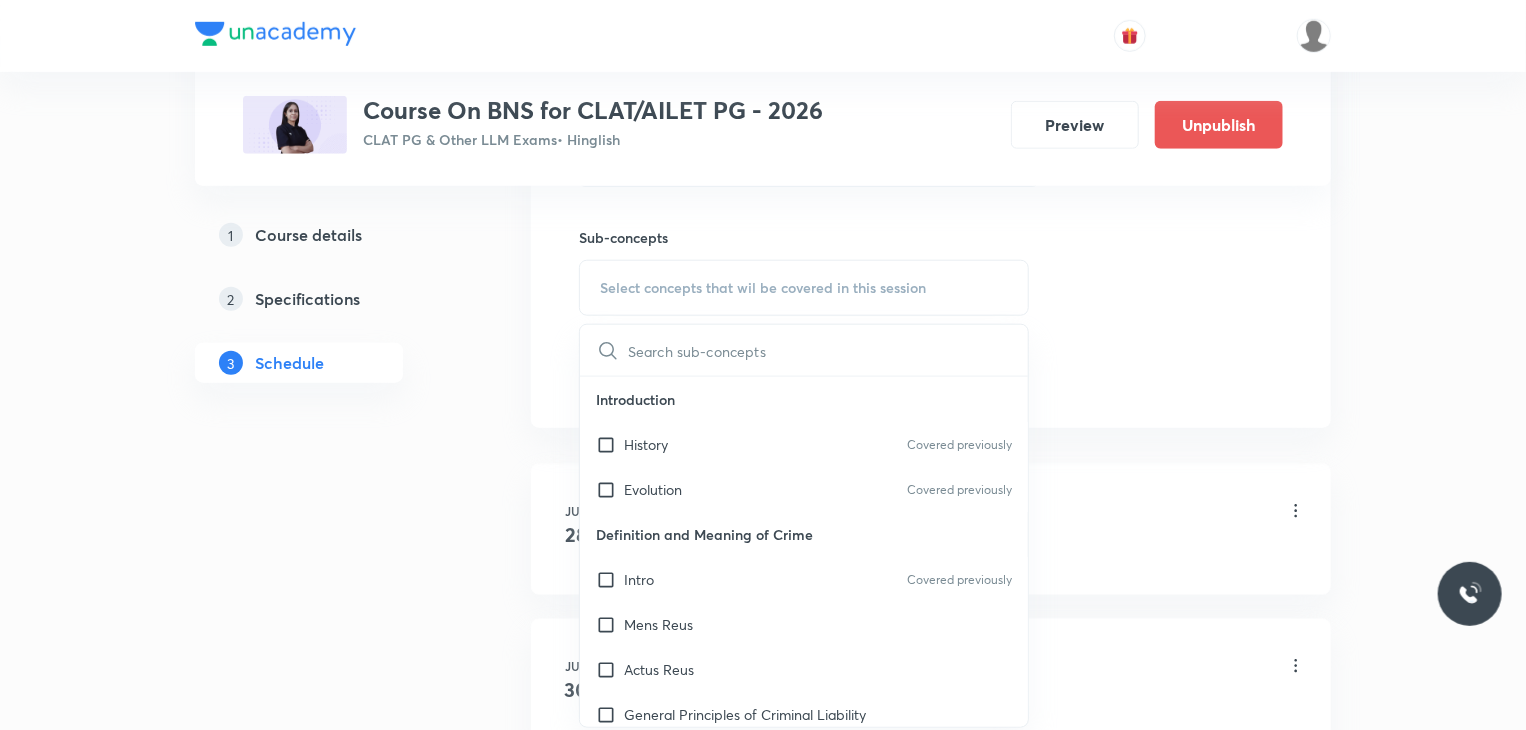 scroll, scrollTop: 879, scrollLeft: 0, axis: vertical 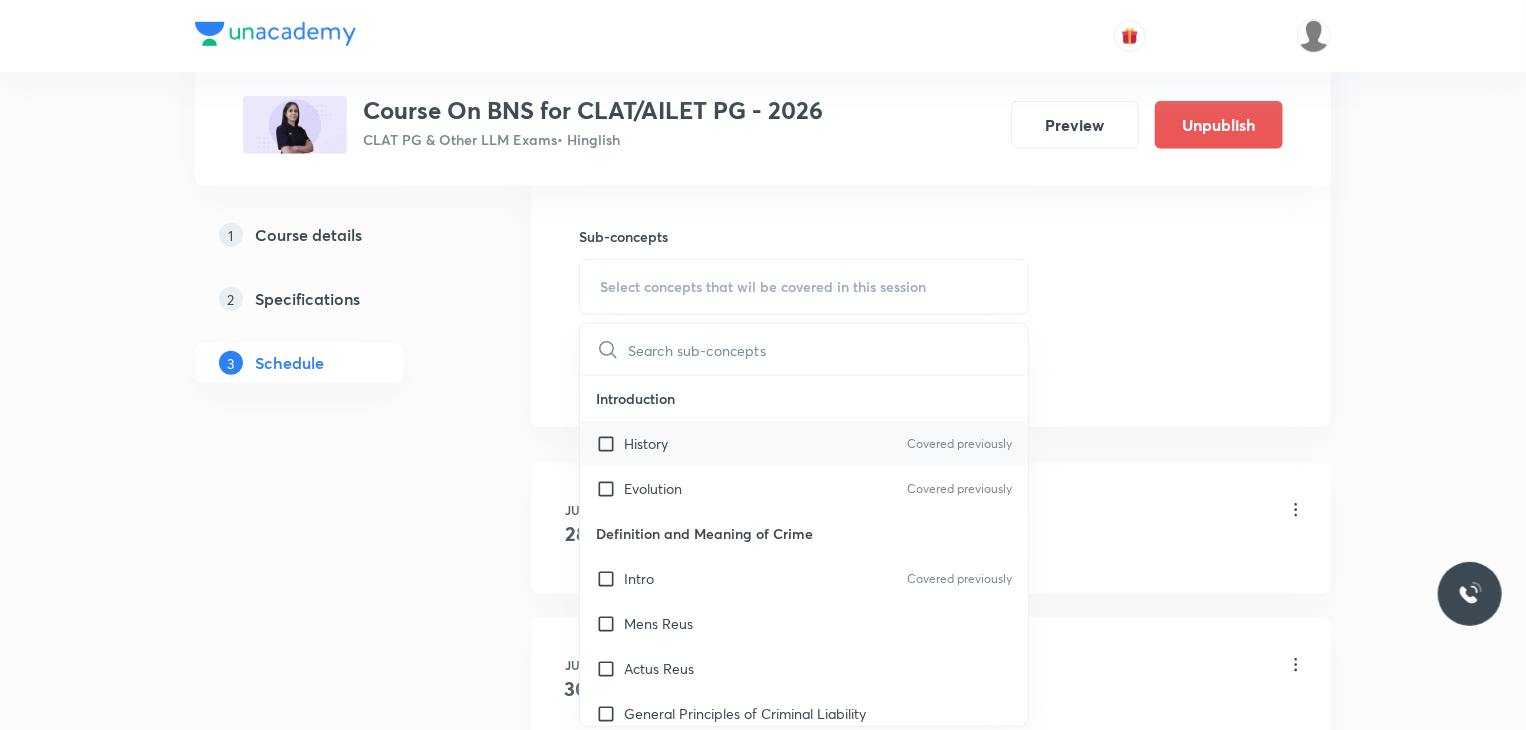 click at bounding box center (610, 443) 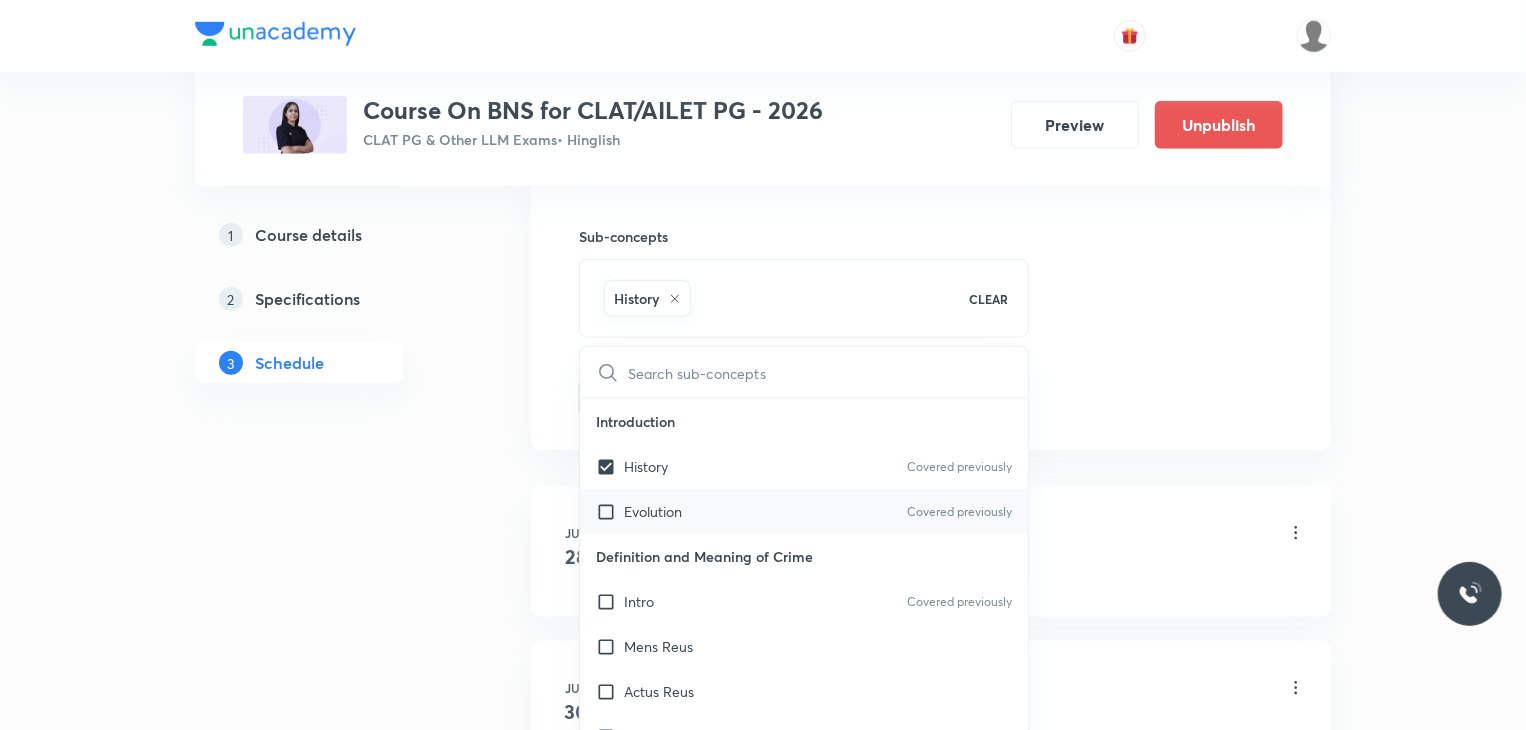 click on "Evolution Covered previously" at bounding box center (804, 511) 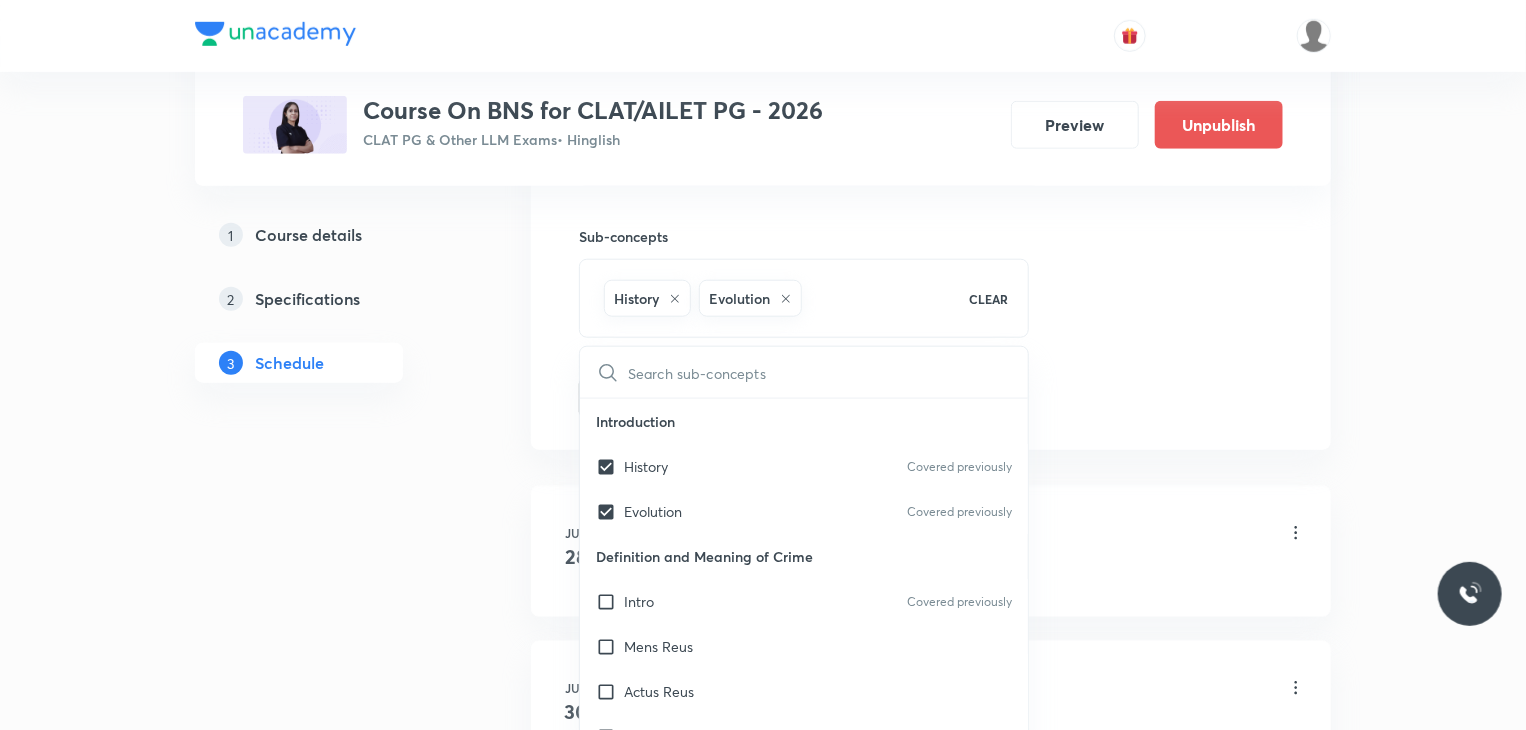 click on "Session  5 Live class Quiz Recorded classes Session title 35/99 Bhartiya Nyaya Sanhita: Lecture - 5 ​ Schedule for Aug 8, 2025, 5:45 PM ​ Duration (in minutes) 100 ​ Sub-concepts History Evolution CLEAR ​ Introduction History Covered previously Evolution Covered previously Definition and Meaning of Crime Intro Covered previously Mens Reus Actus Reus General Principles of Criminal Liability Difference b/w Crime and Tort Difference Stages of Crime Intention Preparation Attempt Accomplishment Theories and Kinds of Punishment Deterrent theory Retributive theory Preventive theory General Exceptions Mistake of Fact Judicial Acts Accident Absence of Criminal Intent Consent Triffles Private defences Reformative theory Abetment Definition Abetment by instigation Abetment by conspiracy Abetment by aiding Hurt Introduction Punishment Grievous Hurt Extortion Meaning Ingredients of Extortion Examples Punishment Criminal Misappropriation of Property Meaning Section 403 and 404 Ingredients Stolen property Add Cancel" at bounding box center [931, 65] 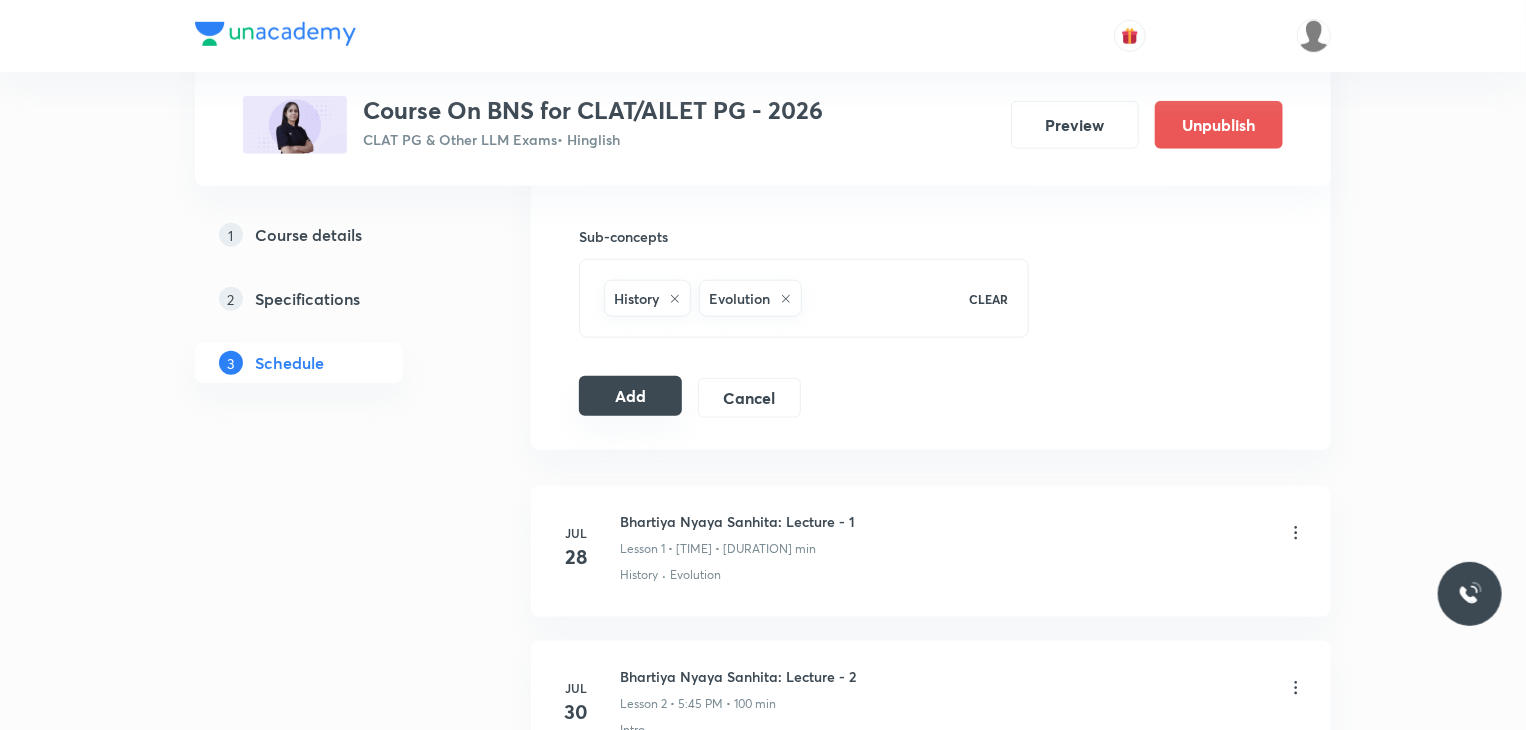click on "Add" at bounding box center [630, 396] 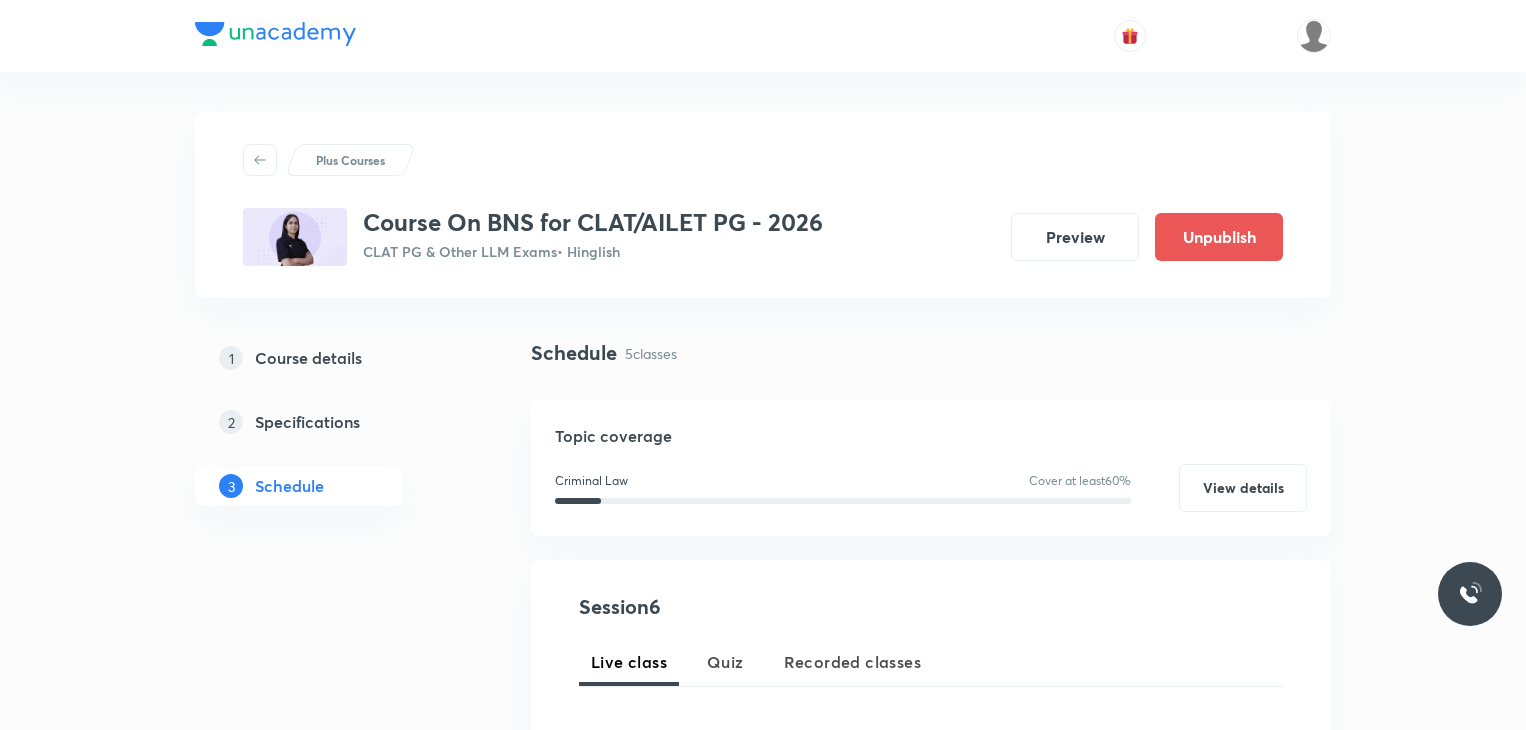 scroll, scrollTop: 1549, scrollLeft: 0, axis: vertical 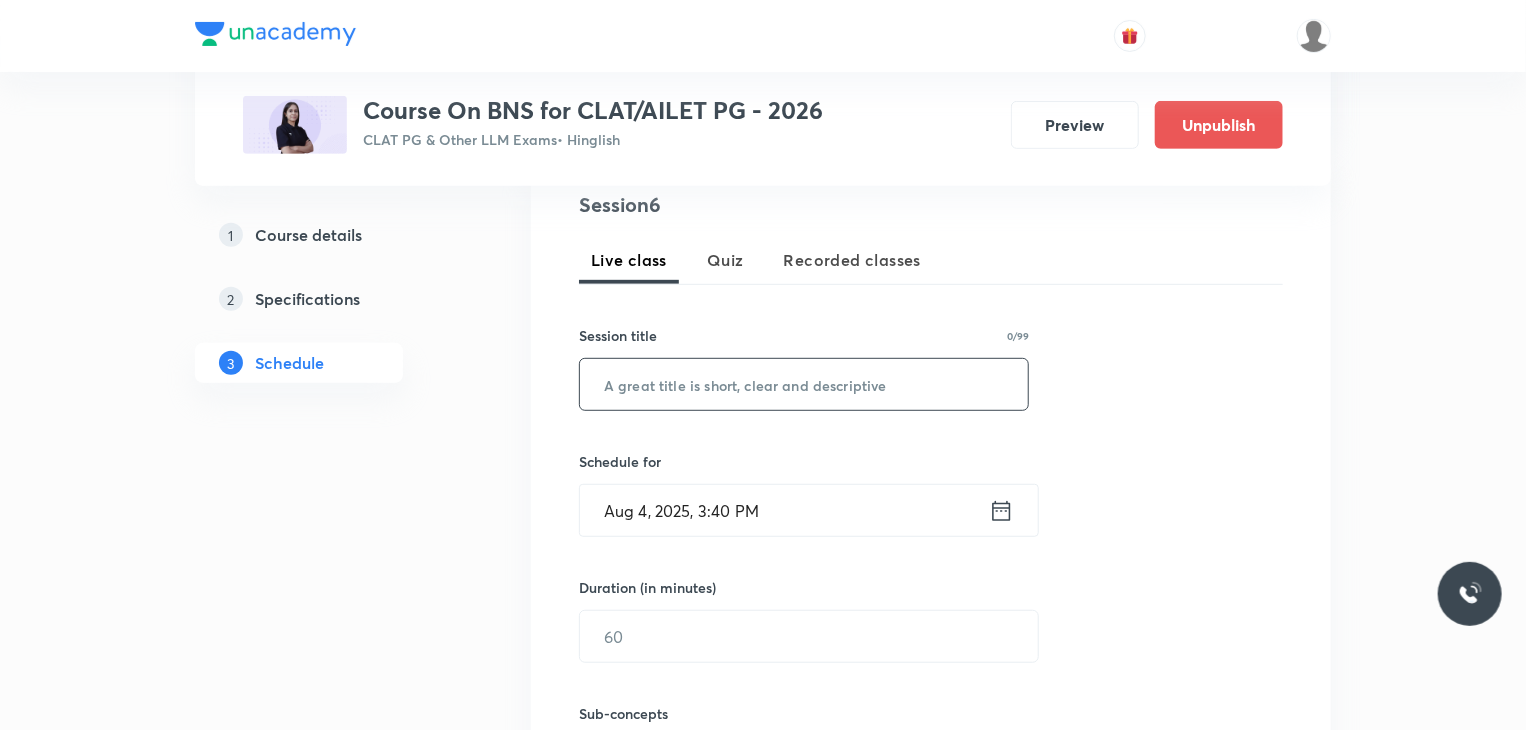 click at bounding box center (804, 384) 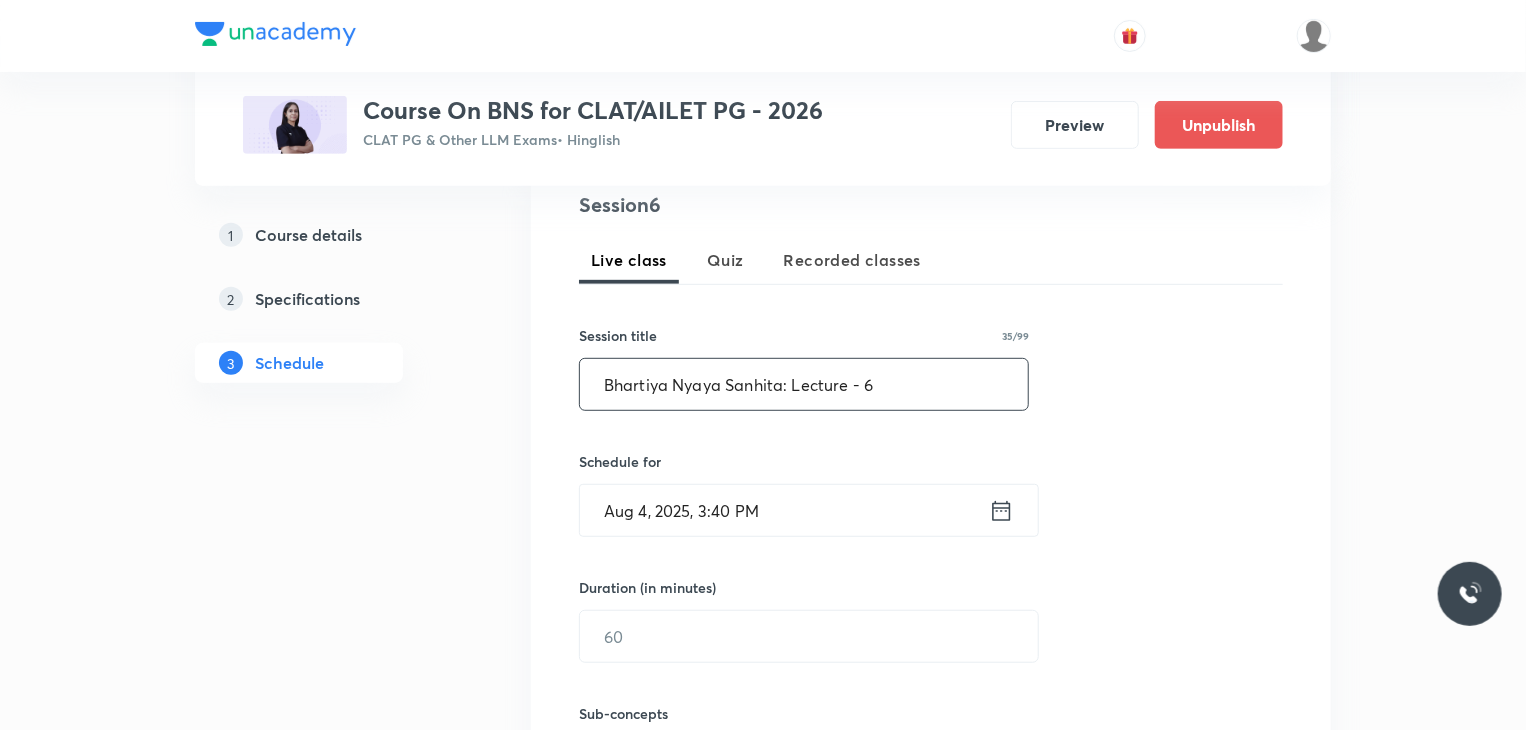type on "Bhartiya Nyaya Sanhita: Lecture - 6" 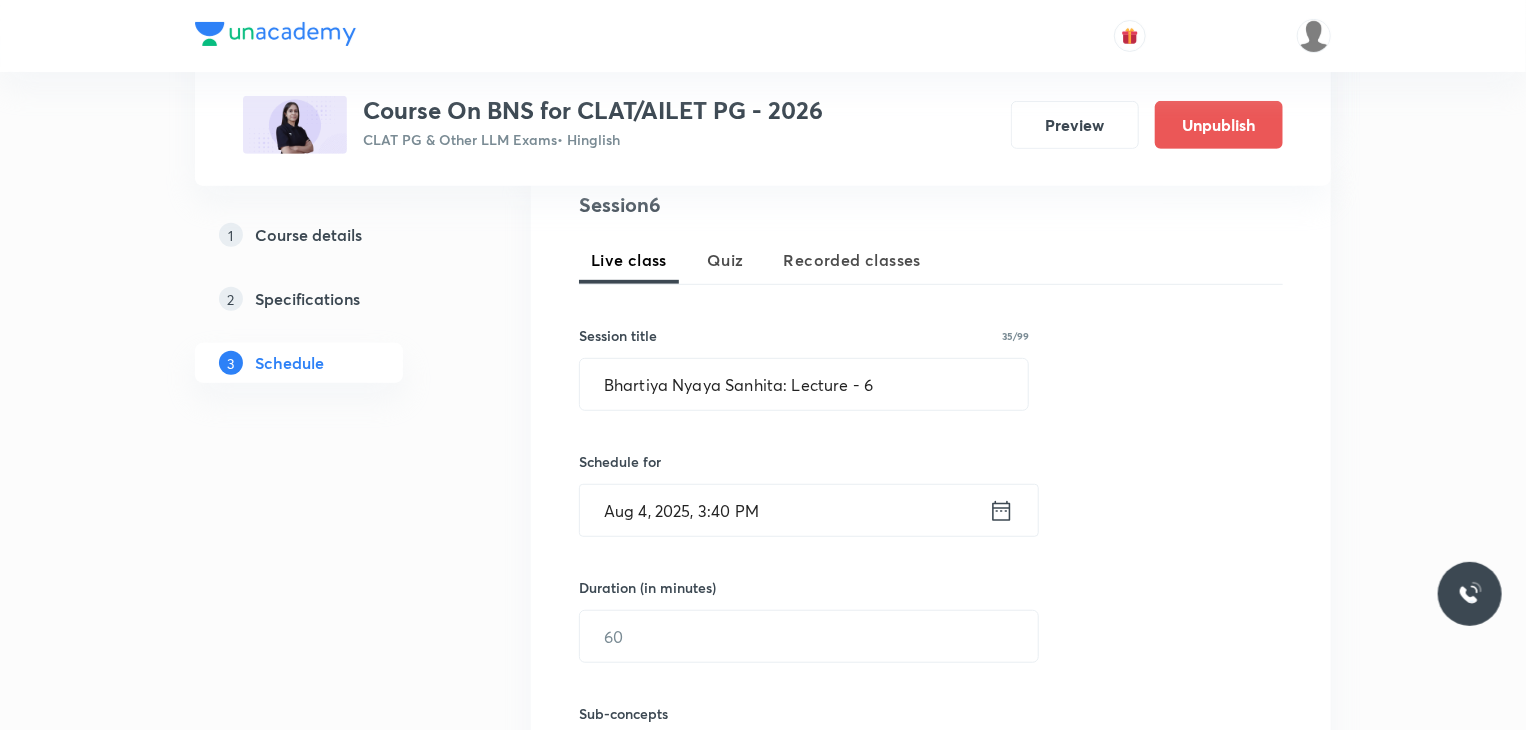 click on "Aug 4, 2025, 3:40 PM" at bounding box center (784, 510) 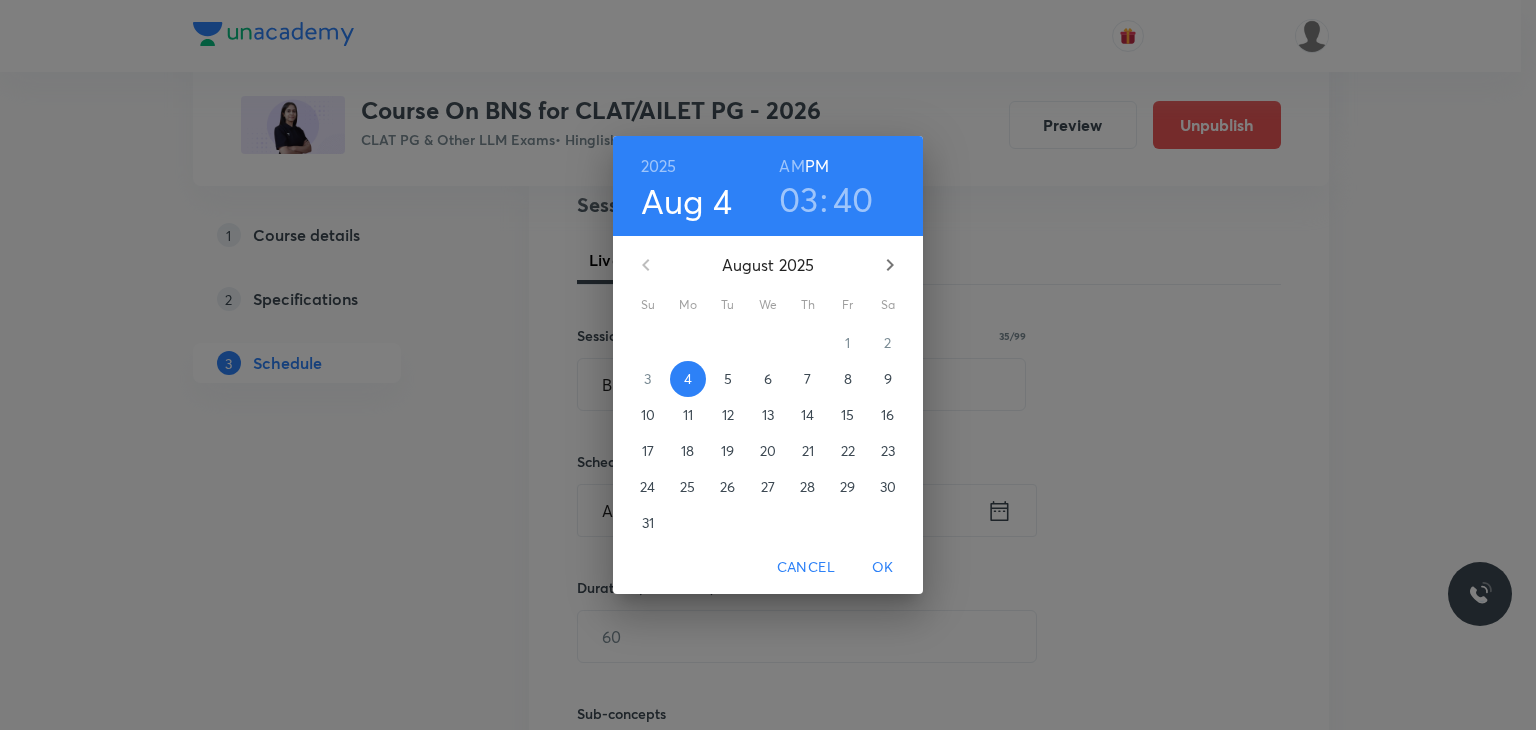 click on "11" at bounding box center [688, 415] 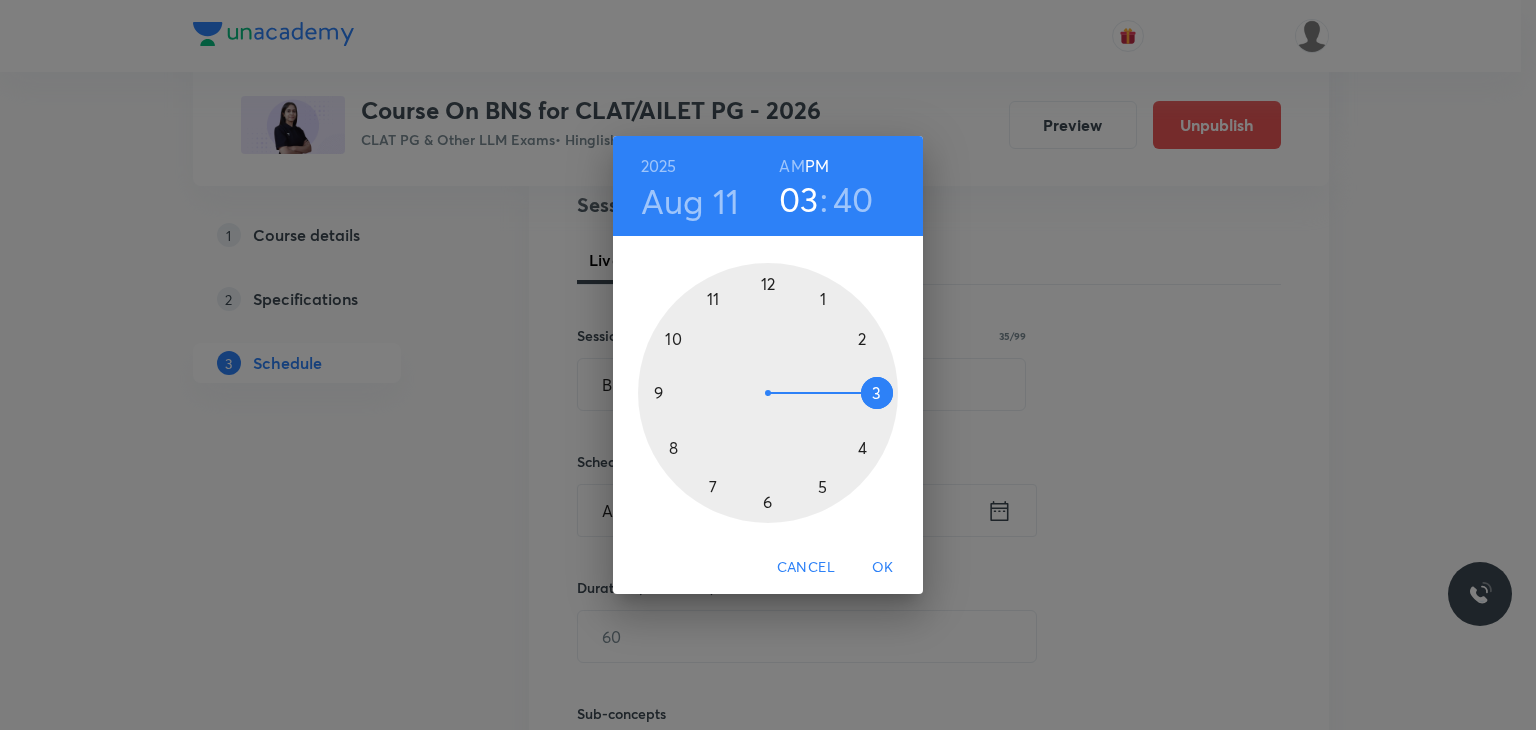 click at bounding box center [768, 393] 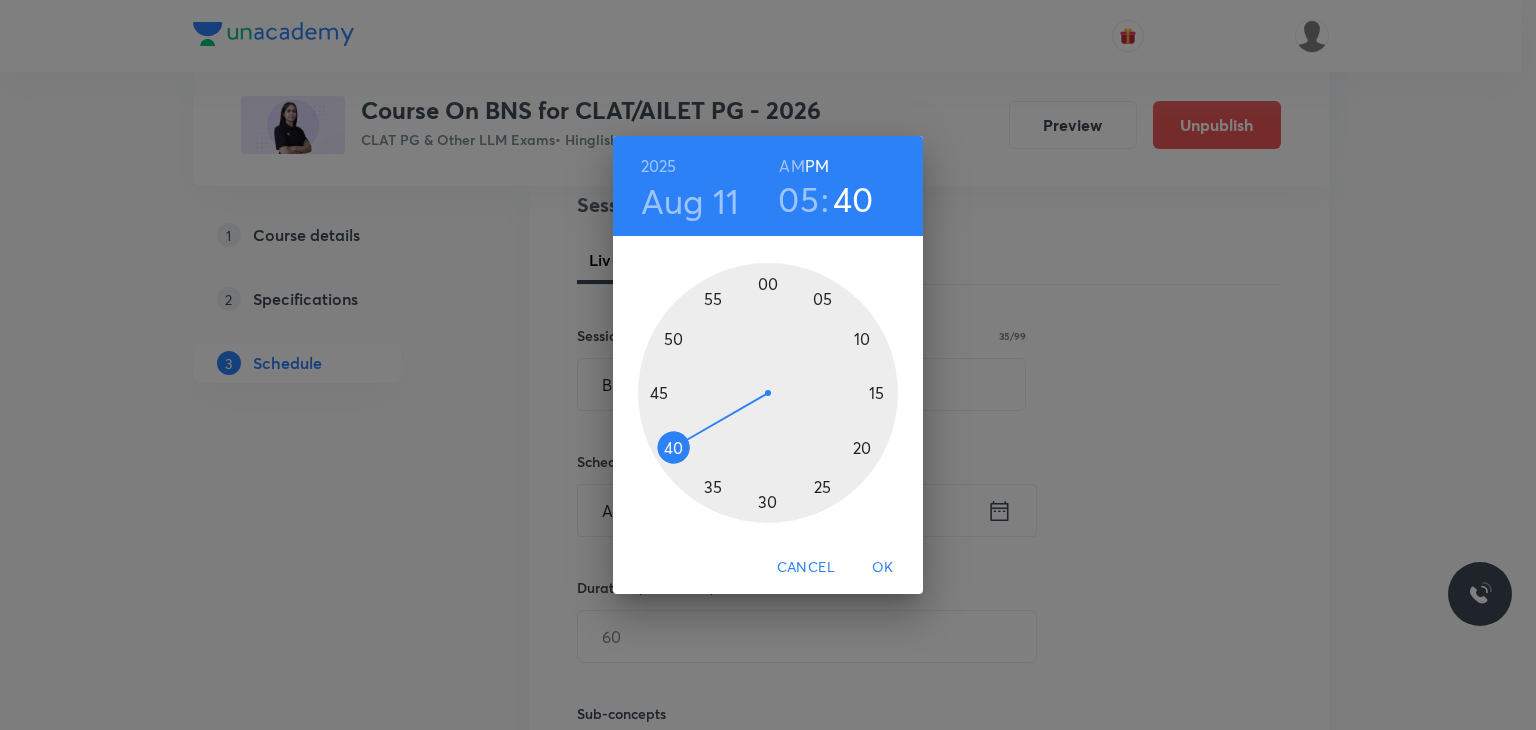 click at bounding box center [768, 393] 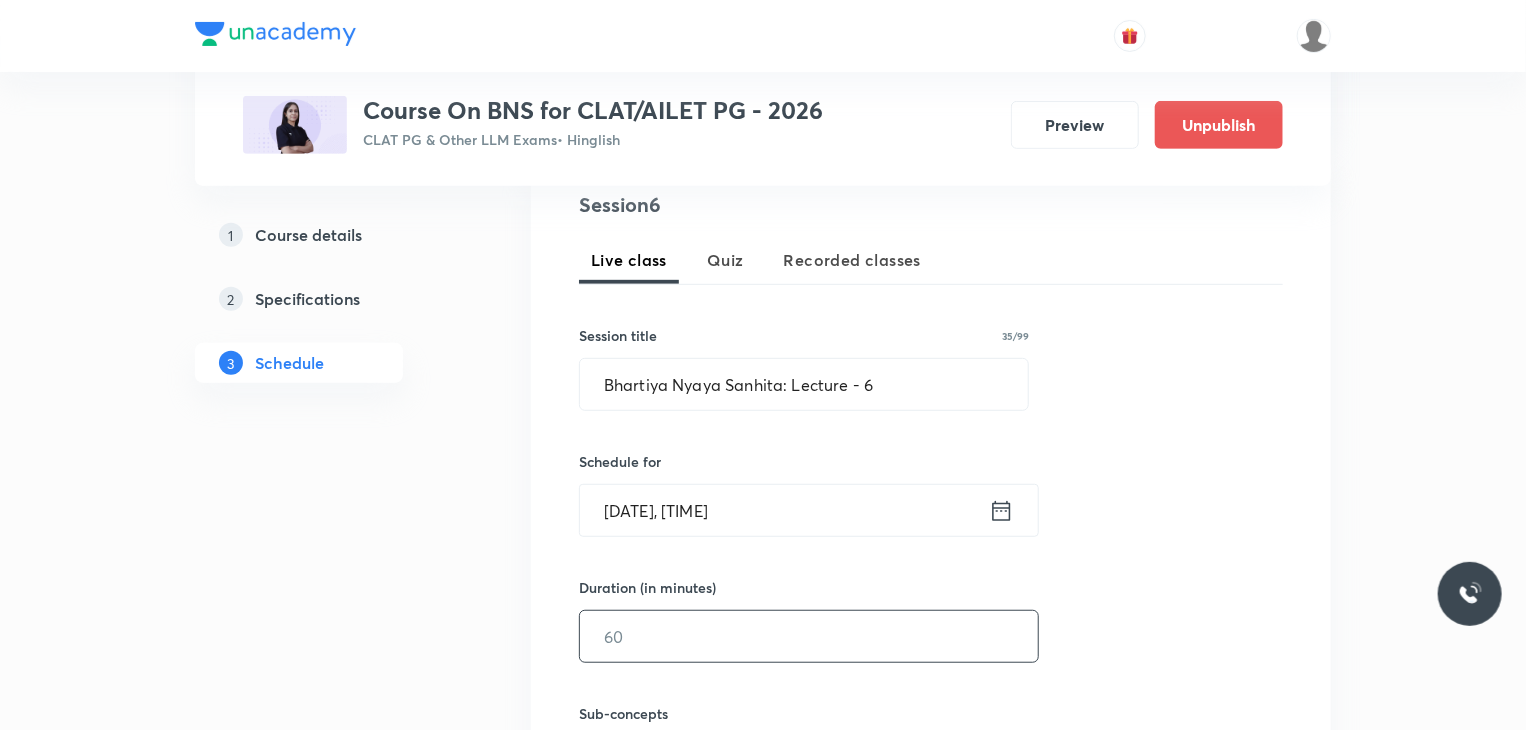 click at bounding box center [809, 636] 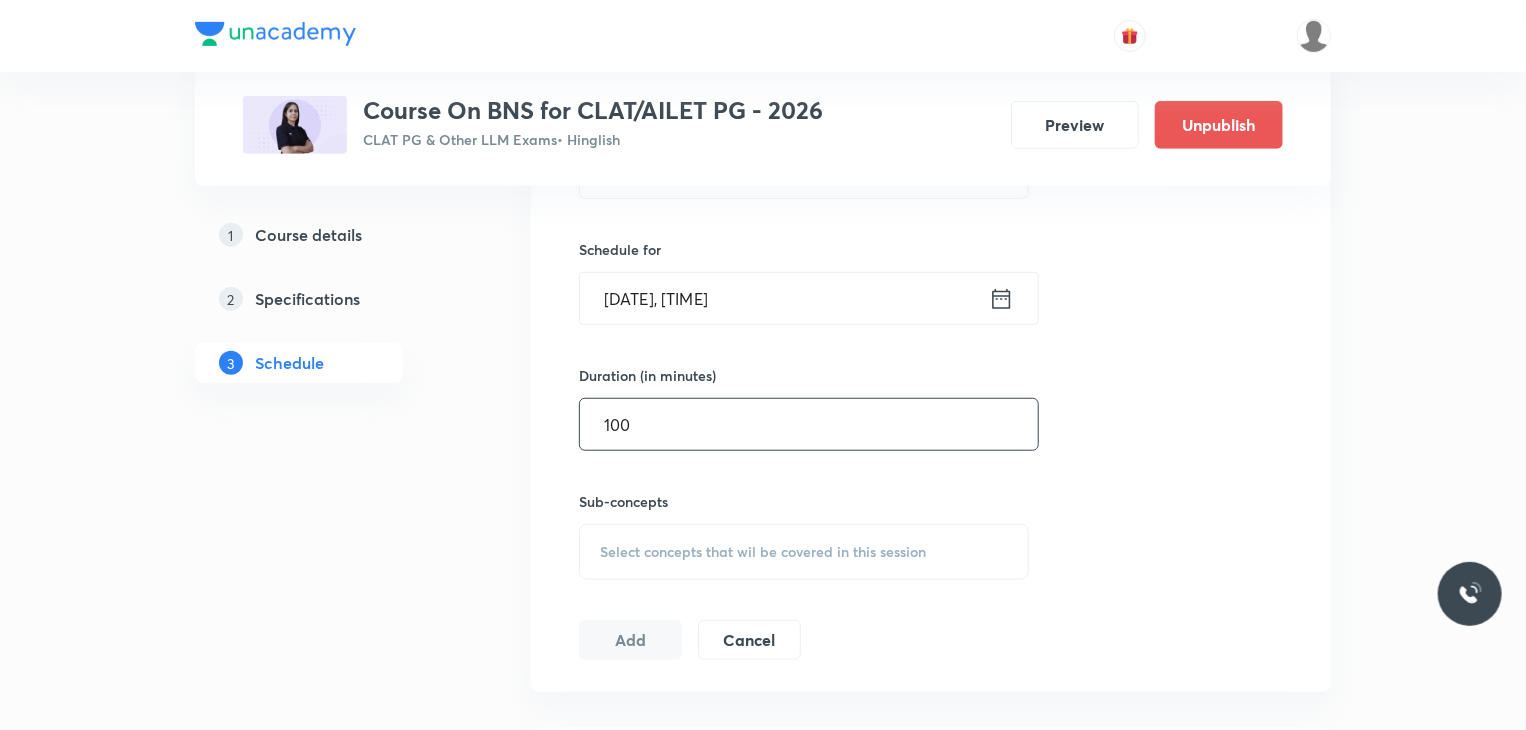 scroll, scrollTop: 624, scrollLeft: 0, axis: vertical 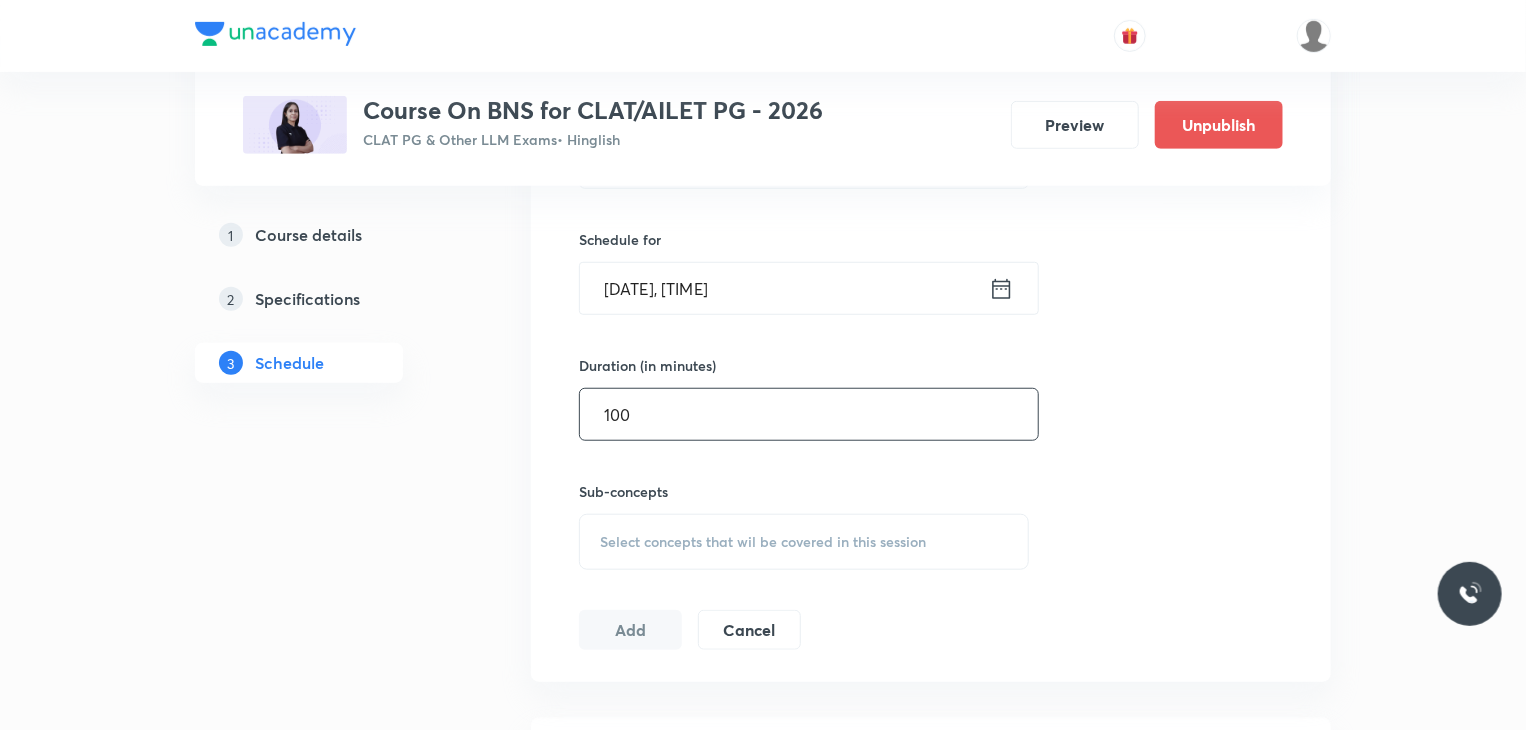 type on "100" 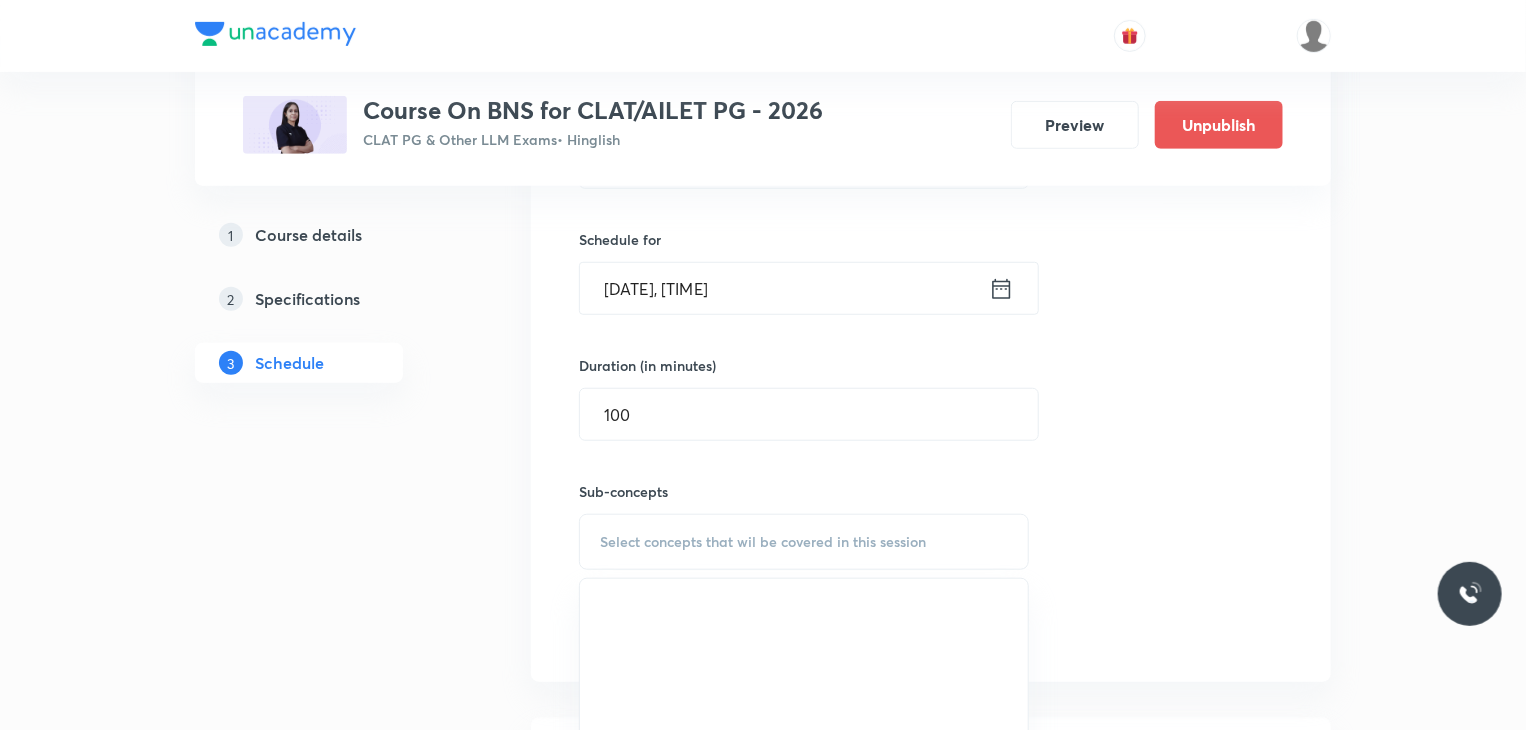 scroll, scrollTop: 784, scrollLeft: 0, axis: vertical 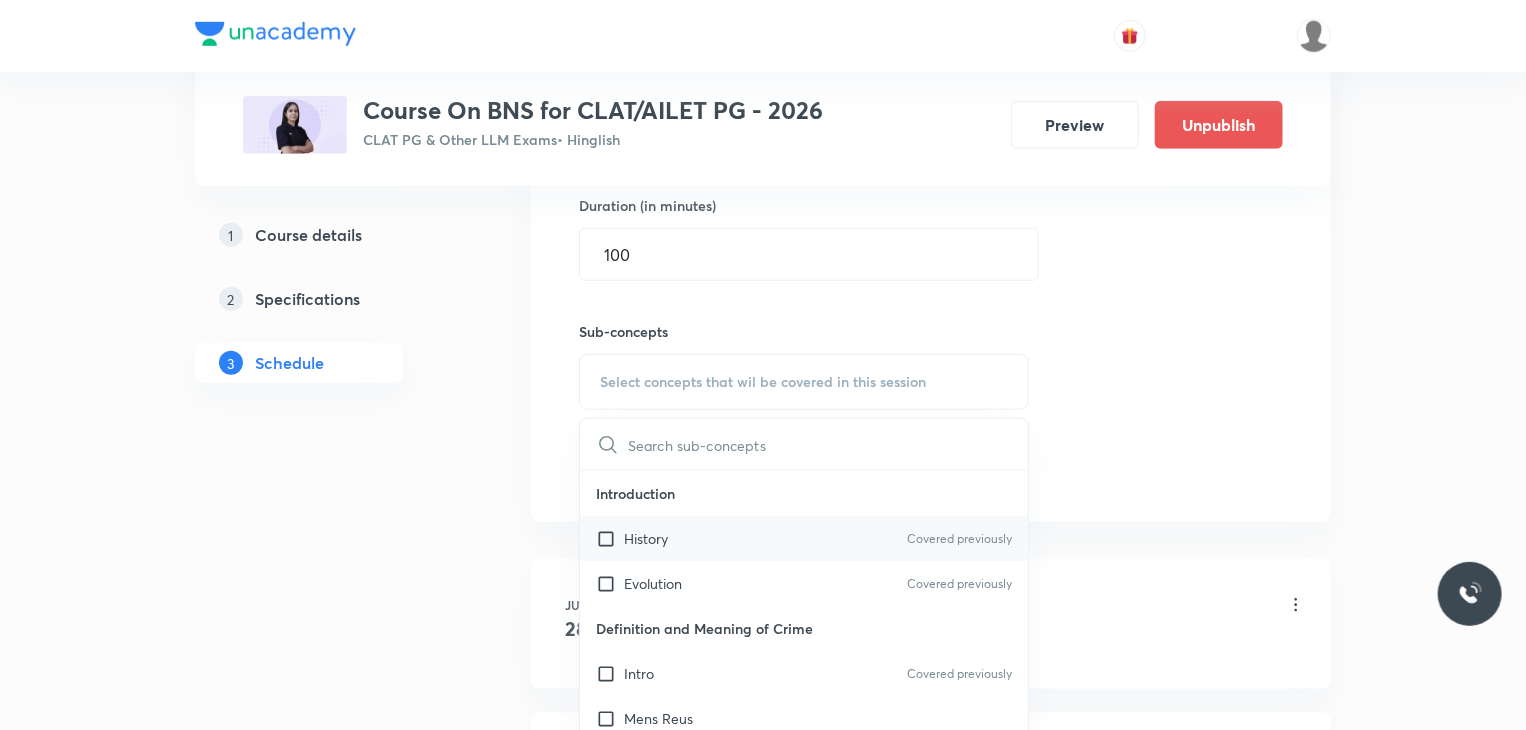 click at bounding box center [610, 538] 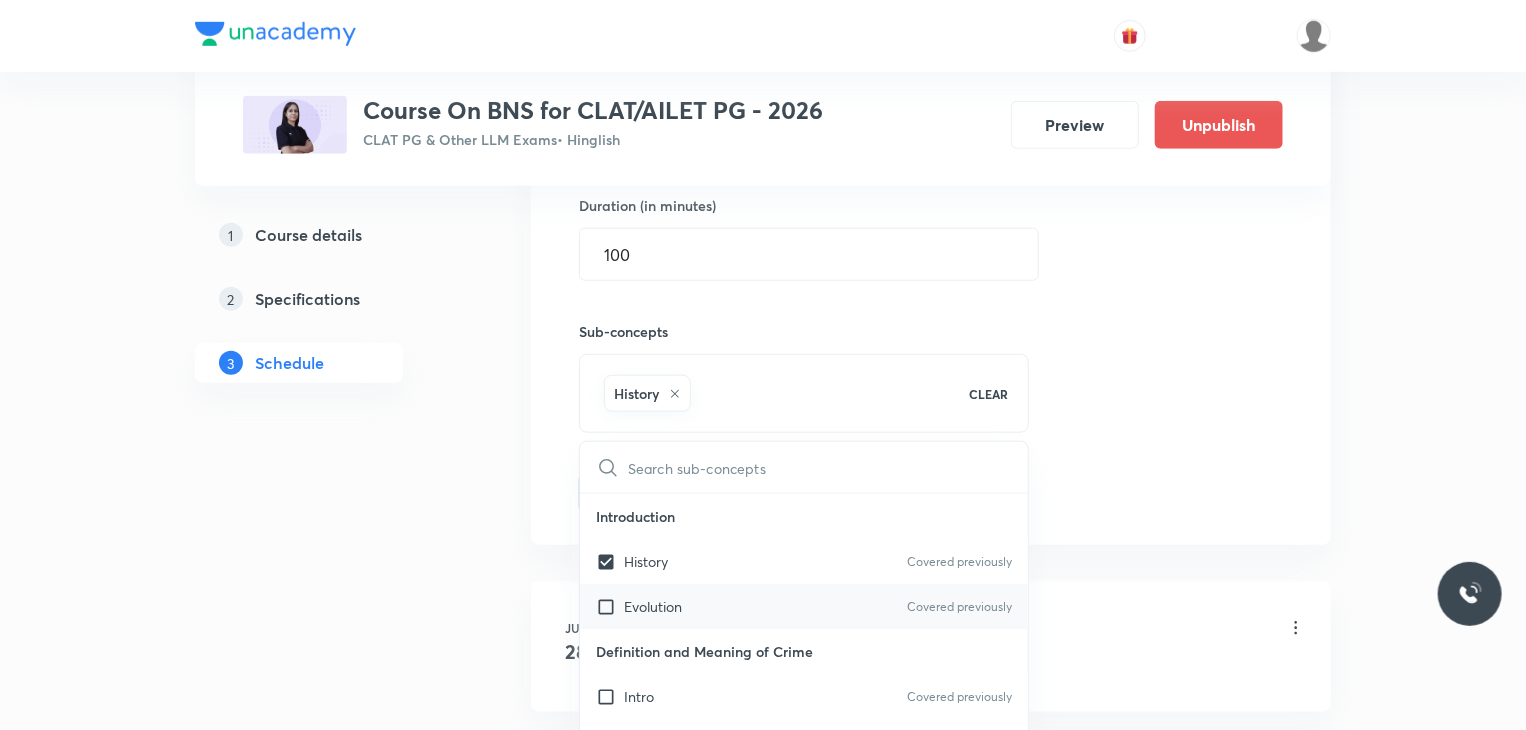 click at bounding box center [610, 606] 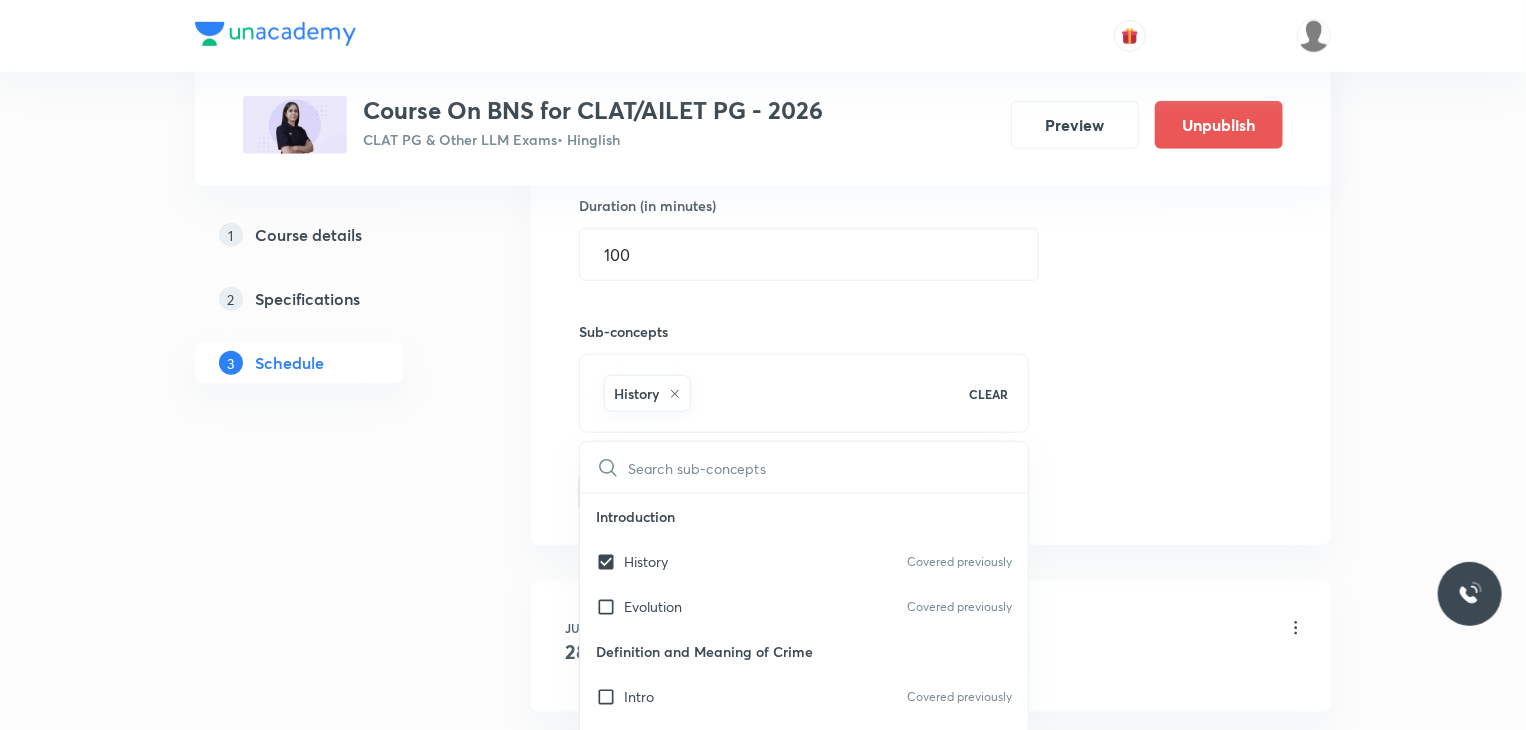checkbox on "true" 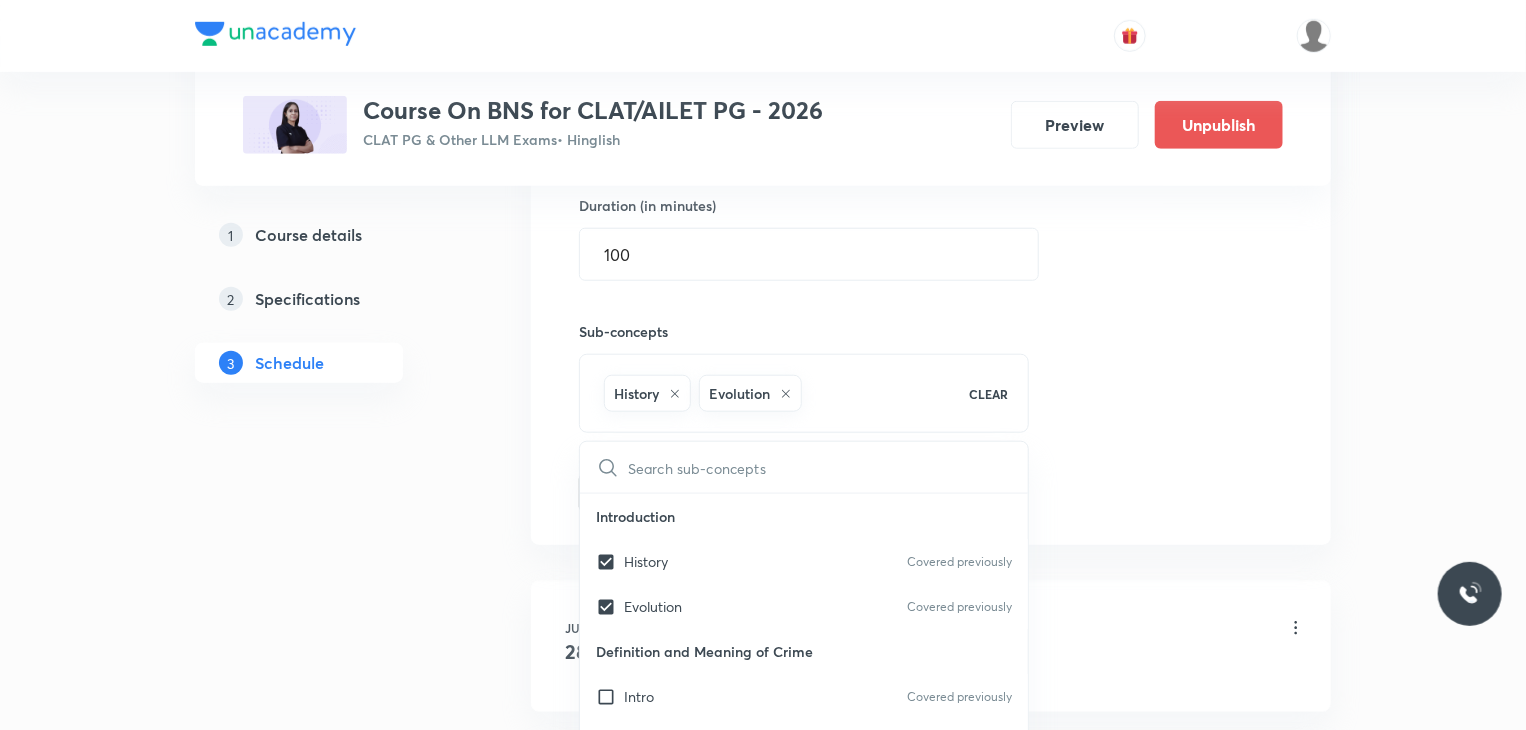 click on "Schedule 5  classes Topic coverage Criminal Law Cover at least  60 % View details Session  6 Live class Quiz Recorded classes Session title 35/99 Bhartiya Nyaya Sanhita: Lecture - 6 ​ Schedule for Aug 11, 2025, 5:45 PM ​ Duration (in minutes) 100 ​ Sub-concepts History Evolution CLEAR ​ Introduction History Covered previously Evolution Covered previously Definition and Meaning of Crime Intro Covered previously Mens Reus Actus Reus General Principles of Criminal Liability Difference b/w Crime and Tort Difference Stages of Crime Intention Preparation Attempt Accomplishment Theories and Kinds of Punishment Deterrent theory Retributive theory Preventive theory General Exceptions Mistake of Fact Judicial Acts Accident Absence of Criminal Intent Consent Triffles Private defences Reformative theory Abetment Definition Abetment by instigation Abetment by conspiracy Abetment by aiding Hurt Introduction Punishment Grievous Hurt Extortion Meaning Ingredients of Extortion Examples Punishment Meaning Ingredients 4" at bounding box center [931, 520] 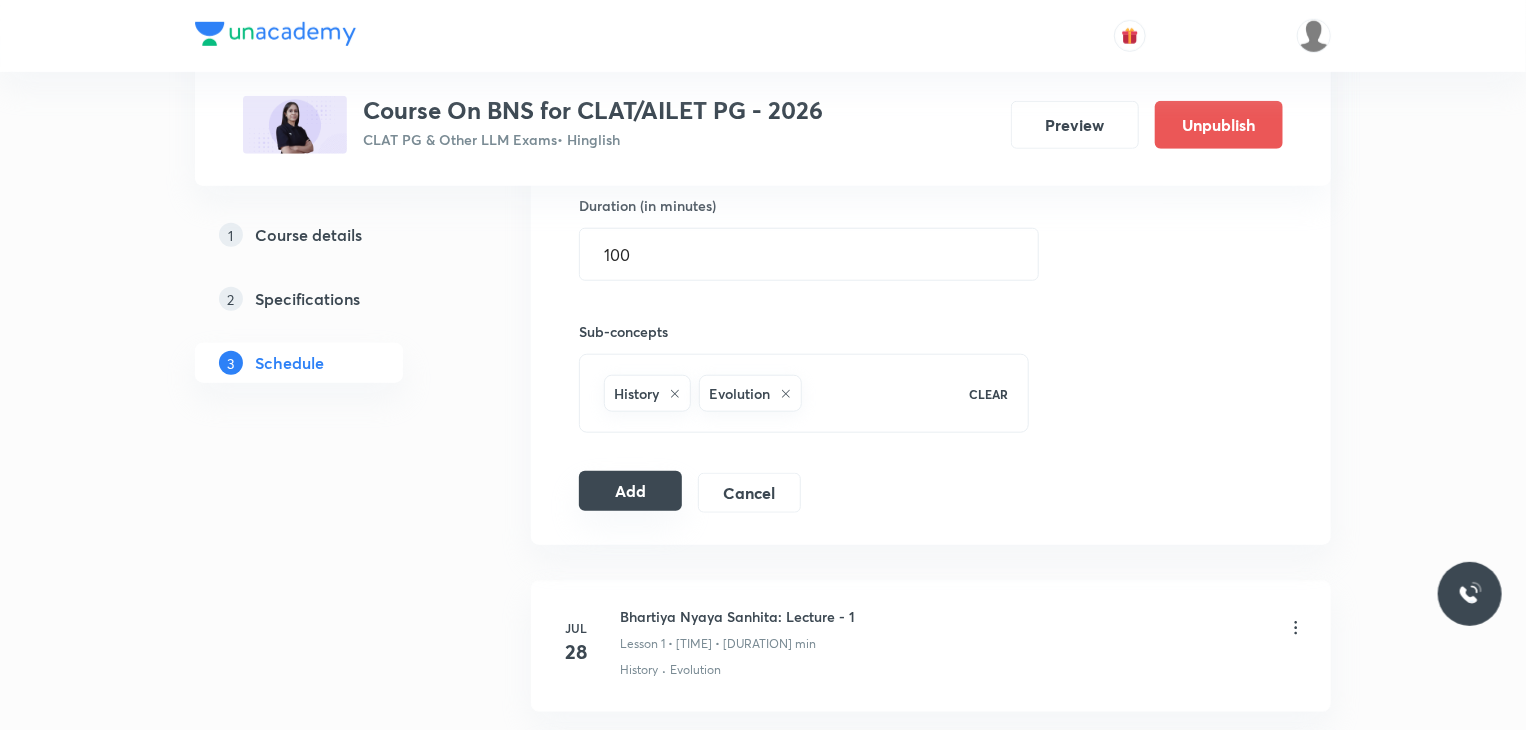 click on "Add" at bounding box center (630, 491) 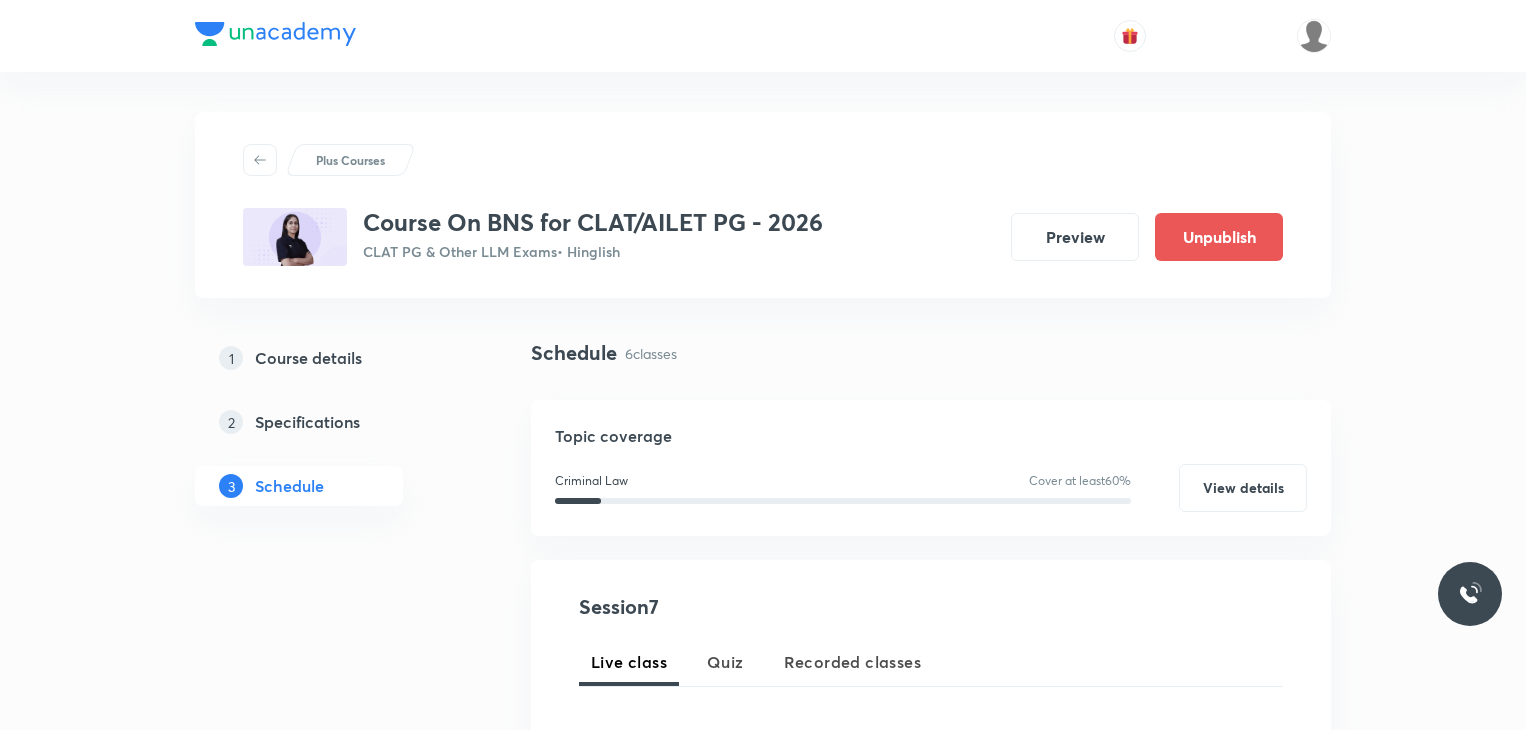 scroll, scrollTop: 1248, scrollLeft: 0, axis: vertical 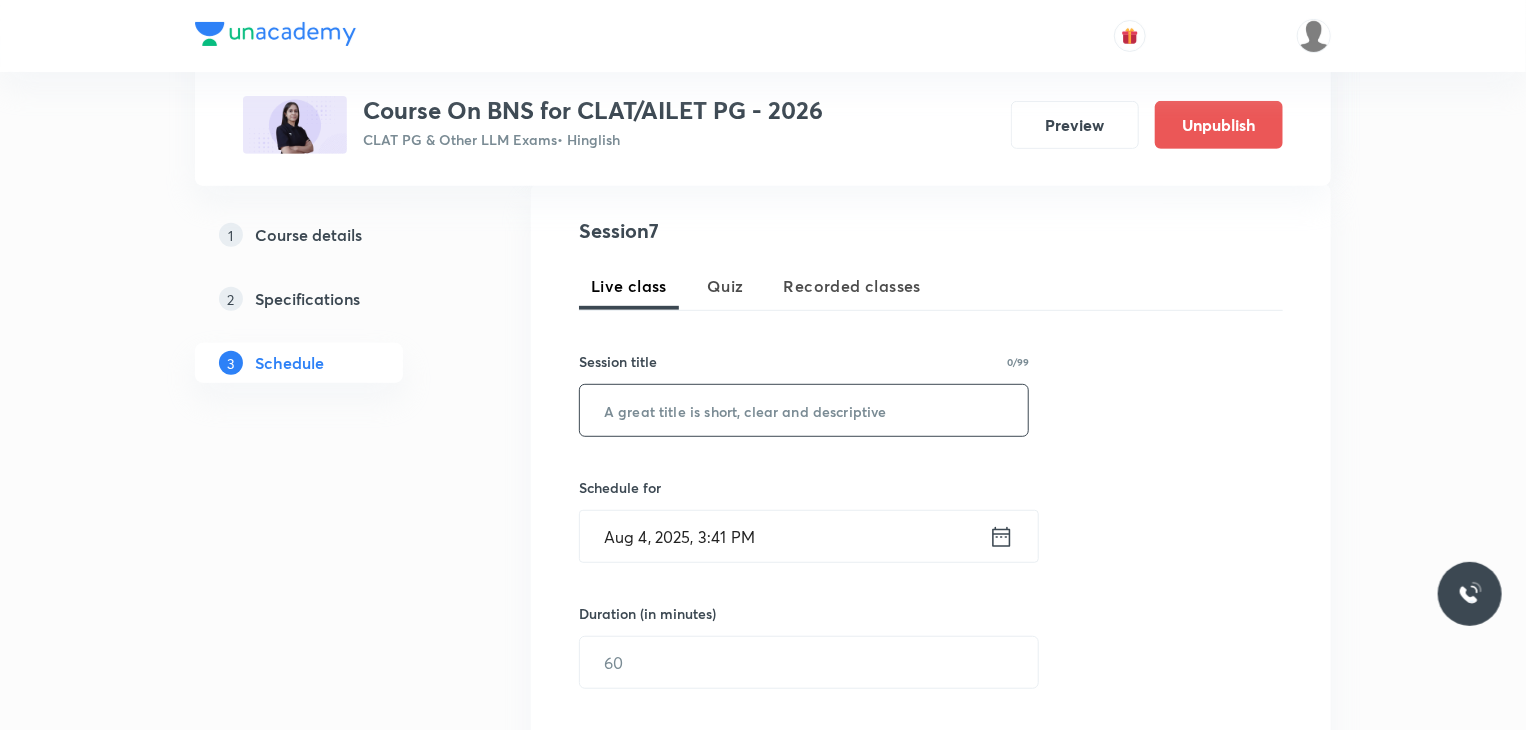 click at bounding box center [804, 410] 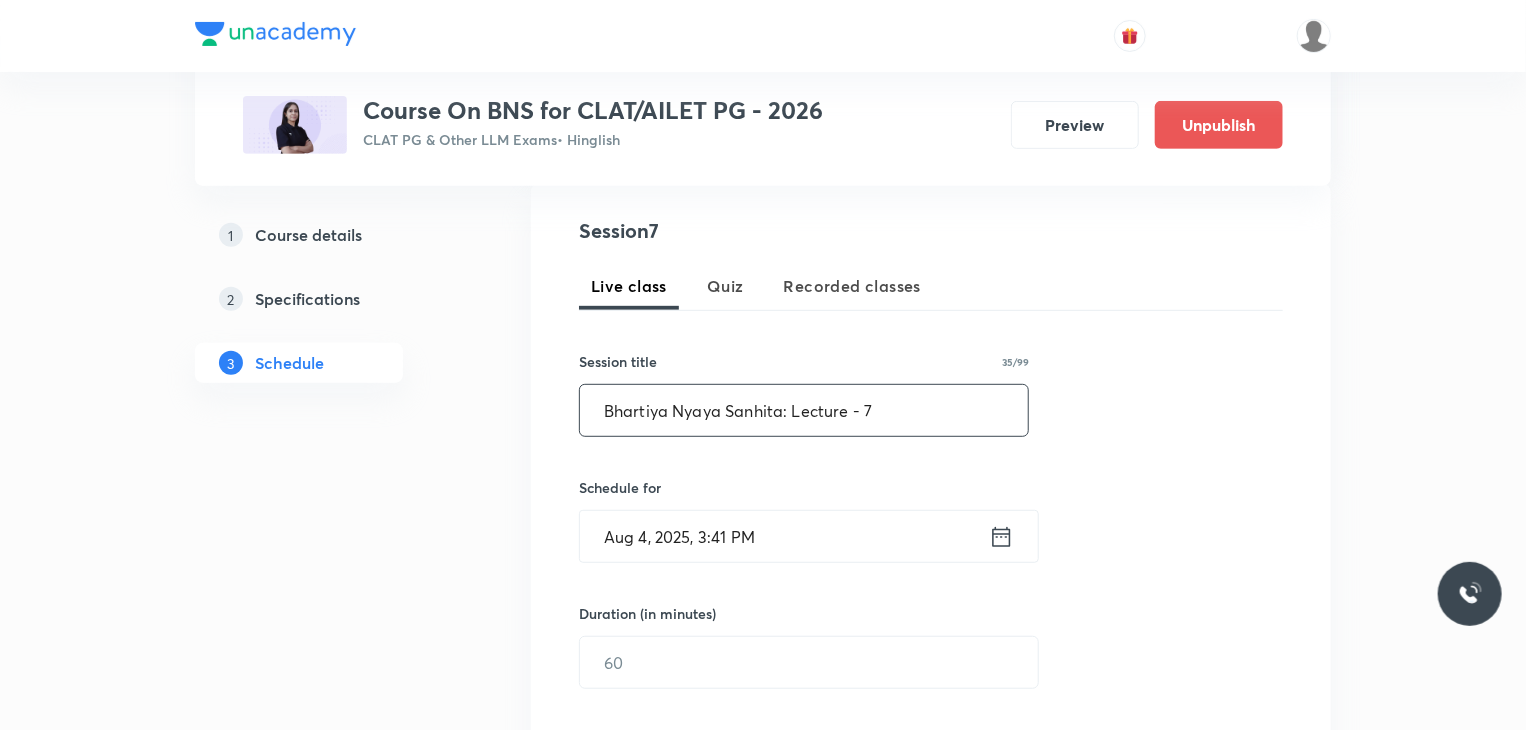 type on "Bhartiya Nyaya Sanhita: Lecture - 7" 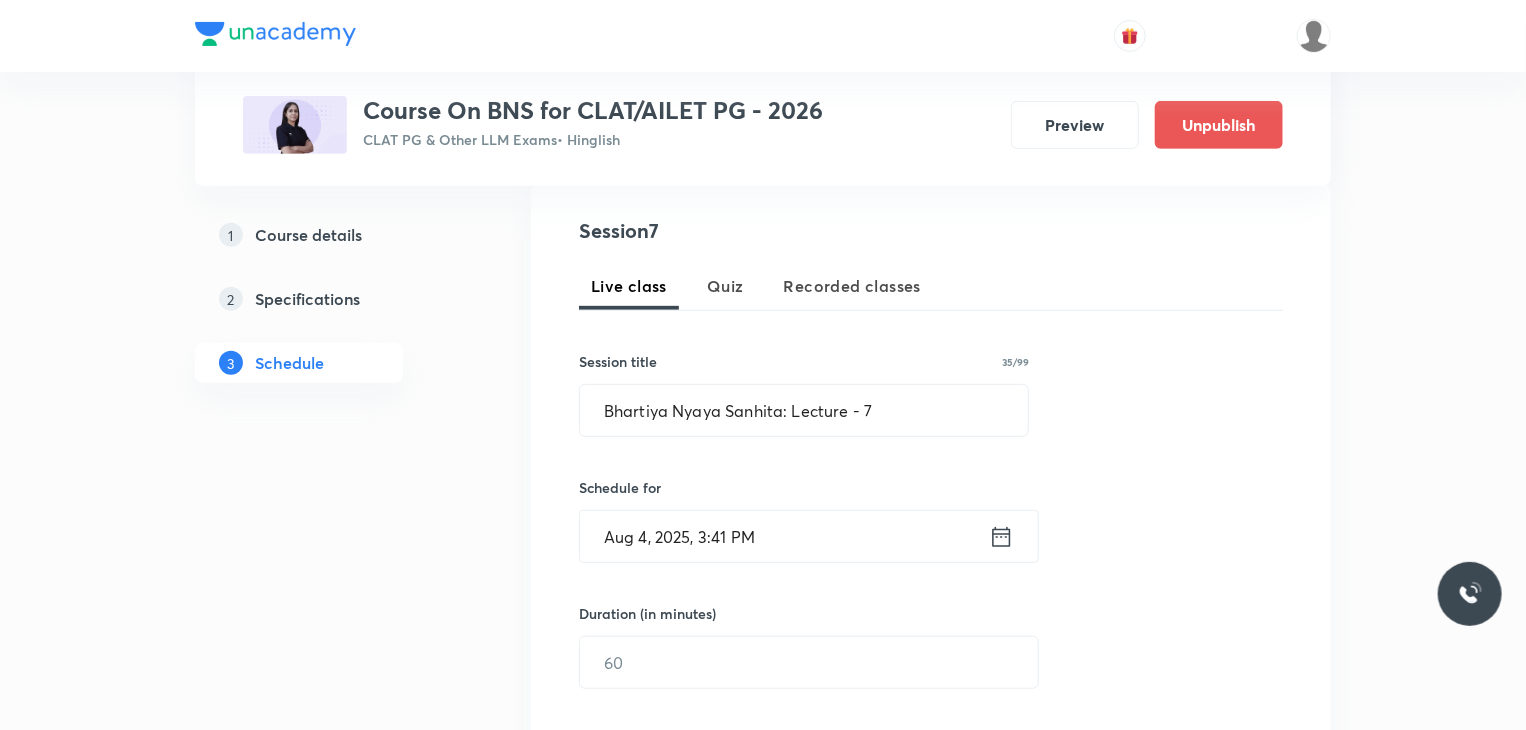 click on "Aug 4, 2025, 3:41 PM" at bounding box center [784, 536] 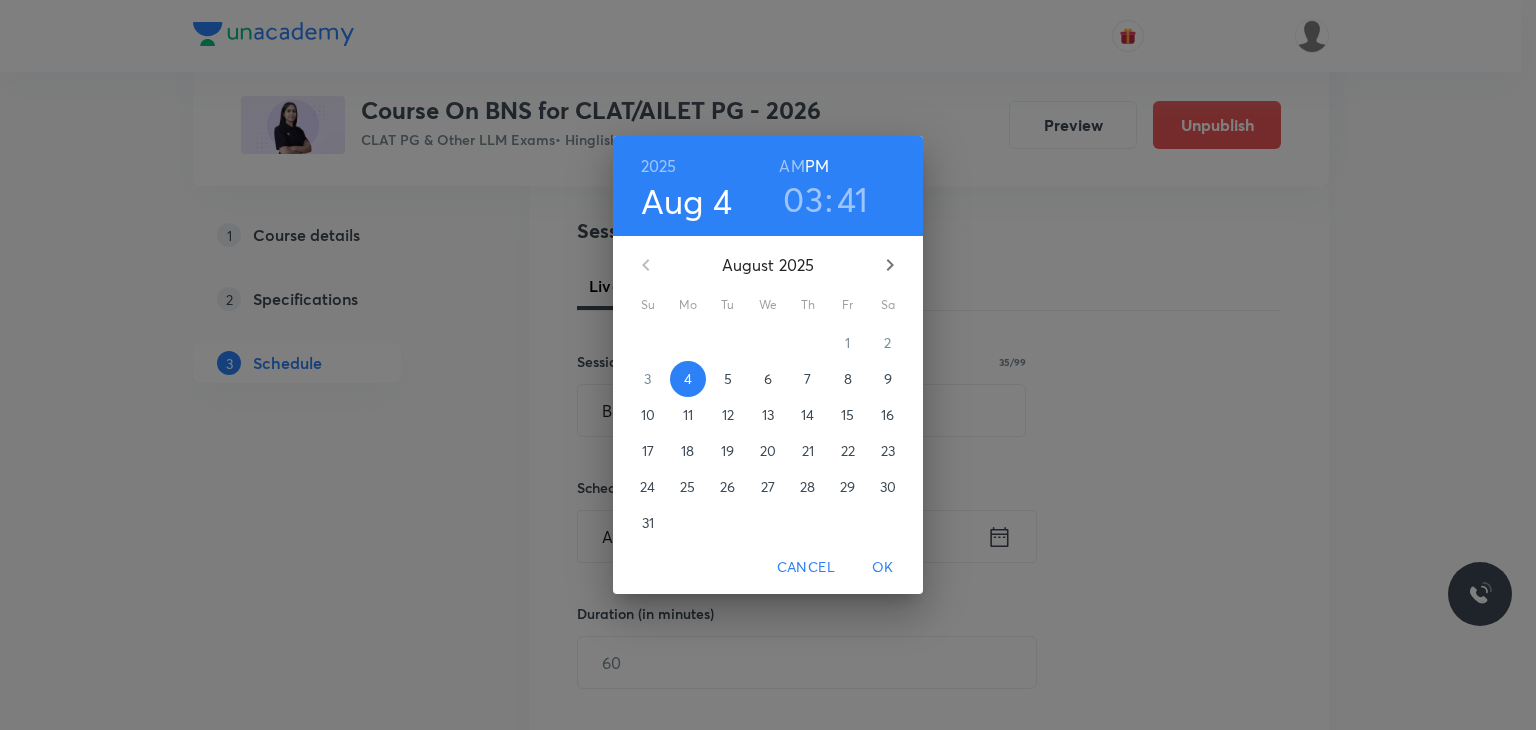 click on "12" at bounding box center (728, 415) 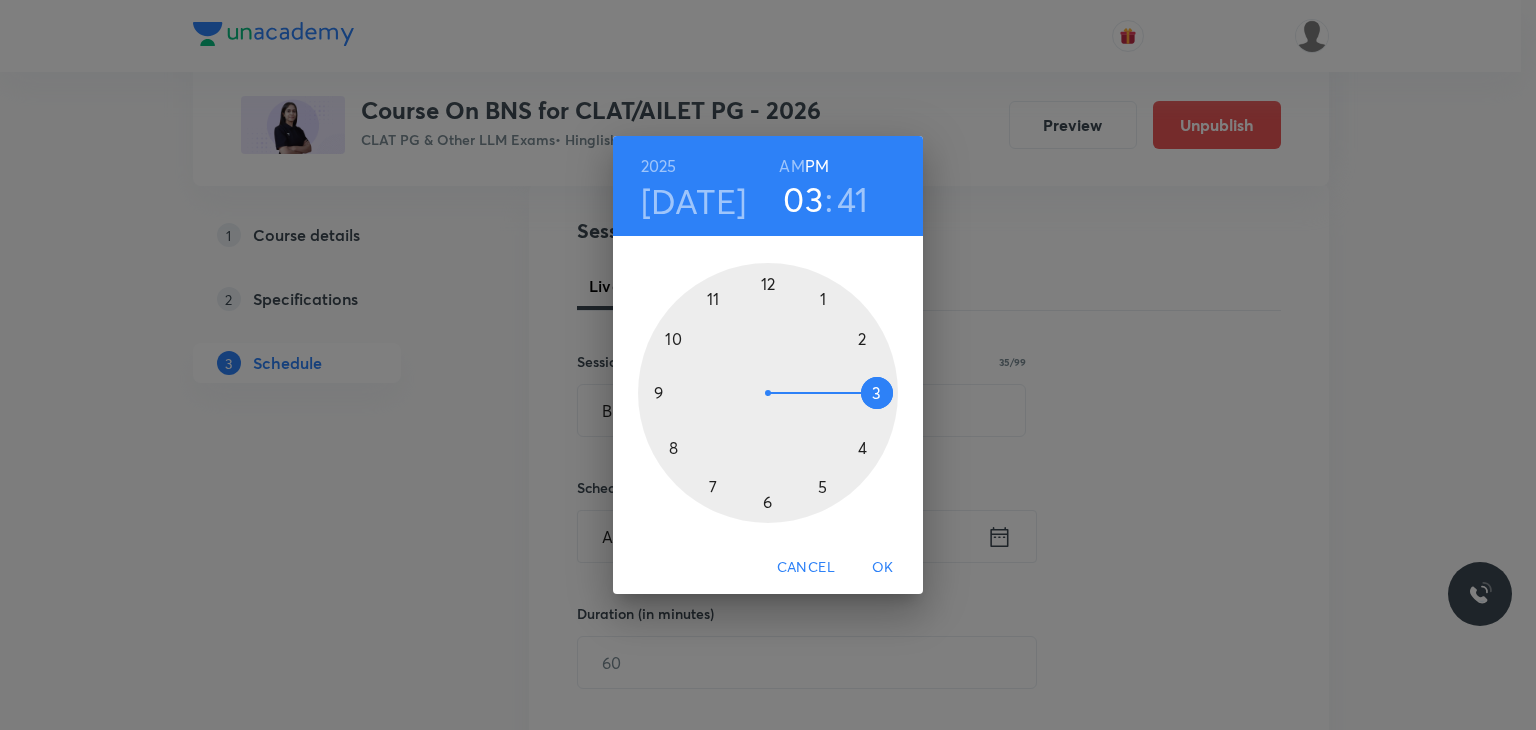 click on "Aug 12" at bounding box center [694, 201] 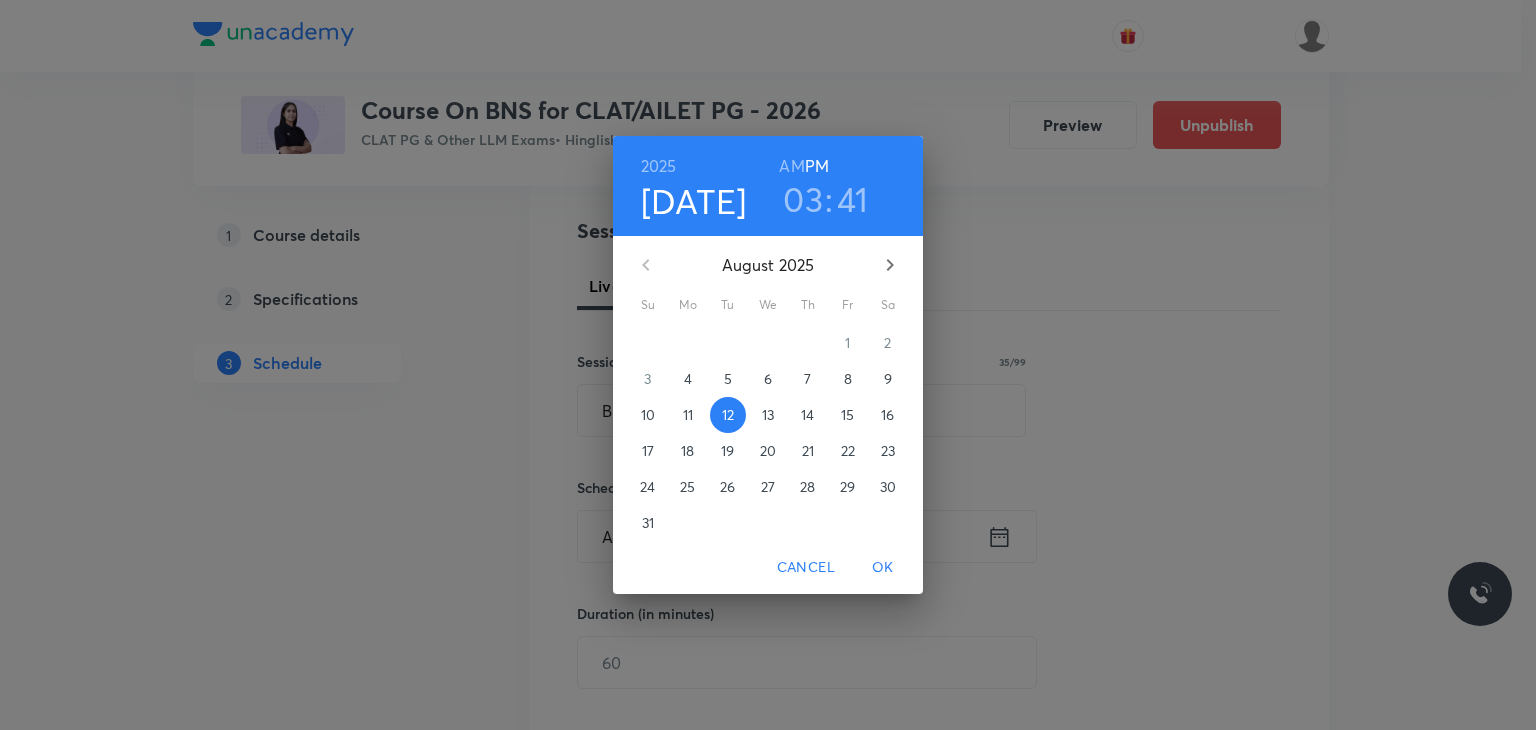 click on "13" at bounding box center (768, 415) 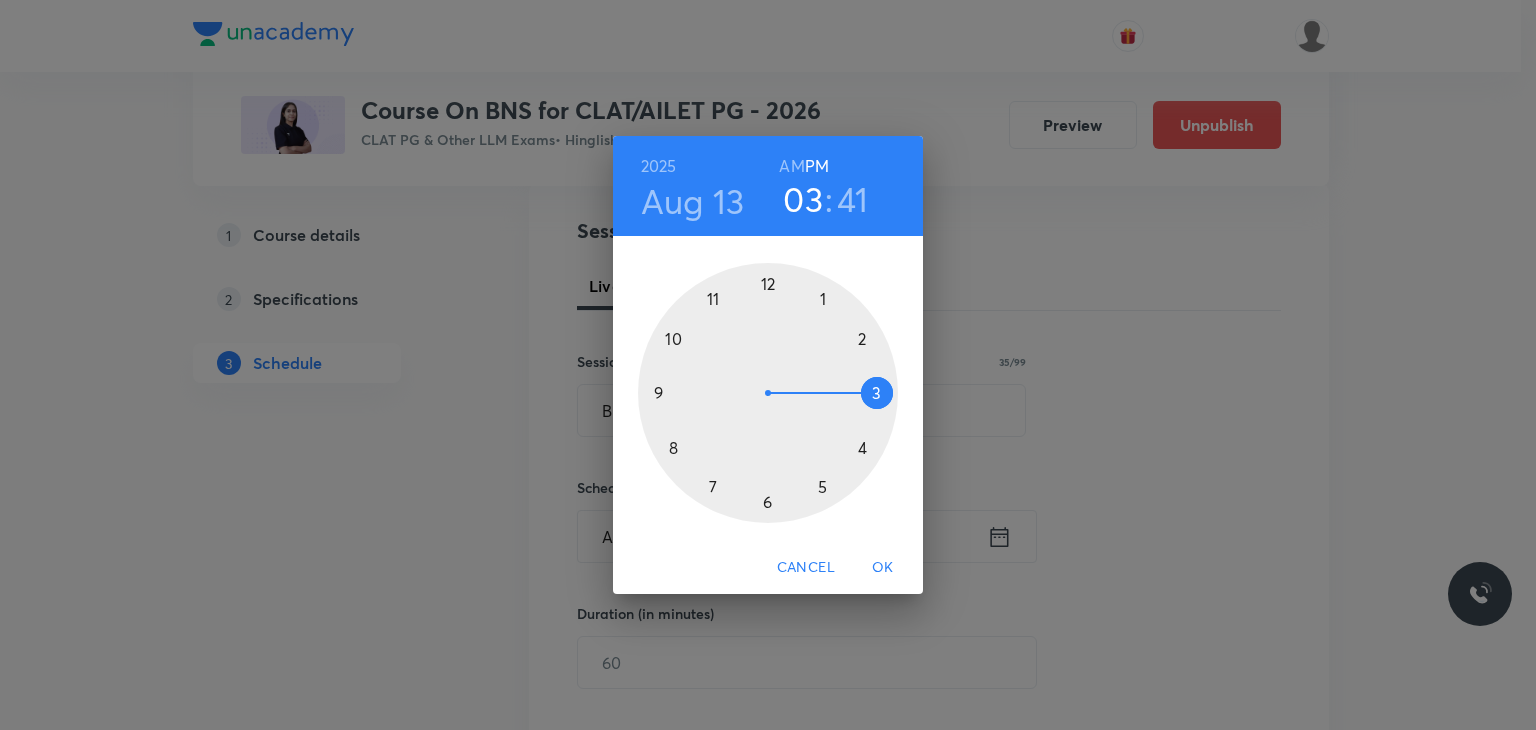 click at bounding box center [768, 393] 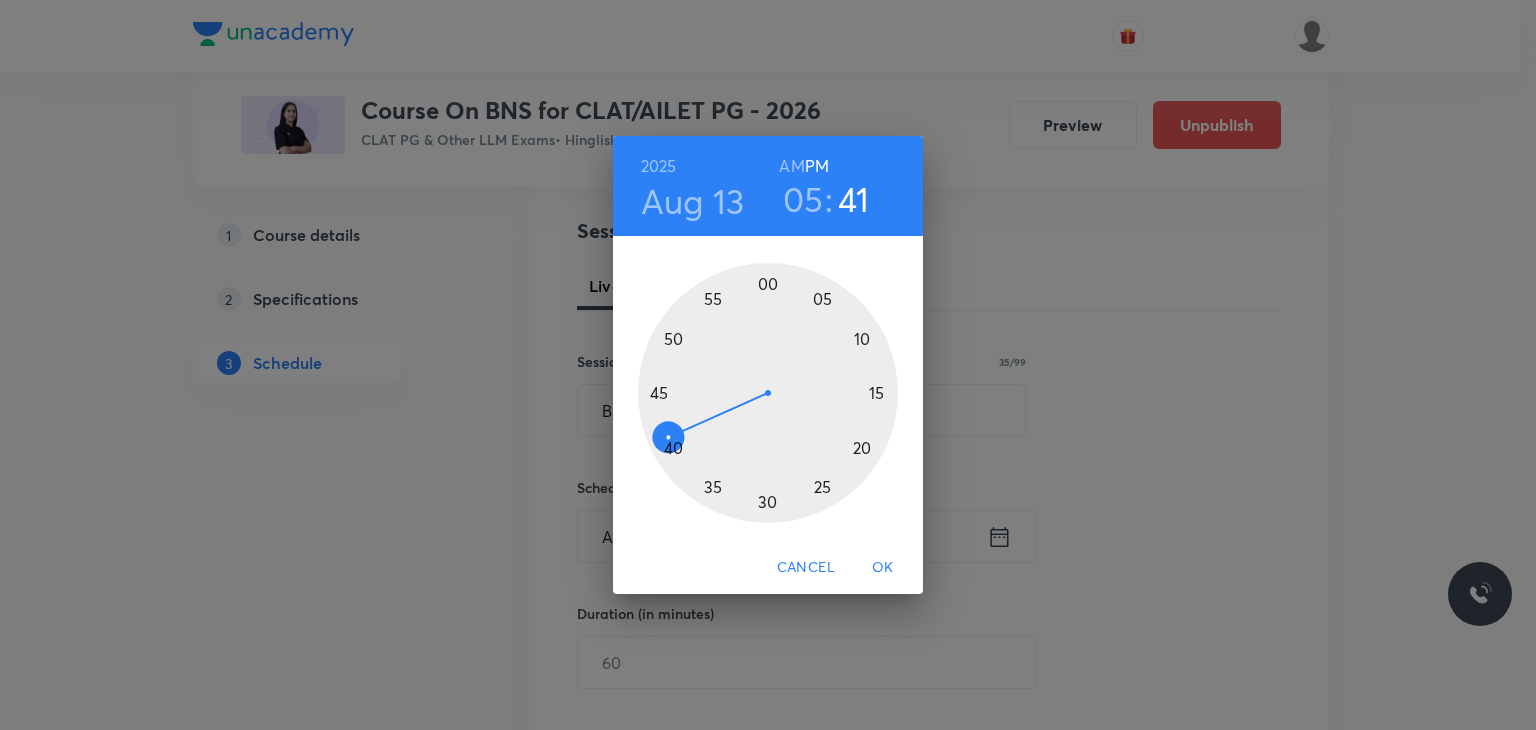 click at bounding box center (768, 393) 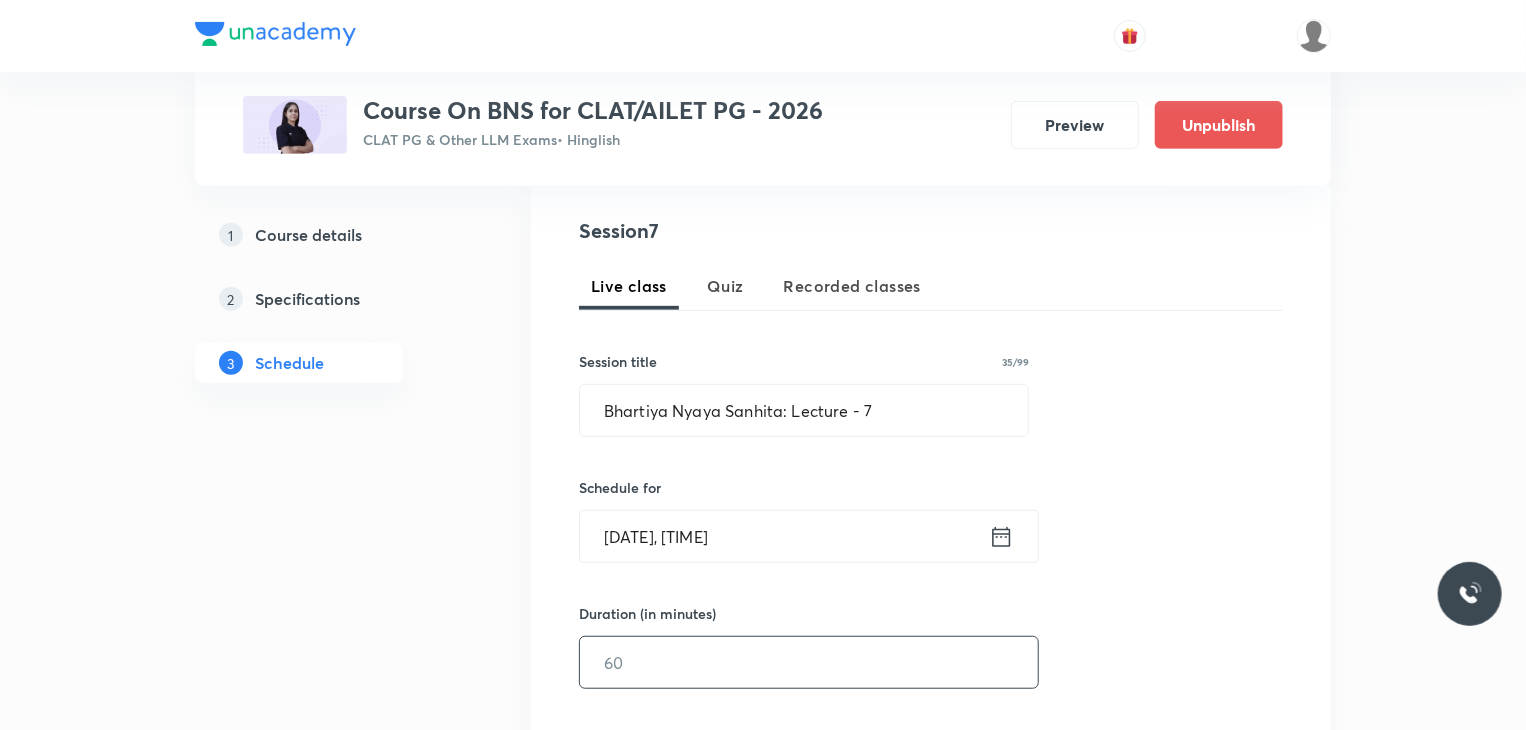 click at bounding box center (809, 662) 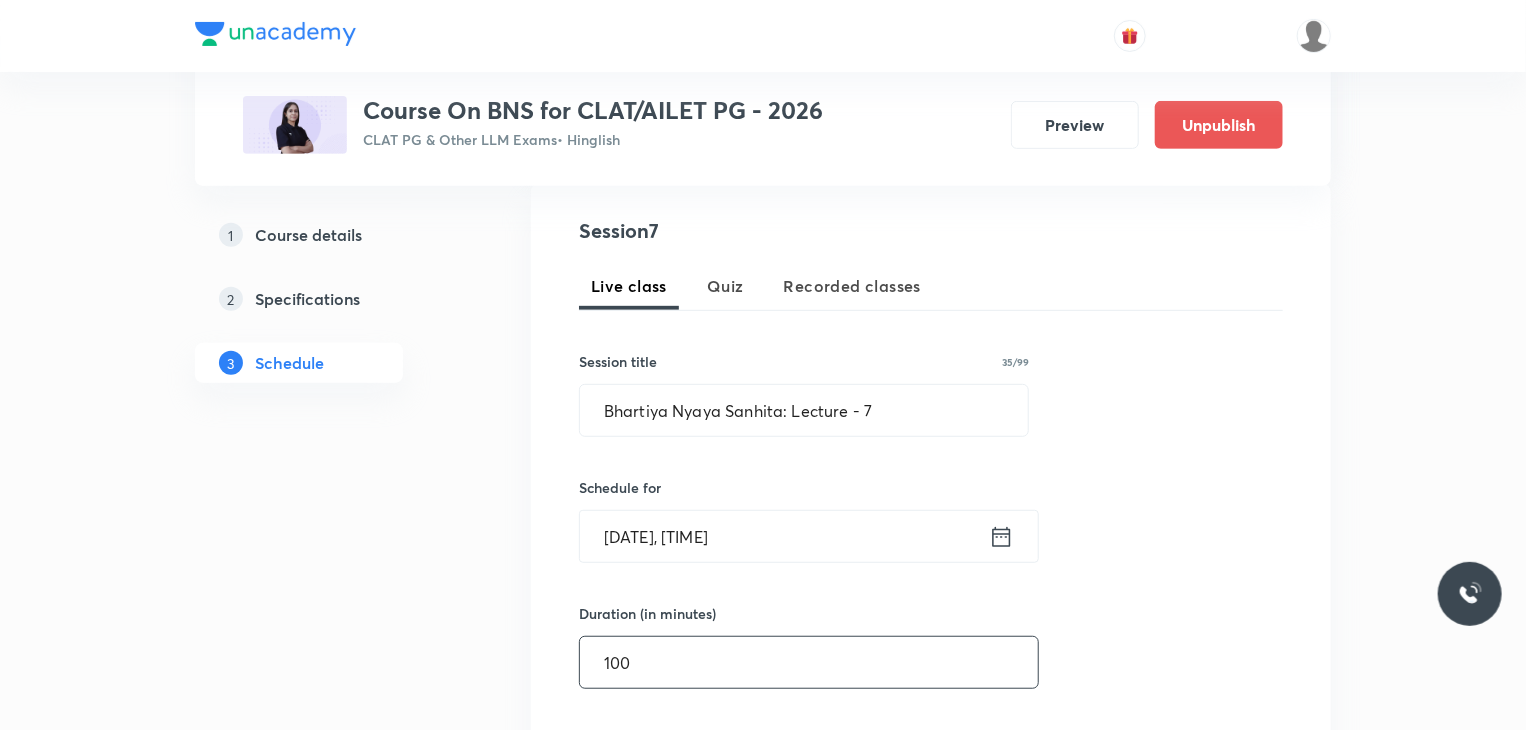 scroll, scrollTop: 579, scrollLeft: 0, axis: vertical 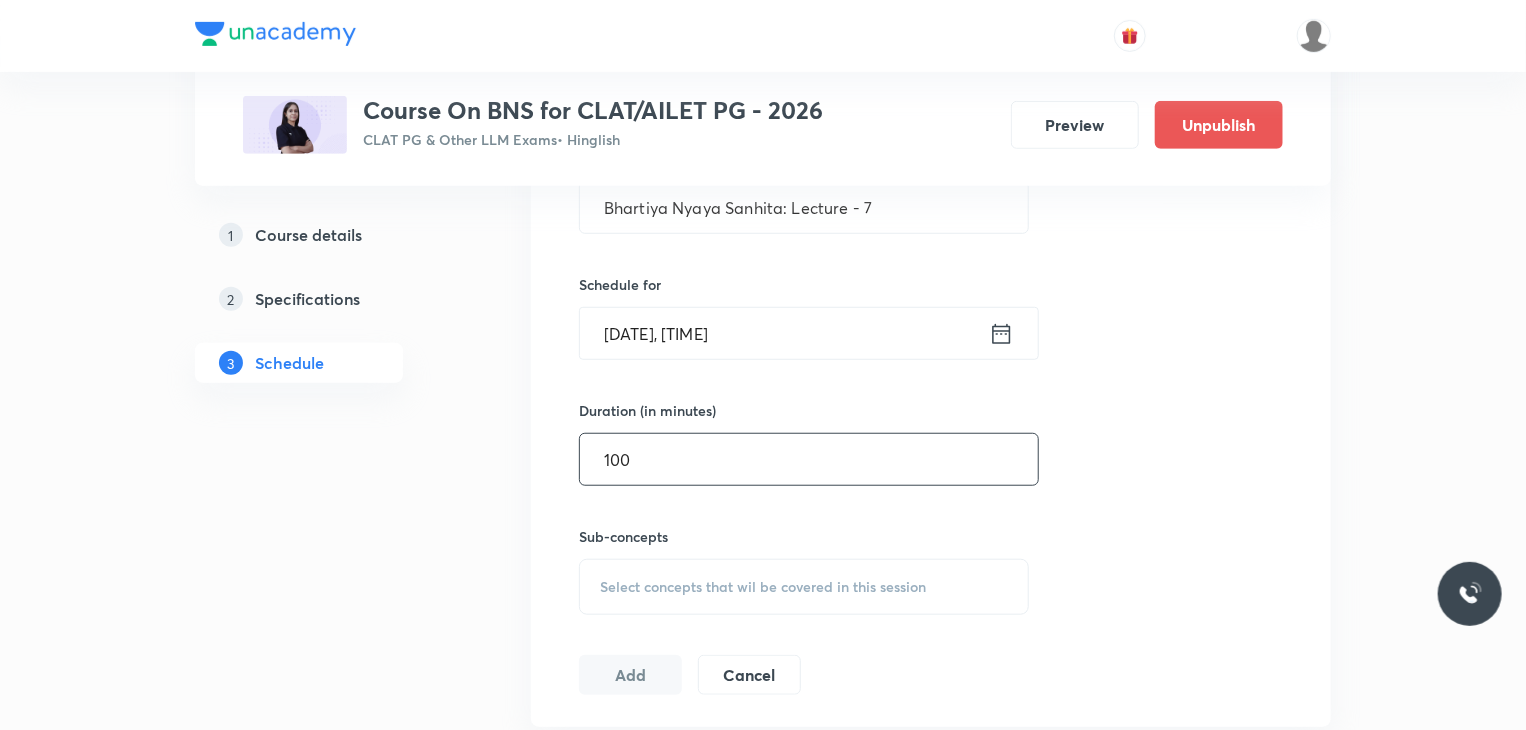 type on "100" 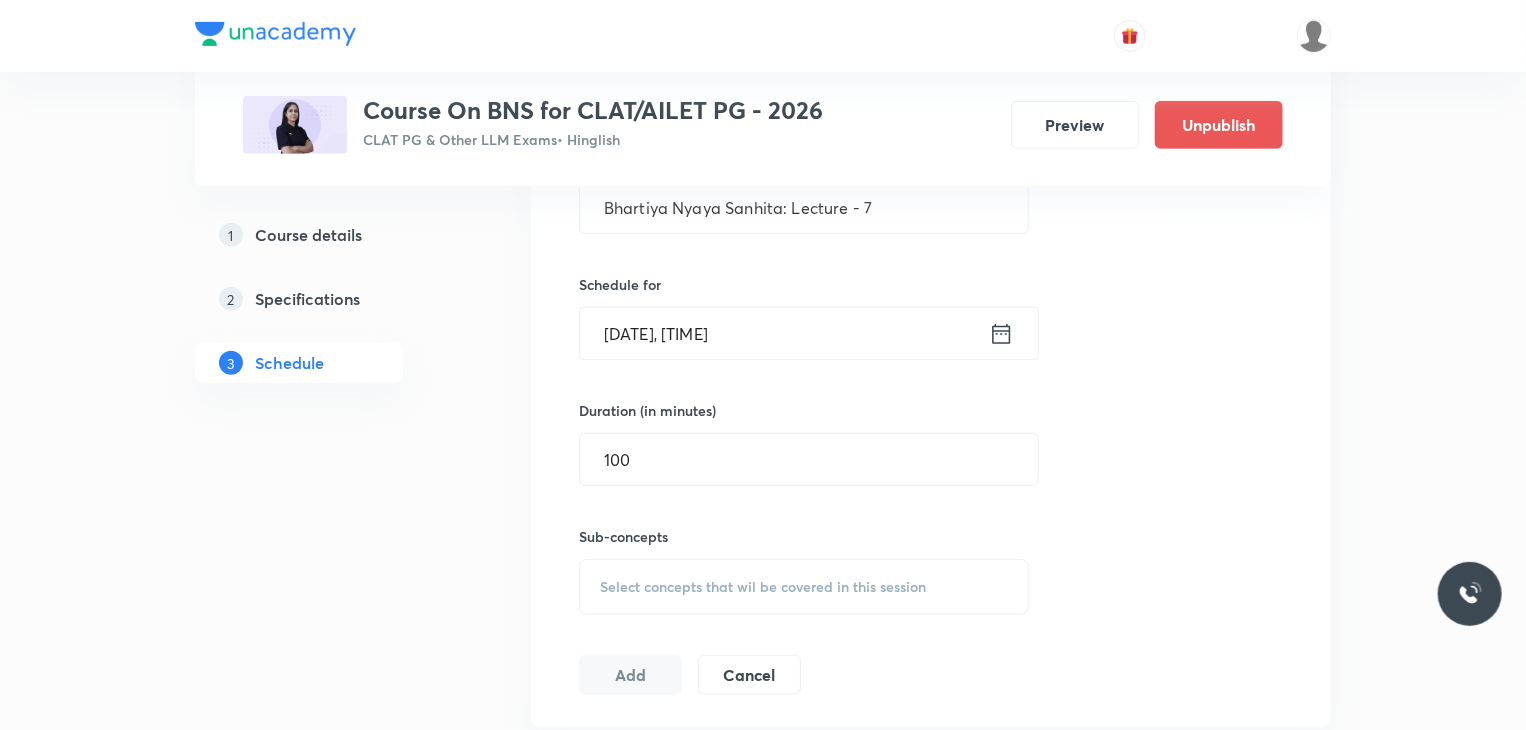 click on "Select concepts that wil be covered in this session" at bounding box center [804, 587] 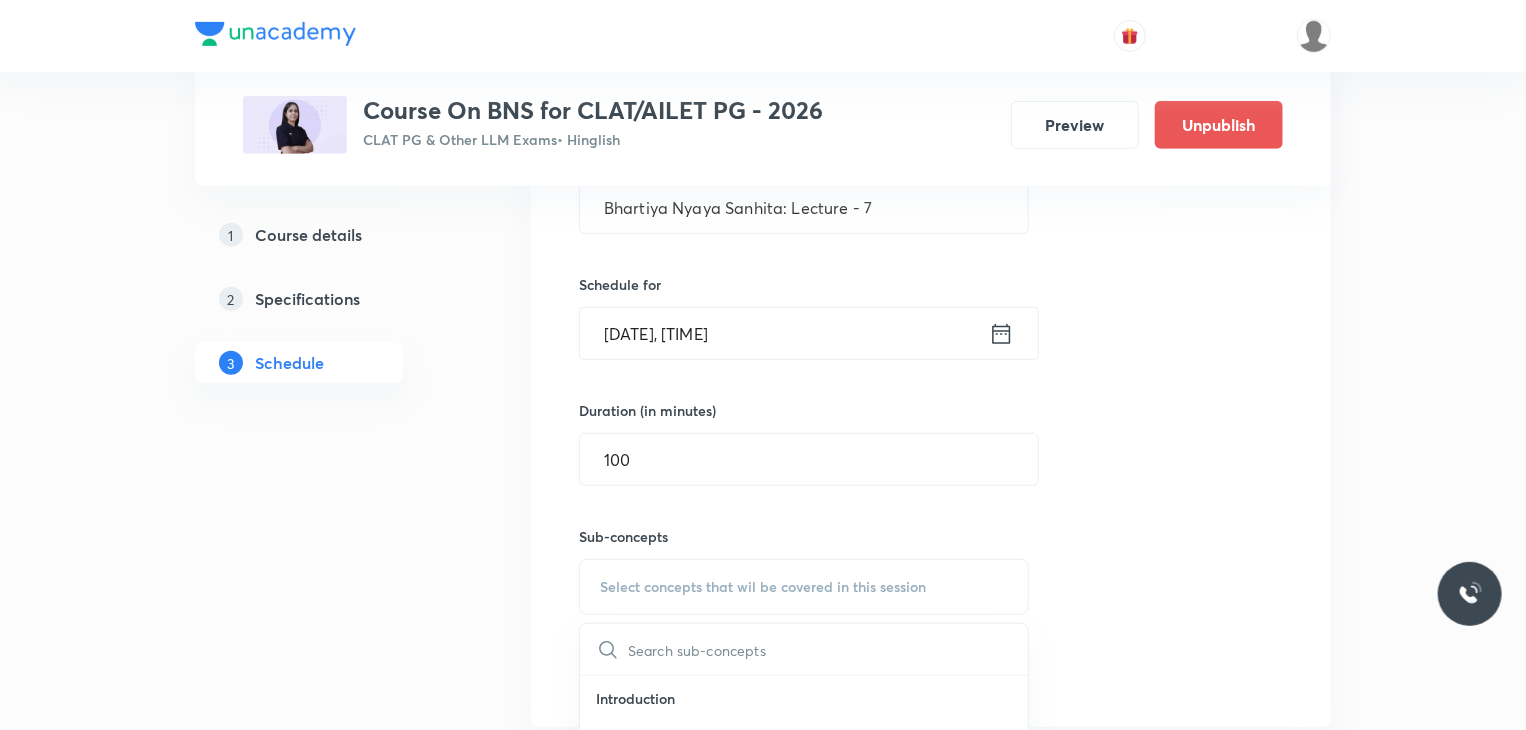 scroll, scrollTop: 781, scrollLeft: 0, axis: vertical 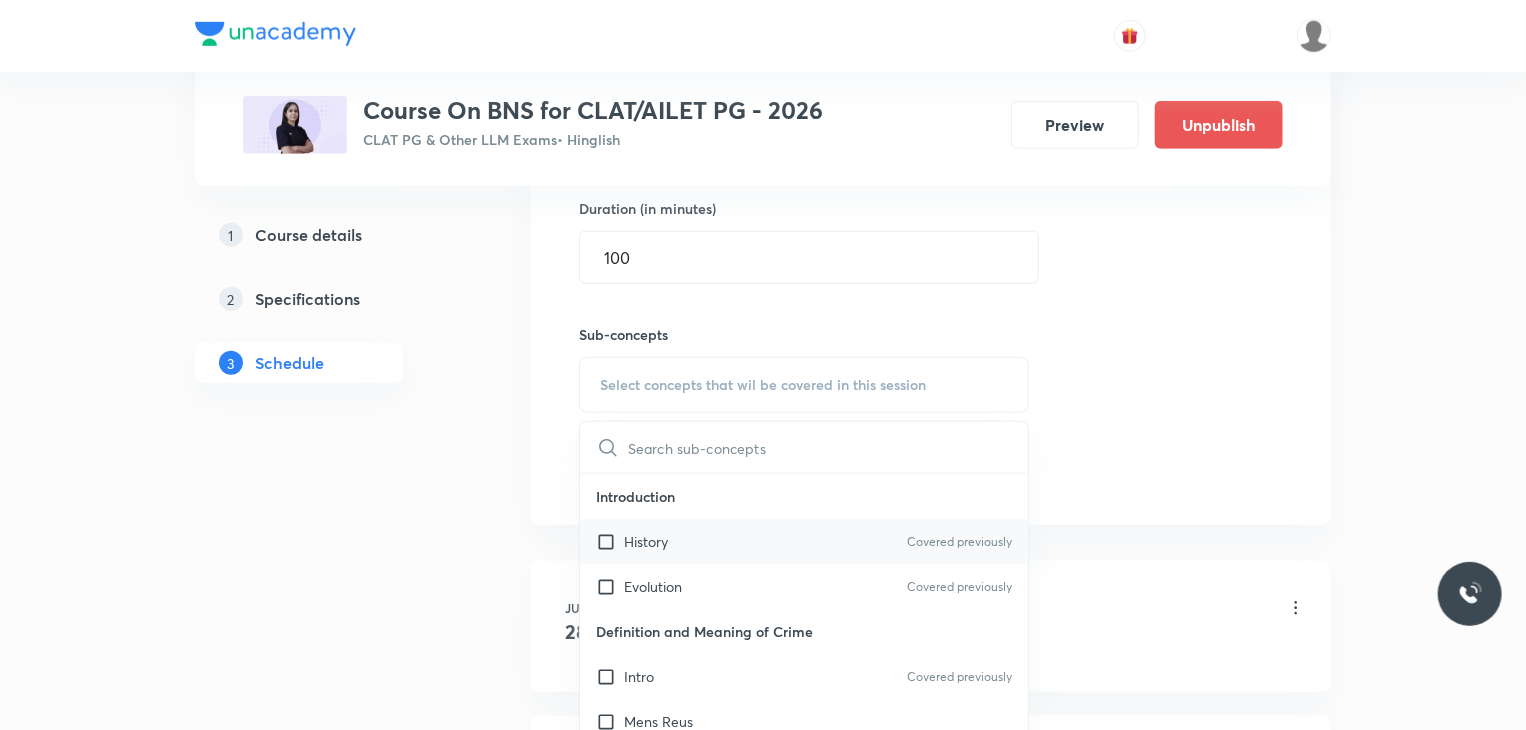 click at bounding box center [610, 541] 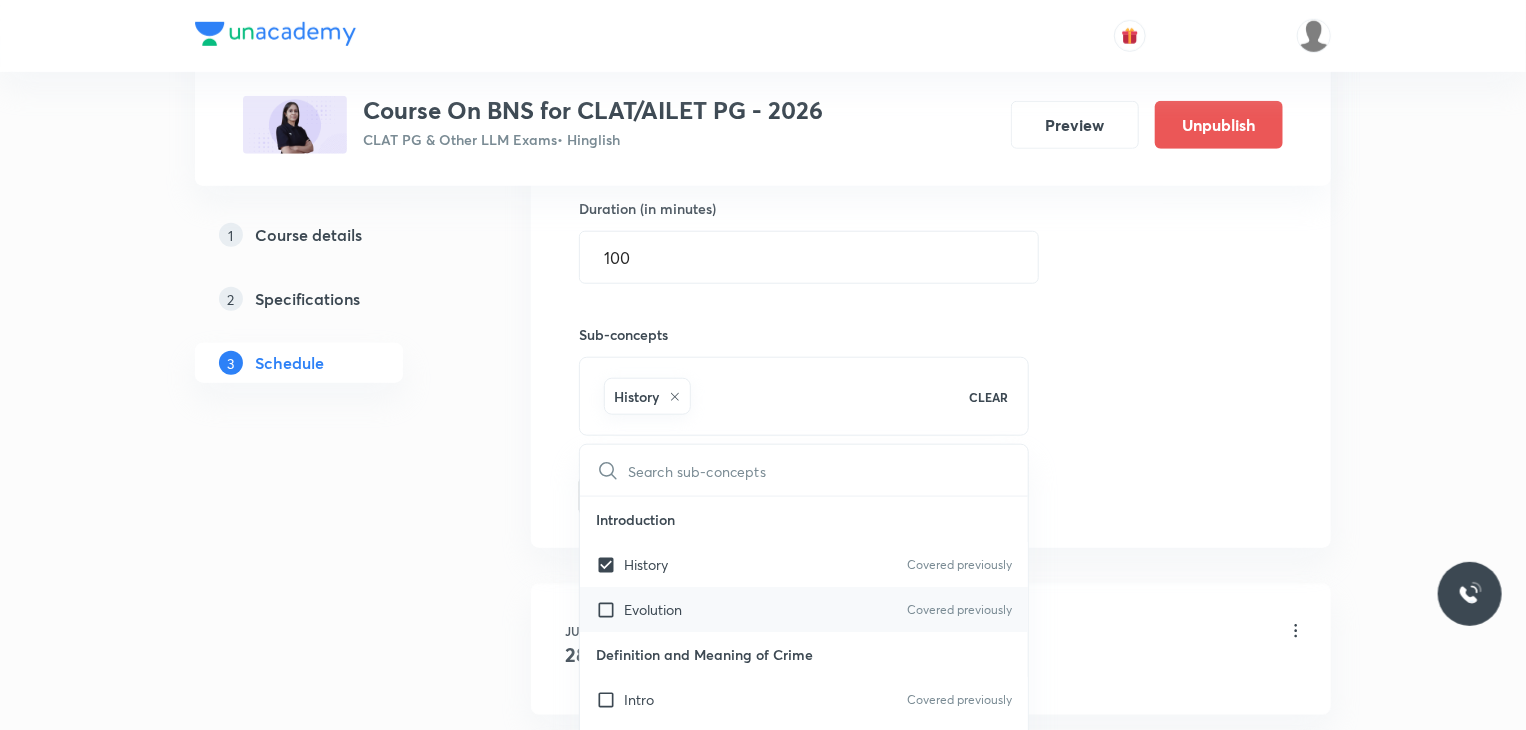 click at bounding box center (610, 609) 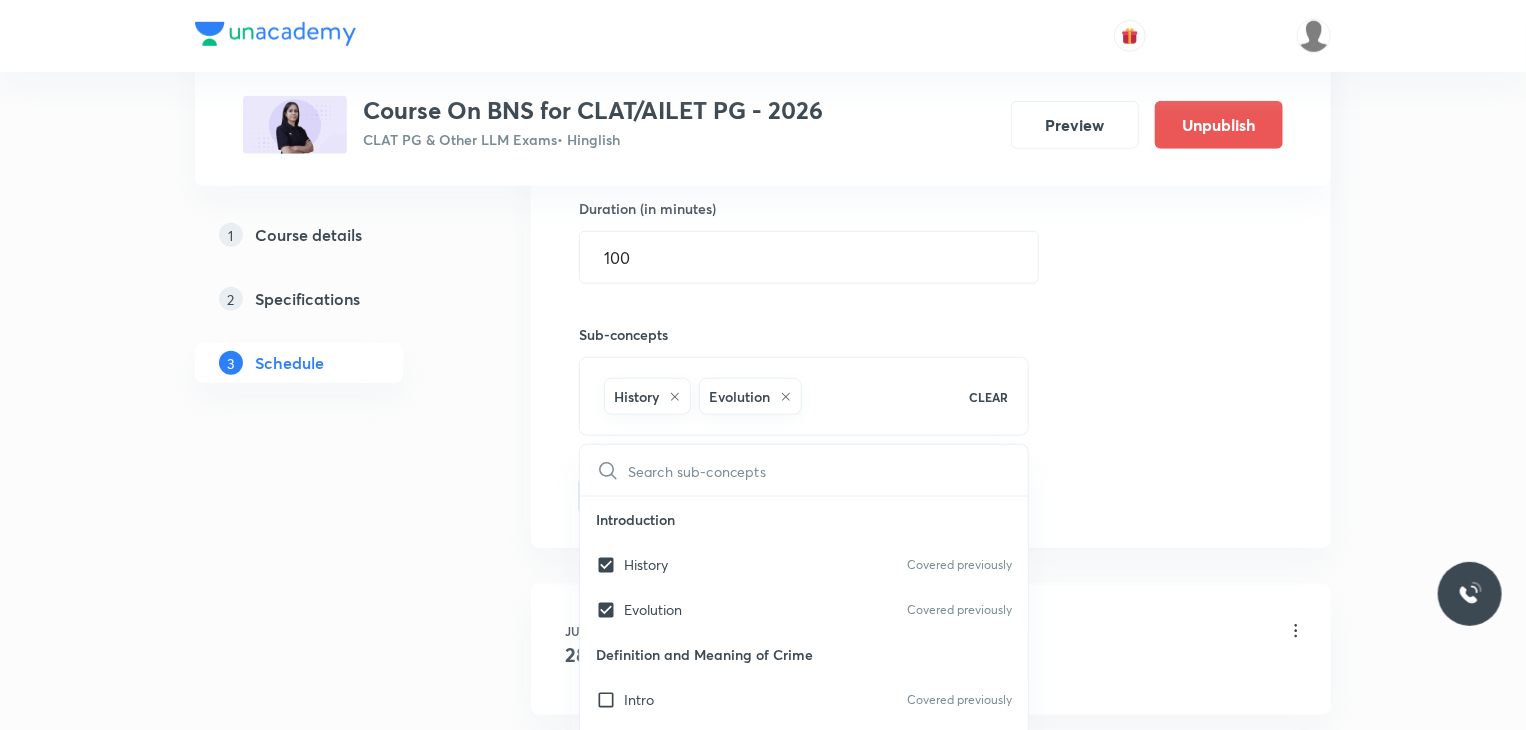 click on "Session  7 Live class Quiz Recorded classes Session title 35/99 Bhartiya Nyaya Sanhita: Lecture - 7 ​ Schedule for Aug 13, 2025, 5:45 PM ​ Duration (in minutes) 100 ​ Sub-concepts History Evolution CLEAR ​ Introduction History Covered previously Evolution Covered previously Definition and Meaning of Crime Intro Covered previously Mens Reus Actus Reus General Principles of Criminal Liability Difference b/w Crime and Tort Difference Stages of Crime Intention Preparation Attempt Accomplishment Theories and Kinds of Punishment Deterrent theory Retributive theory Preventive theory General Exceptions Mistake of Fact Judicial Acts Accident Absence of Criminal Intent Consent Triffles Private defences Reformative theory Abetment Definition Abetment by instigation Abetment by conspiracy Abetment by aiding Hurt Introduction Punishment Grievous Hurt Extortion Meaning Ingredients of Extortion Examples Punishment Criminal Misappropriation of Property Meaning Section 403 and 404 Ingredients Stolen property Add" at bounding box center [931, 163] 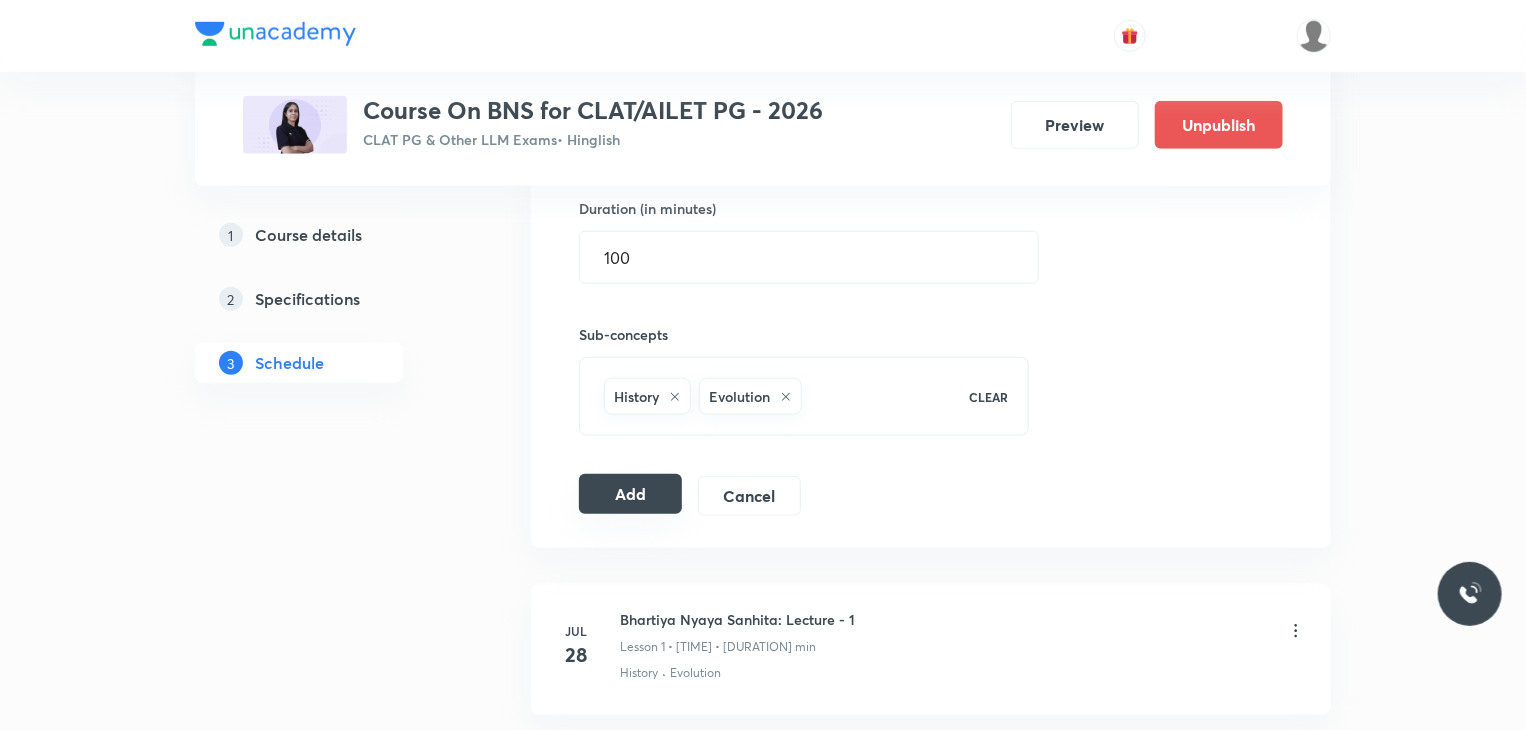 click on "Add" at bounding box center [630, 494] 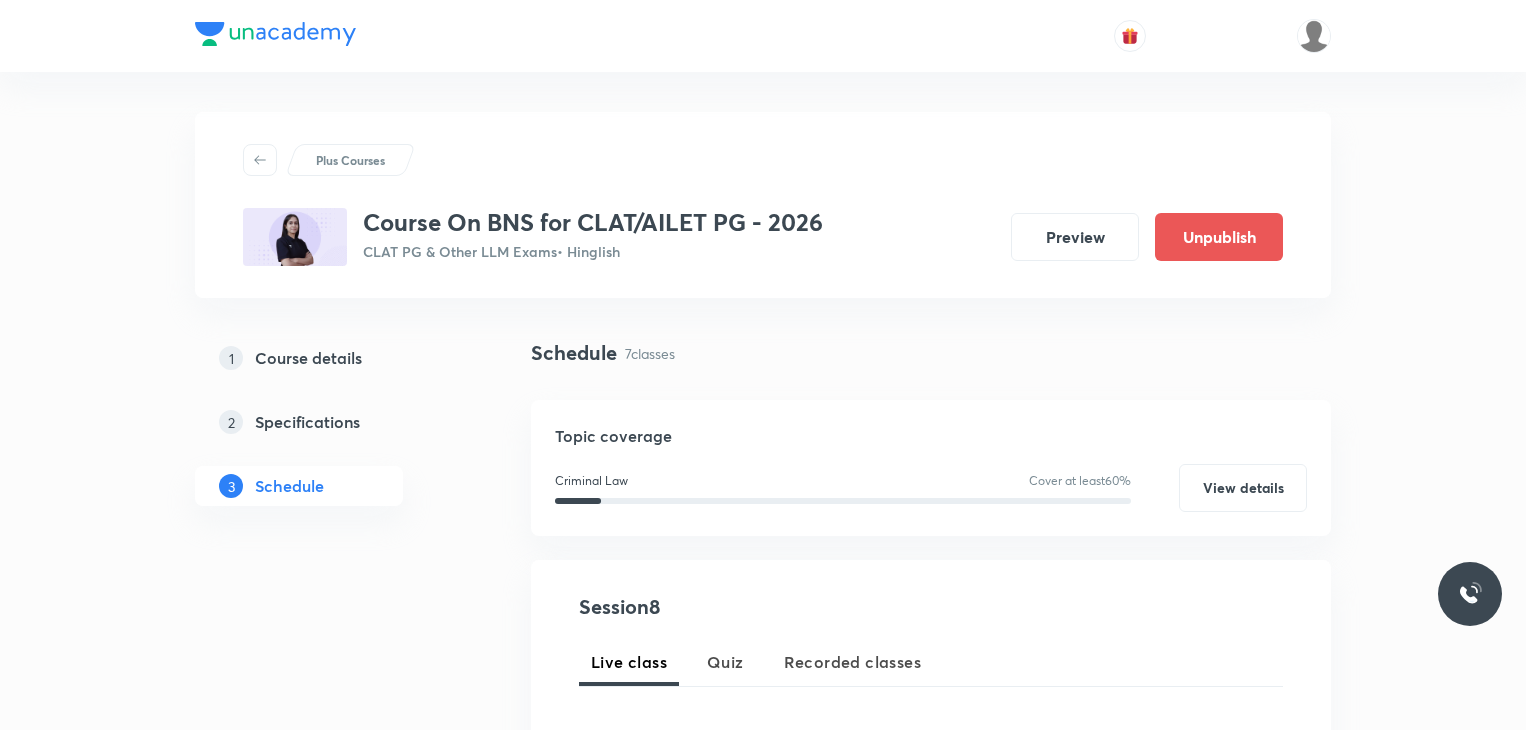 scroll, scrollTop: 781, scrollLeft: 0, axis: vertical 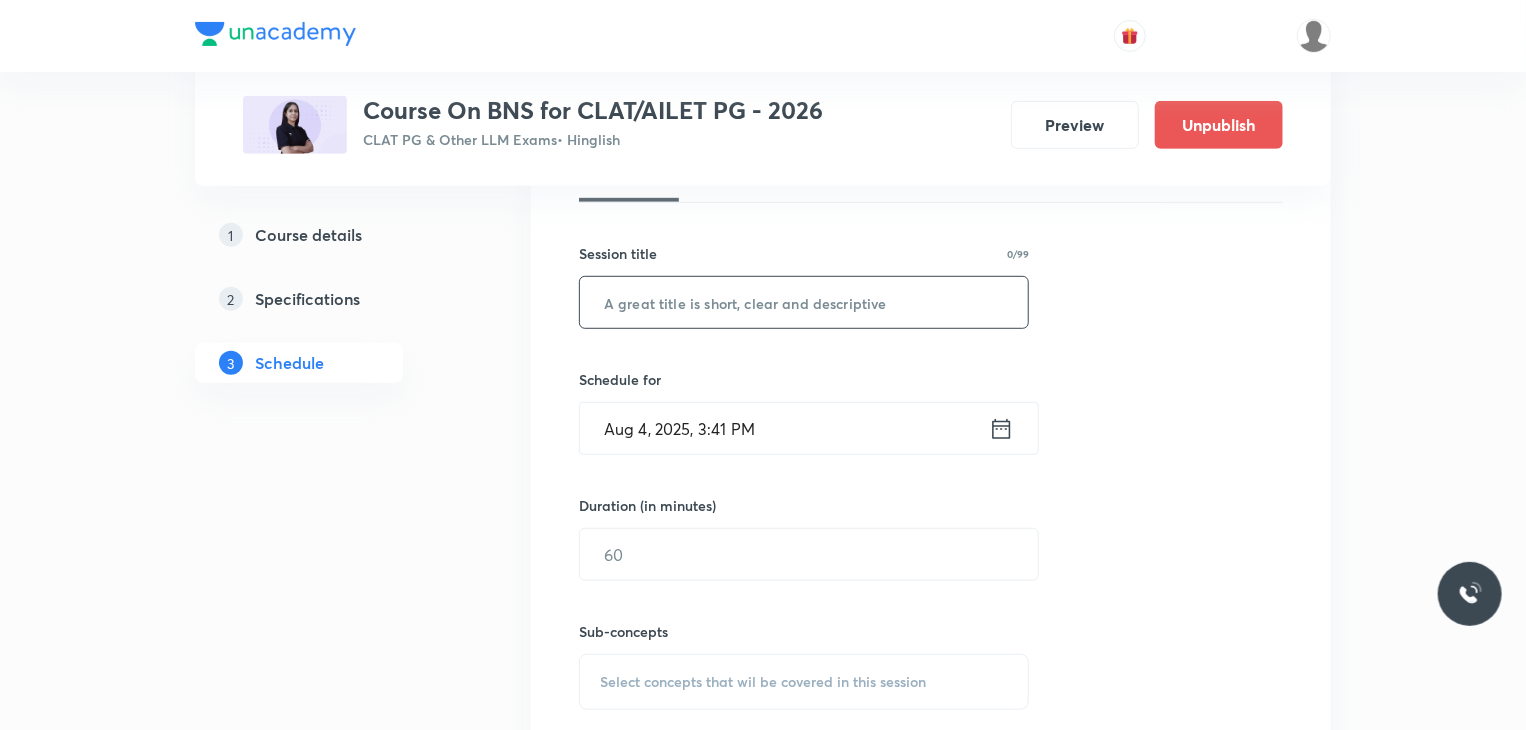 click at bounding box center (804, 302) 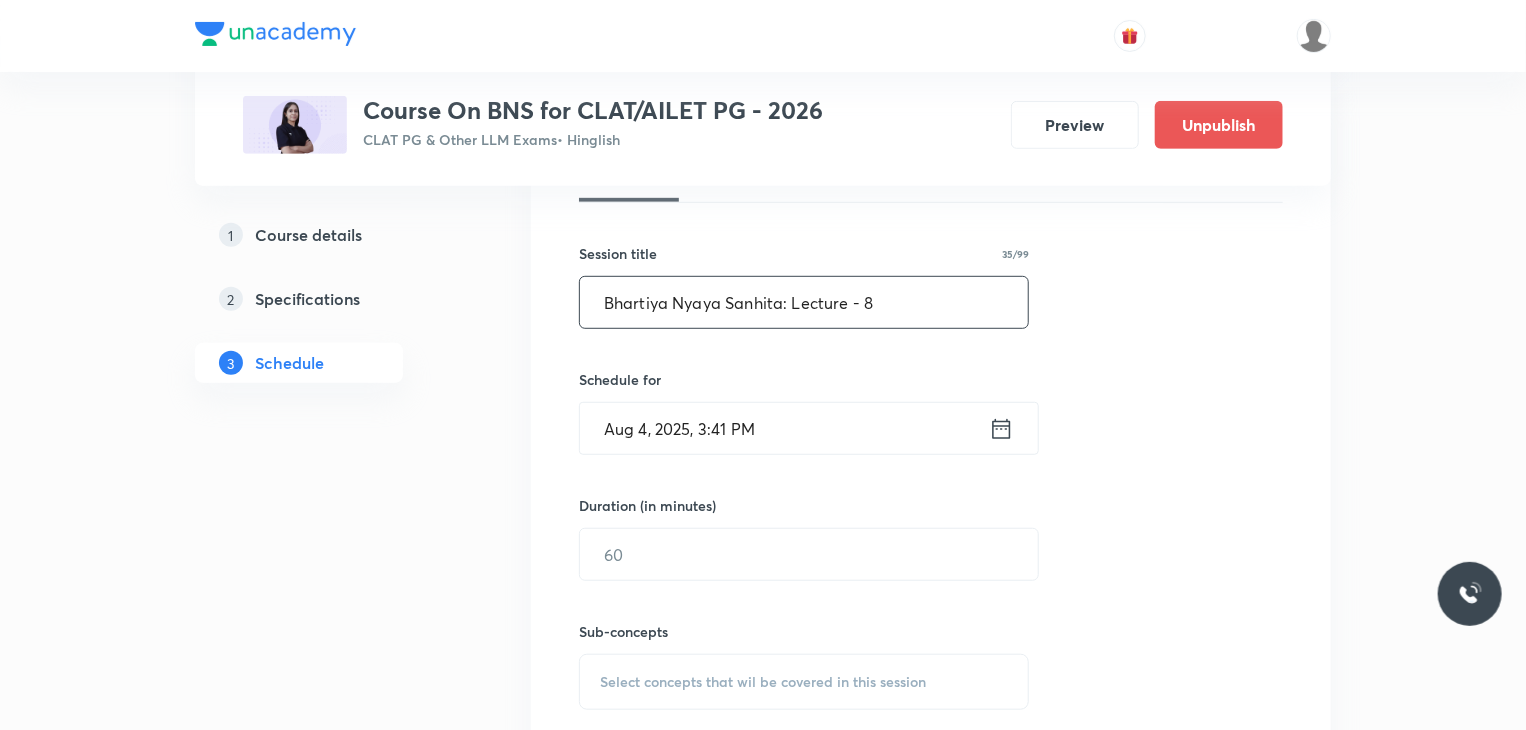 type on "Bhartiya Nyaya Sanhita: Lecture - 8" 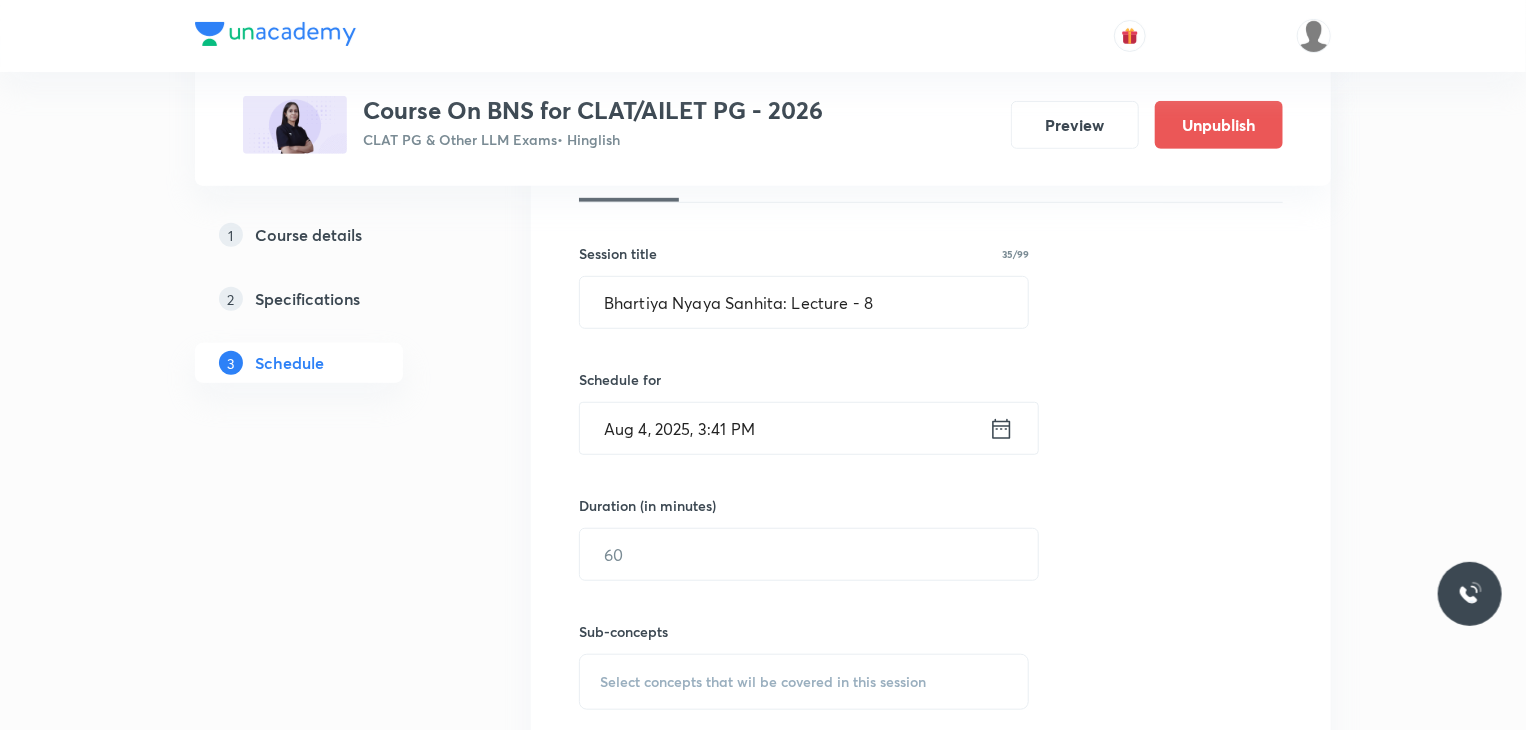 click on "Aug 4, 2025, 3:41 PM" at bounding box center (784, 428) 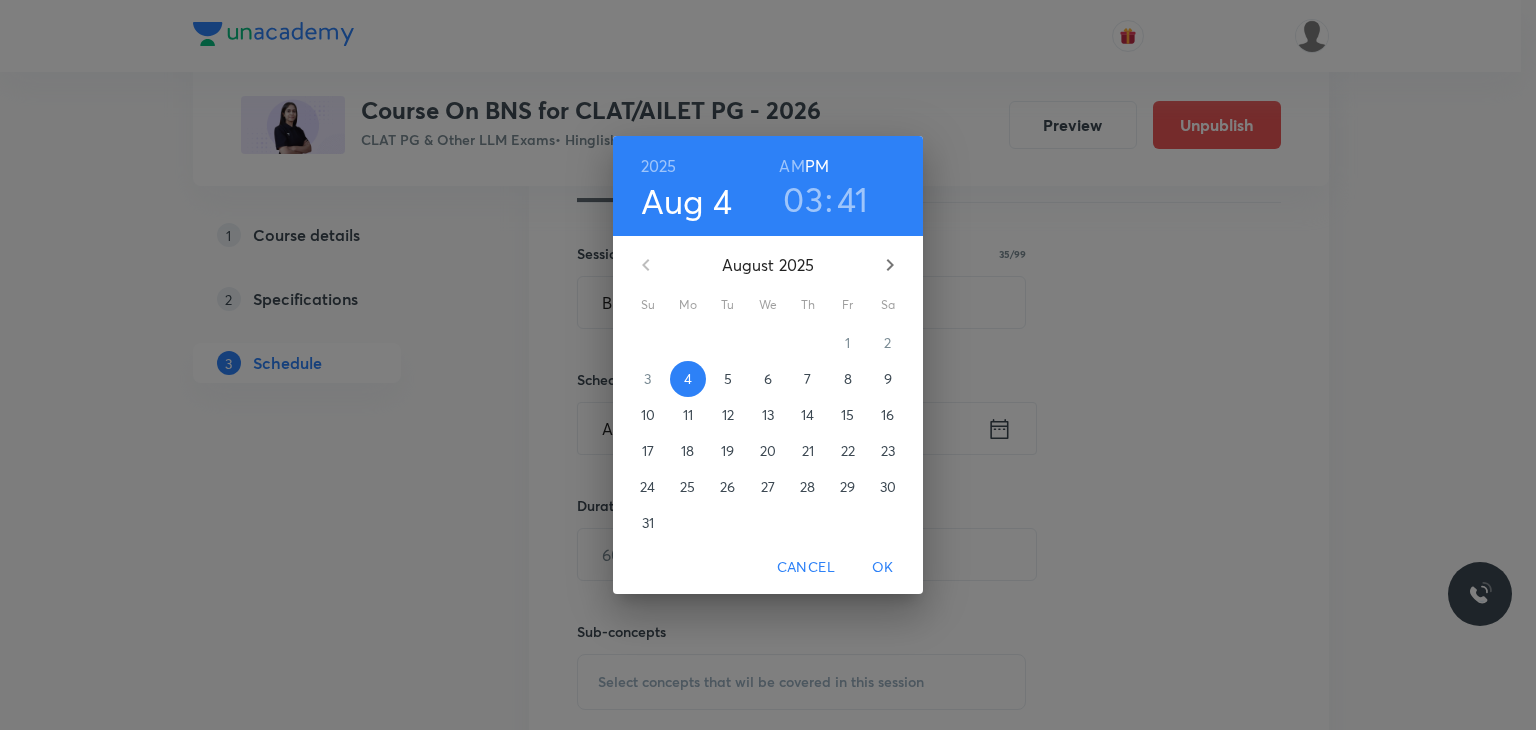 click on "15" at bounding box center [847, 415] 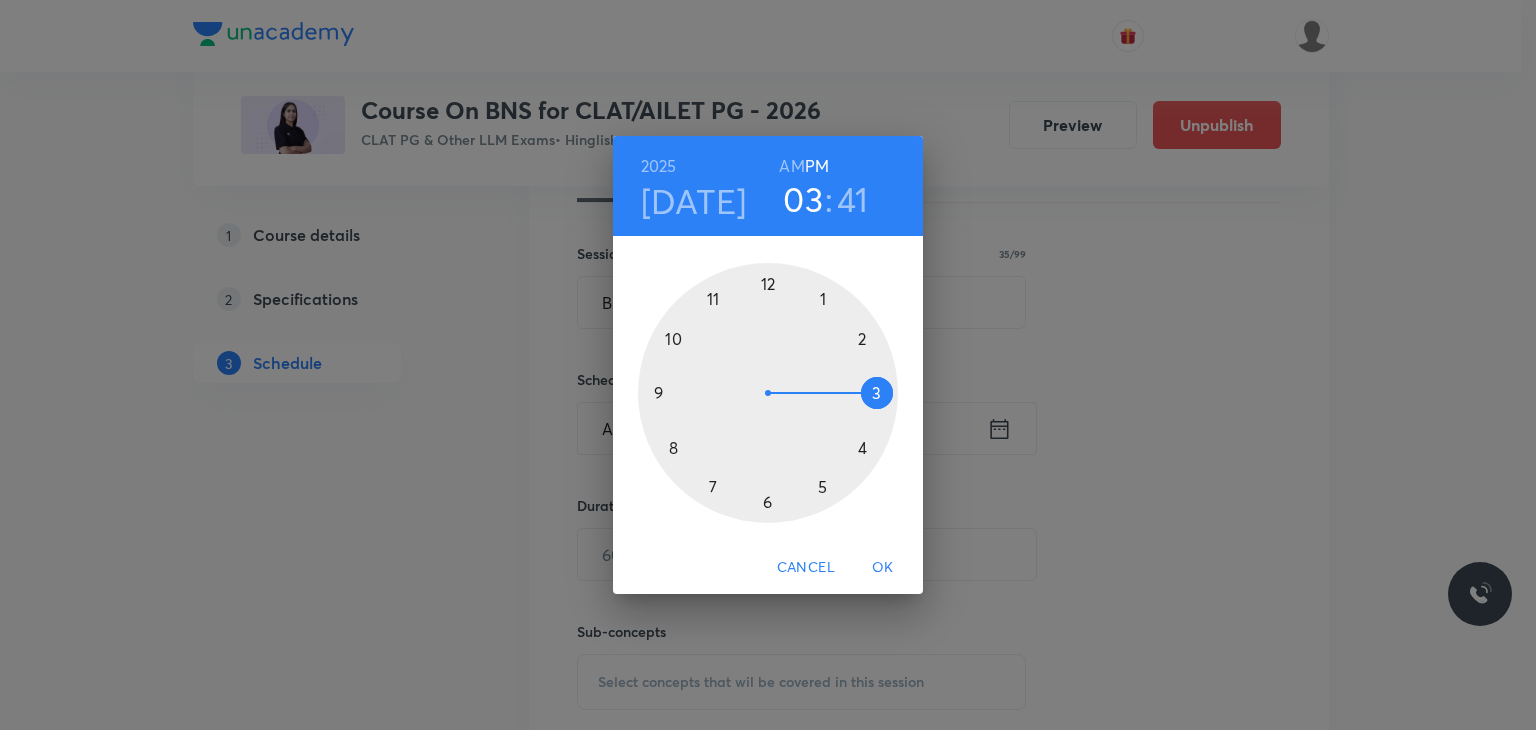 click at bounding box center [768, 393] 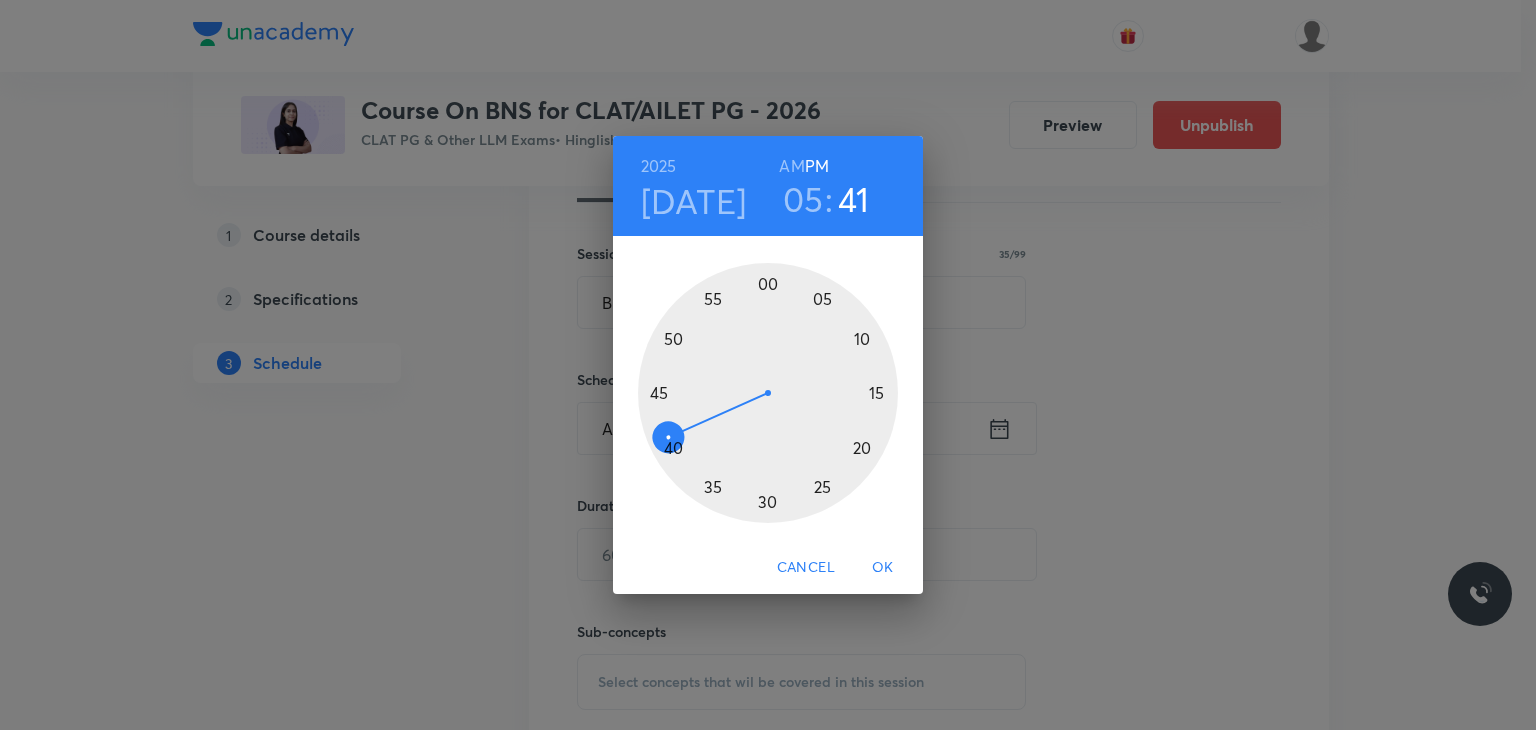 click at bounding box center [768, 393] 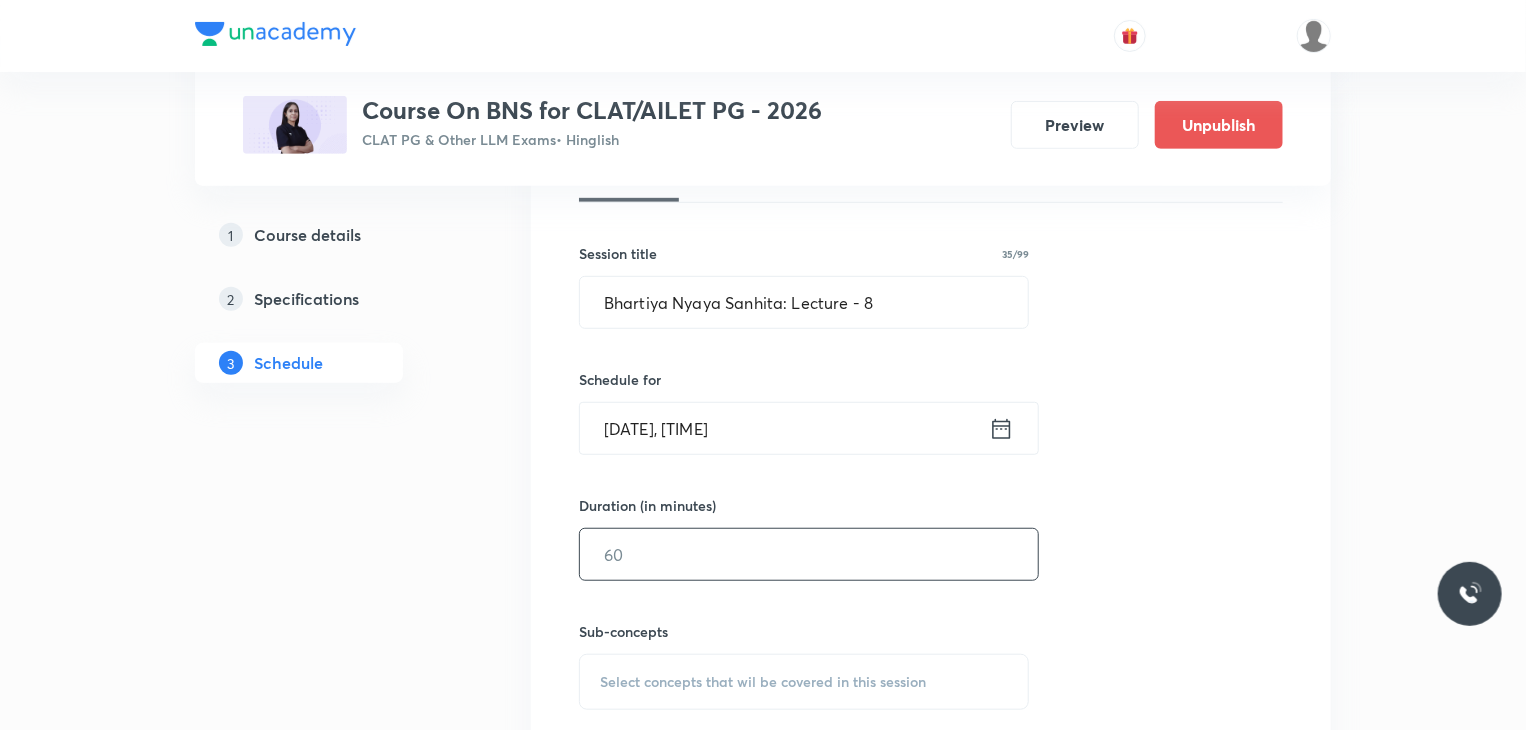 click at bounding box center [809, 554] 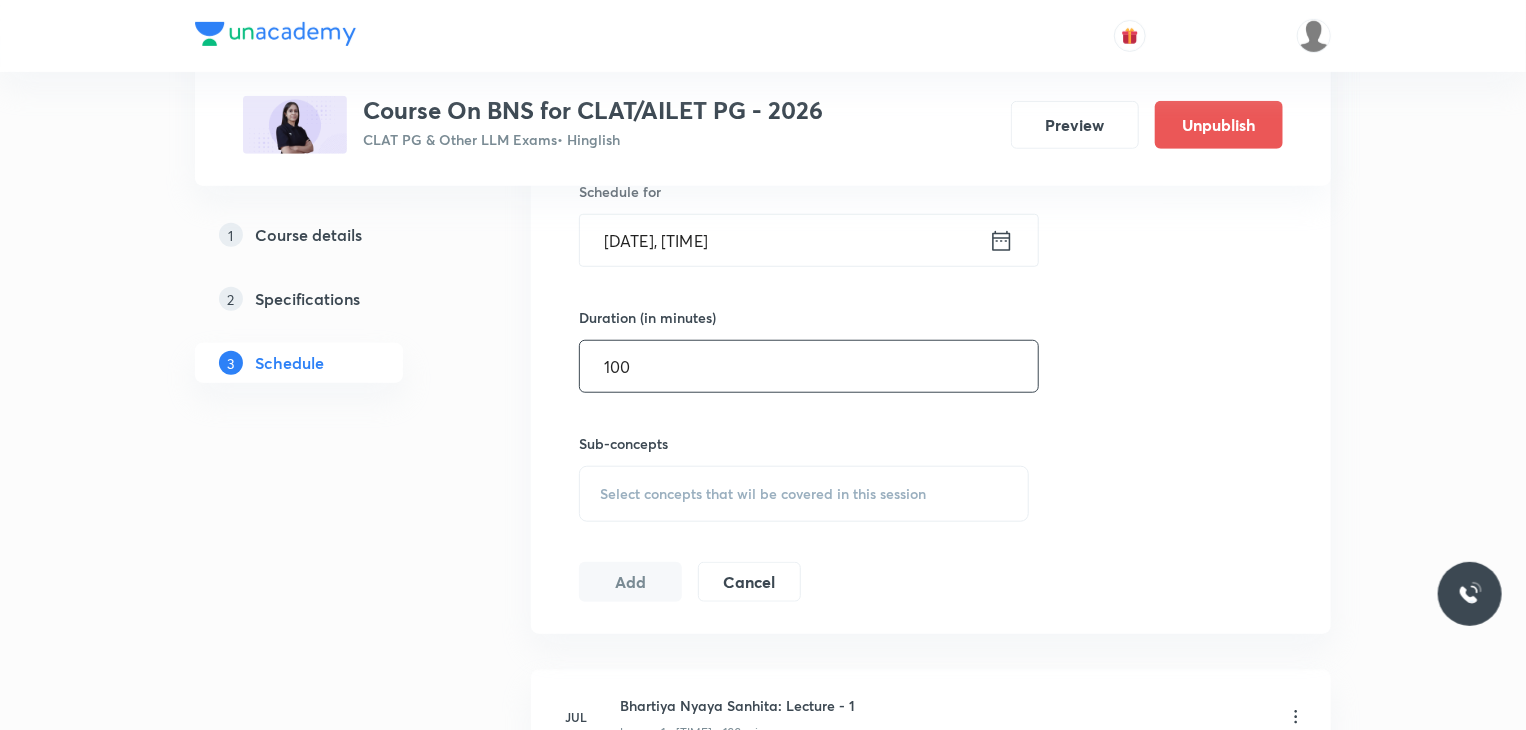 scroll, scrollTop: 676, scrollLeft: 0, axis: vertical 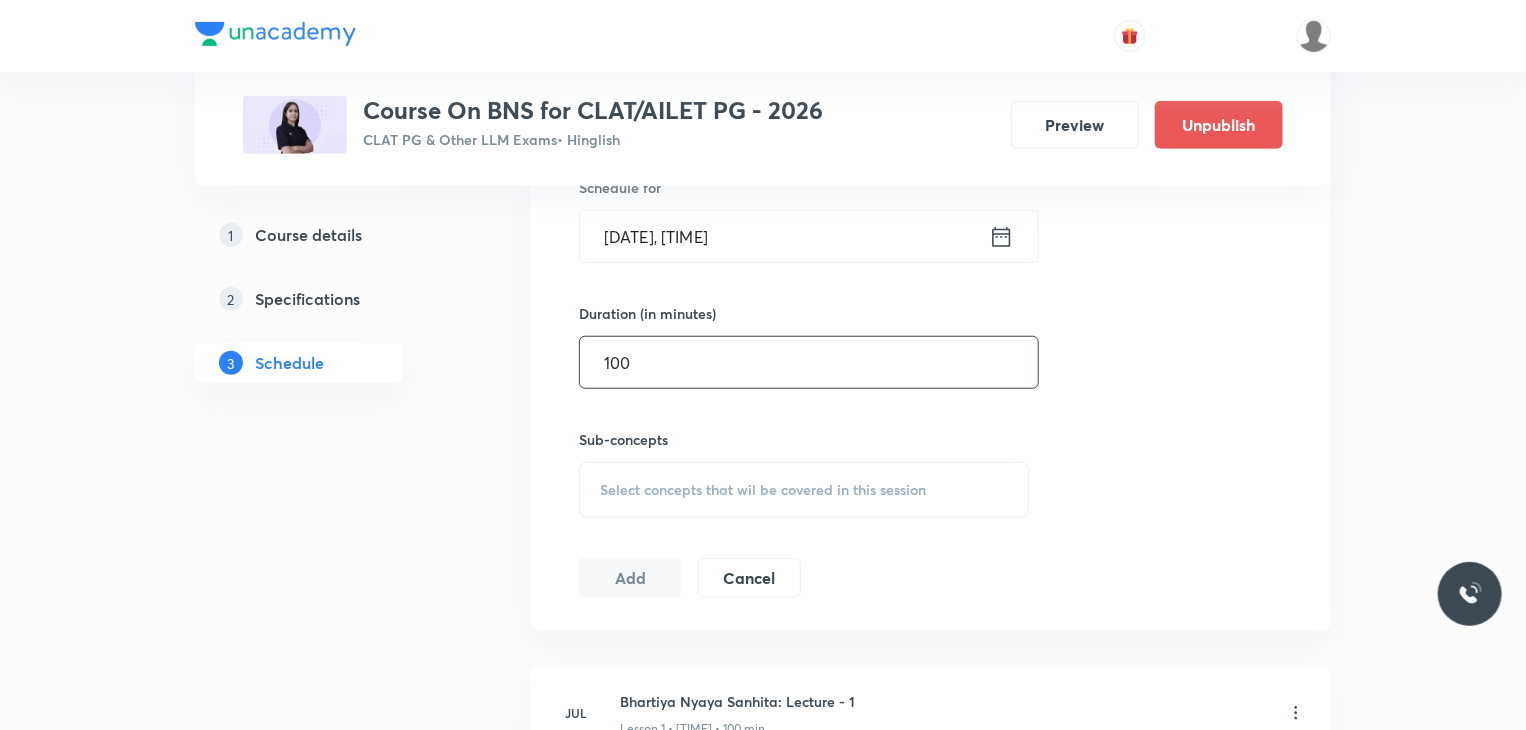 type on "100" 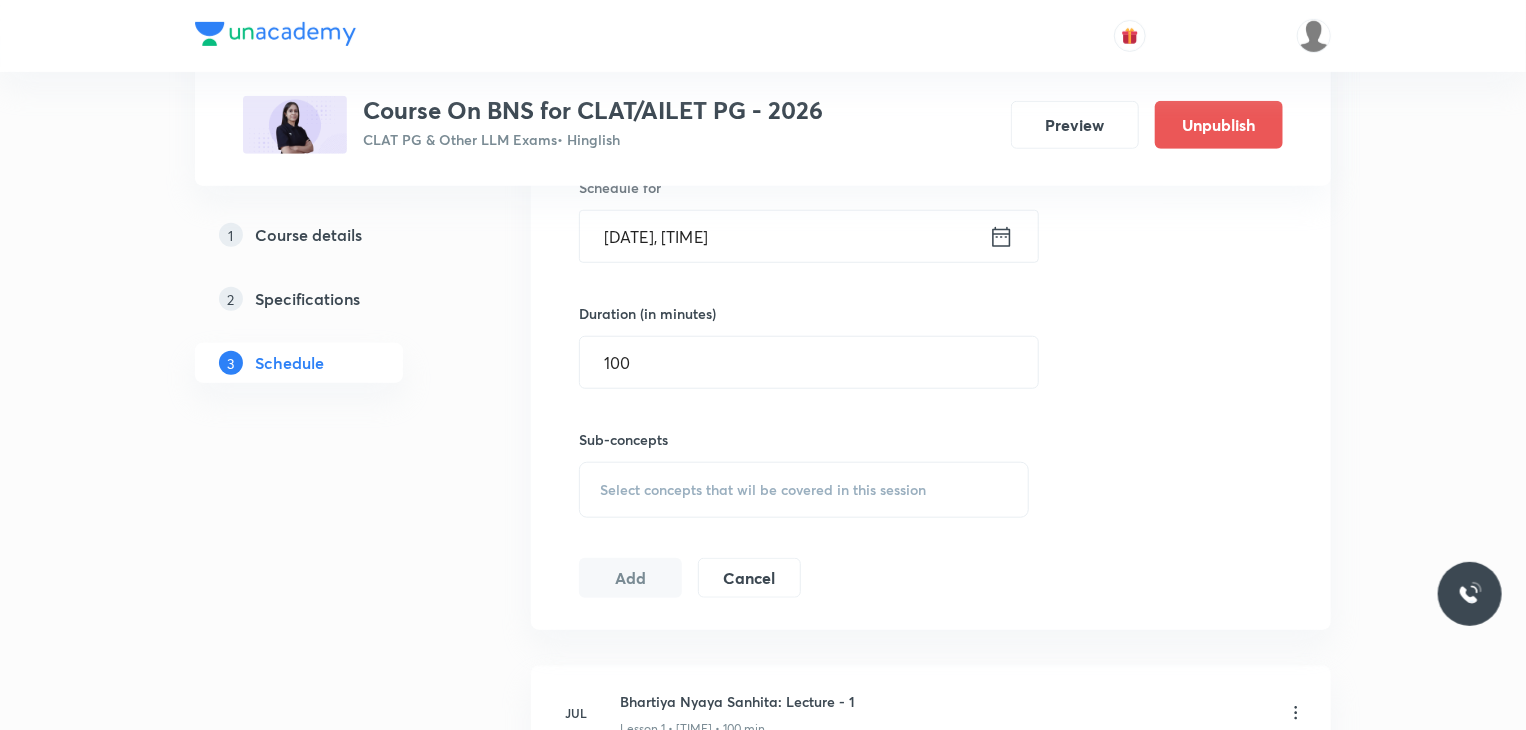 click on "Select concepts that wil be covered in this session" at bounding box center [763, 490] 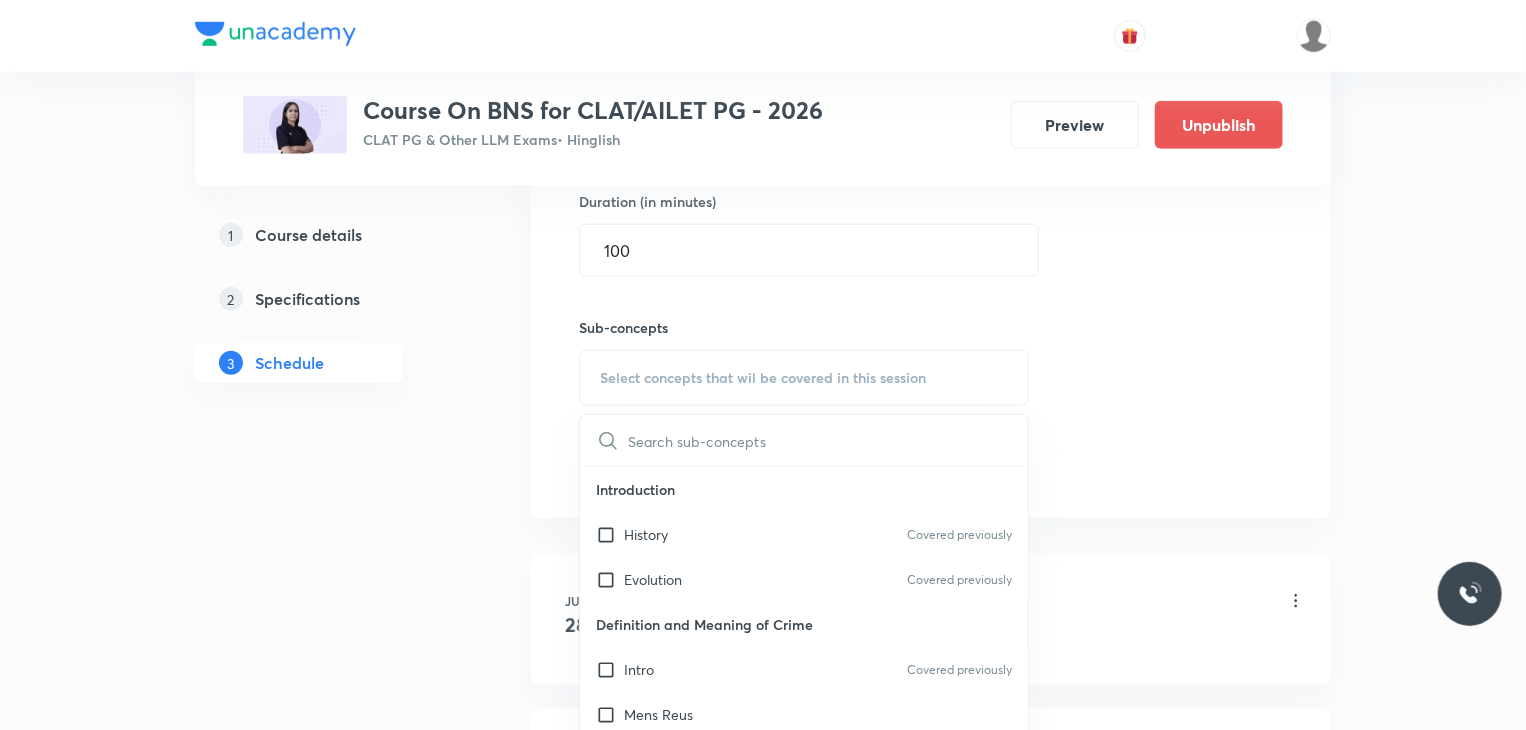 scroll, scrollTop: 790, scrollLeft: 0, axis: vertical 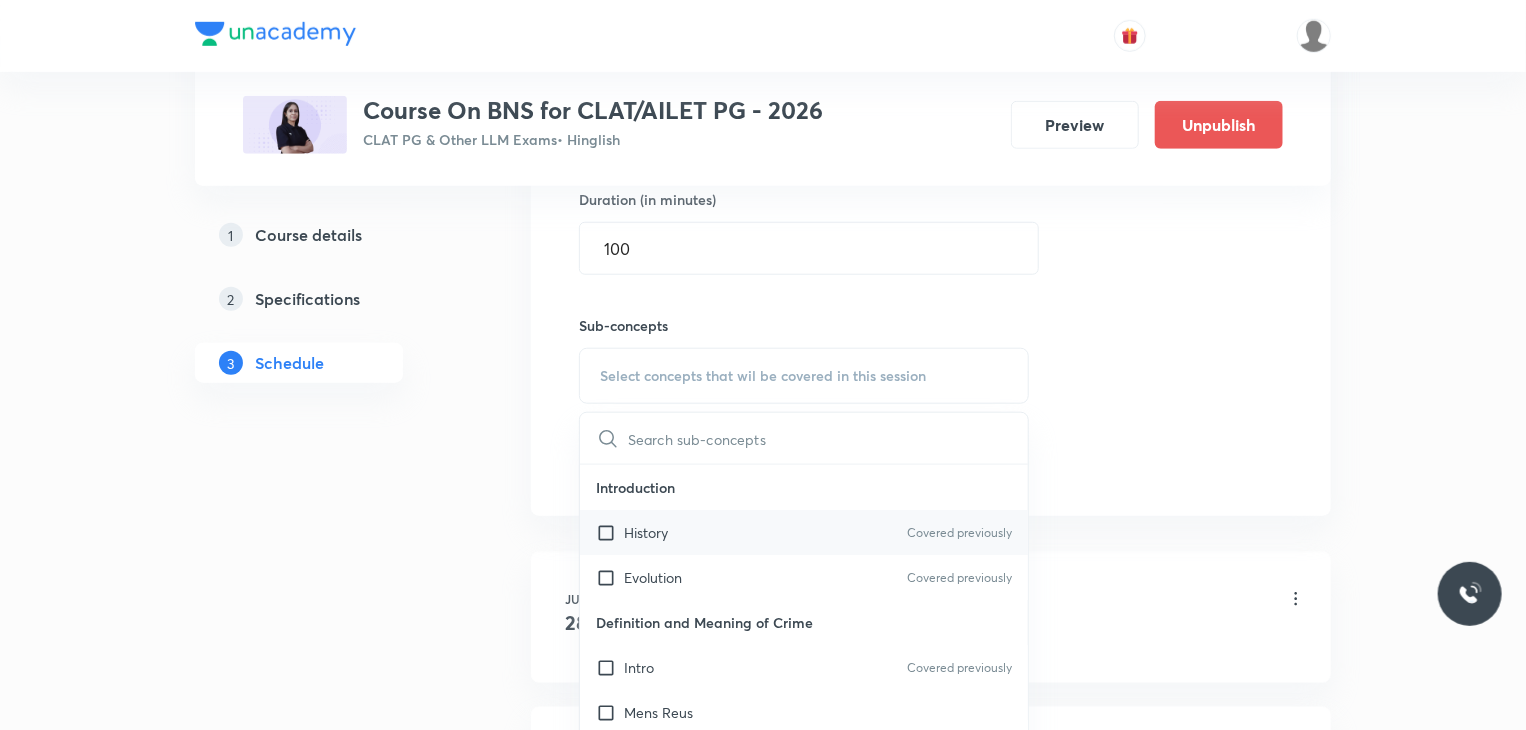 click at bounding box center [610, 532] 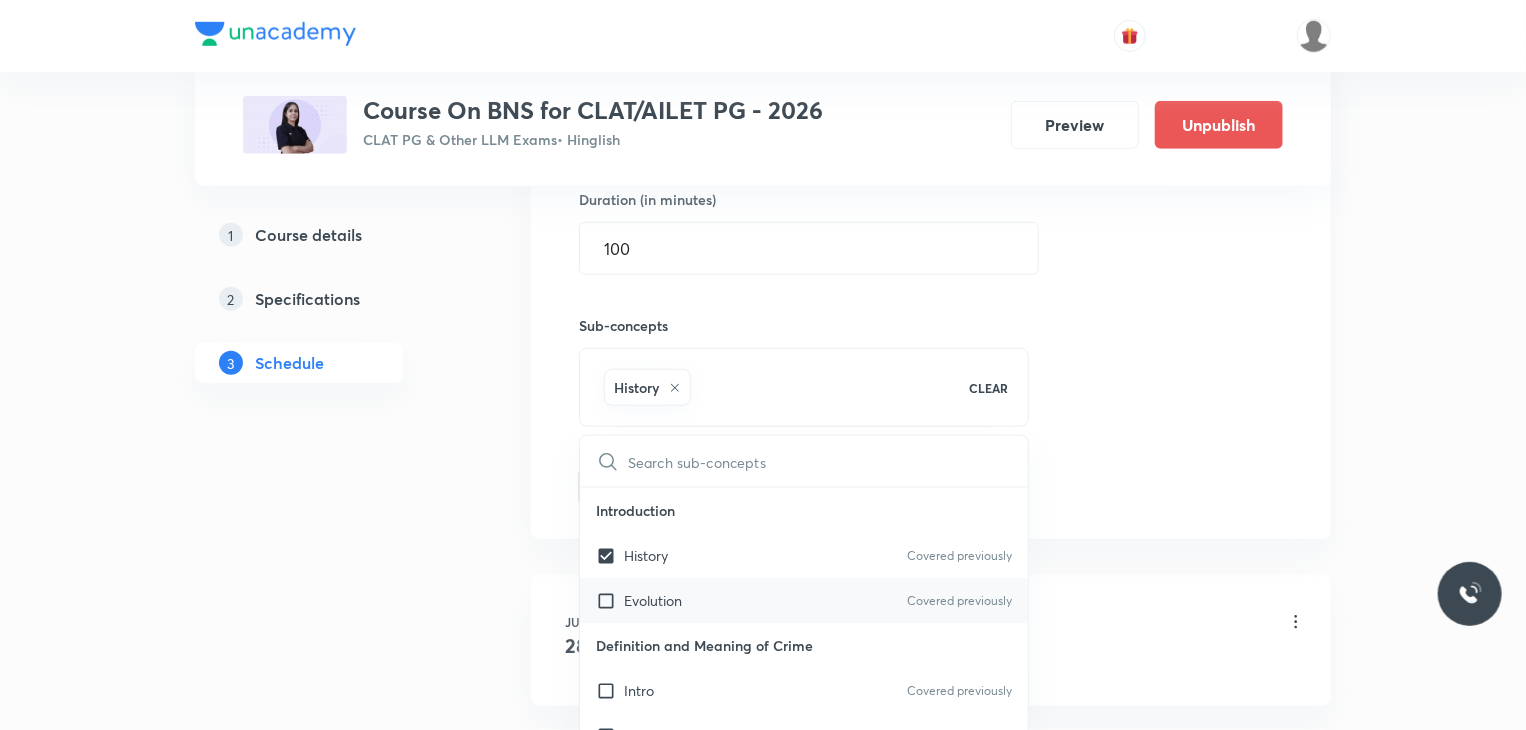 click on "Evolution Covered previously" at bounding box center [804, 600] 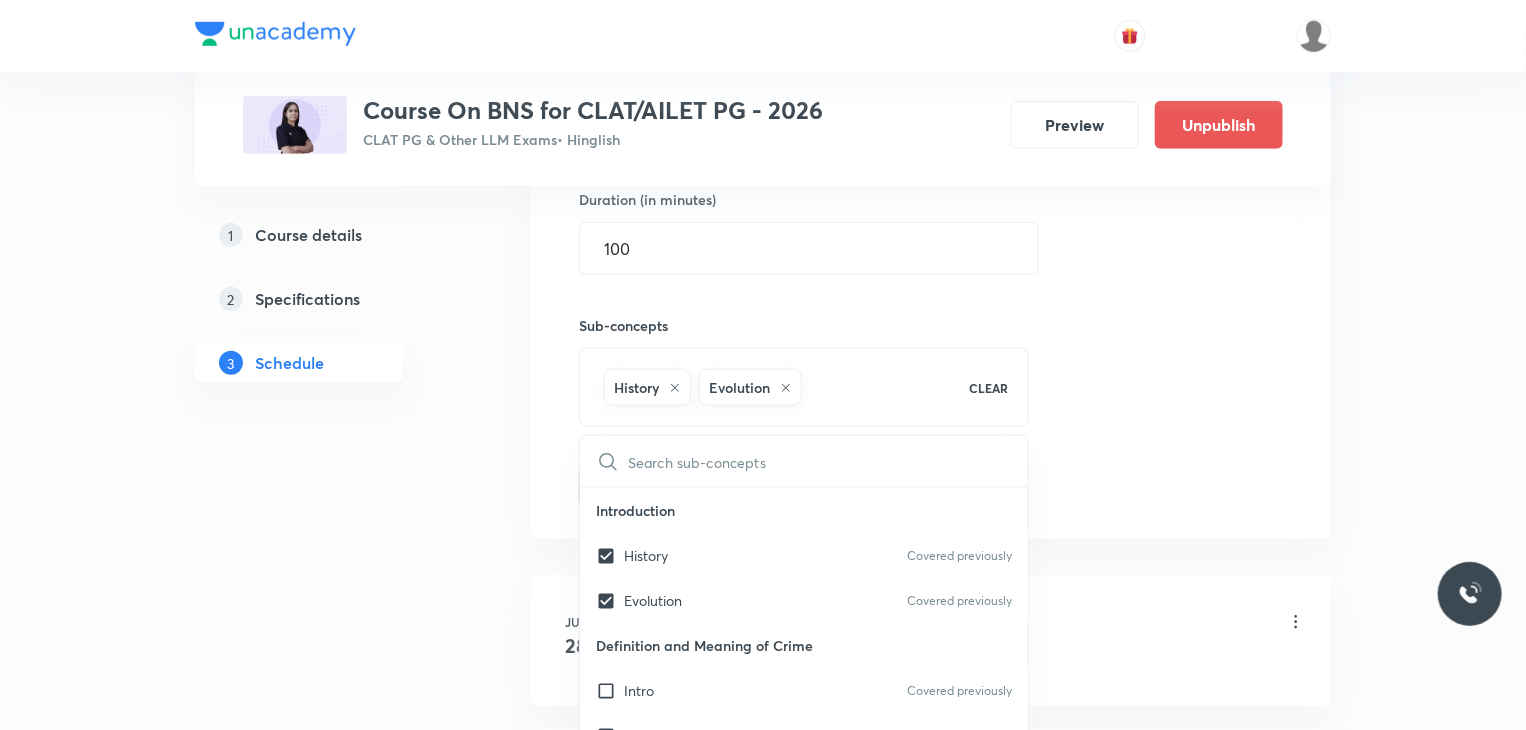 click on "Schedule 7  classes Topic coverage Criminal Law Cover at least  60 % View details Session  8 Live class Quiz Recorded classes Session title 35/99 Bhartiya Nyaya Sanhita: Lecture - 8 ​ Schedule for Aug 15, 2025, 5:45 PM ​ Duration (in minutes) 100 ​ Sub-concepts History Evolution CLEAR ​ Introduction History Covered previously Evolution Covered previously Definition and Meaning of Crime Intro Covered previously Mens Reus Actus Reus General Principles of Criminal Liability Difference b/w Crime and Tort Difference Stages of Crime Intention Preparation Attempt Accomplishment Theories and Kinds of Punishment Deterrent theory Retributive theory Preventive theory General Exceptions Mistake of Fact Judicial Acts Accident Absence of Criminal Intent Consent Triffles Private defences Reformative theory Abetment Definition Abetment by instigation Abetment by conspiracy Abetment by aiding Hurt Introduction Punishment Grievous Hurt Extortion Meaning Ingredients of Extortion Examples Punishment Meaning Ingredients 4" at bounding box center (931, 669) 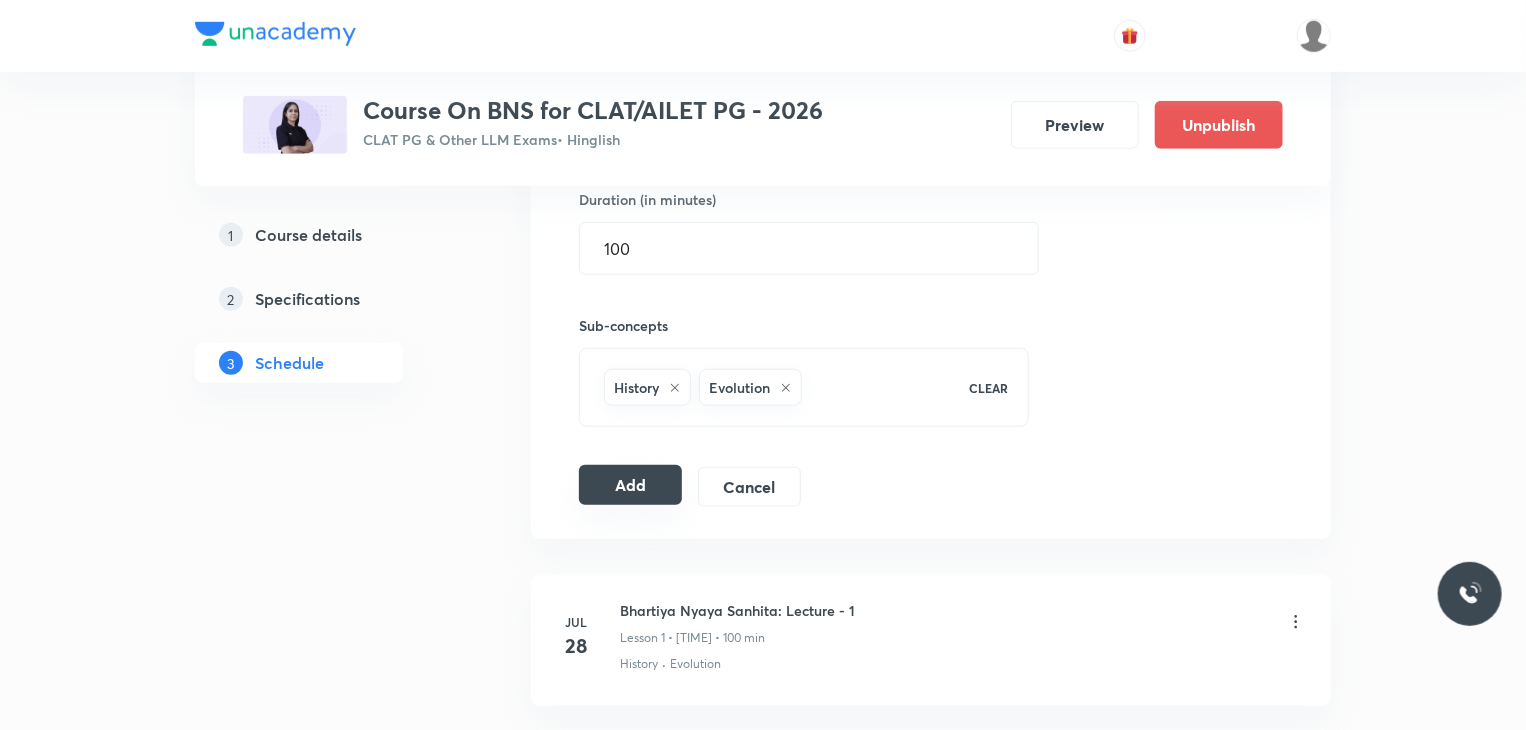 click on "Add" at bounding box center [630, 485] 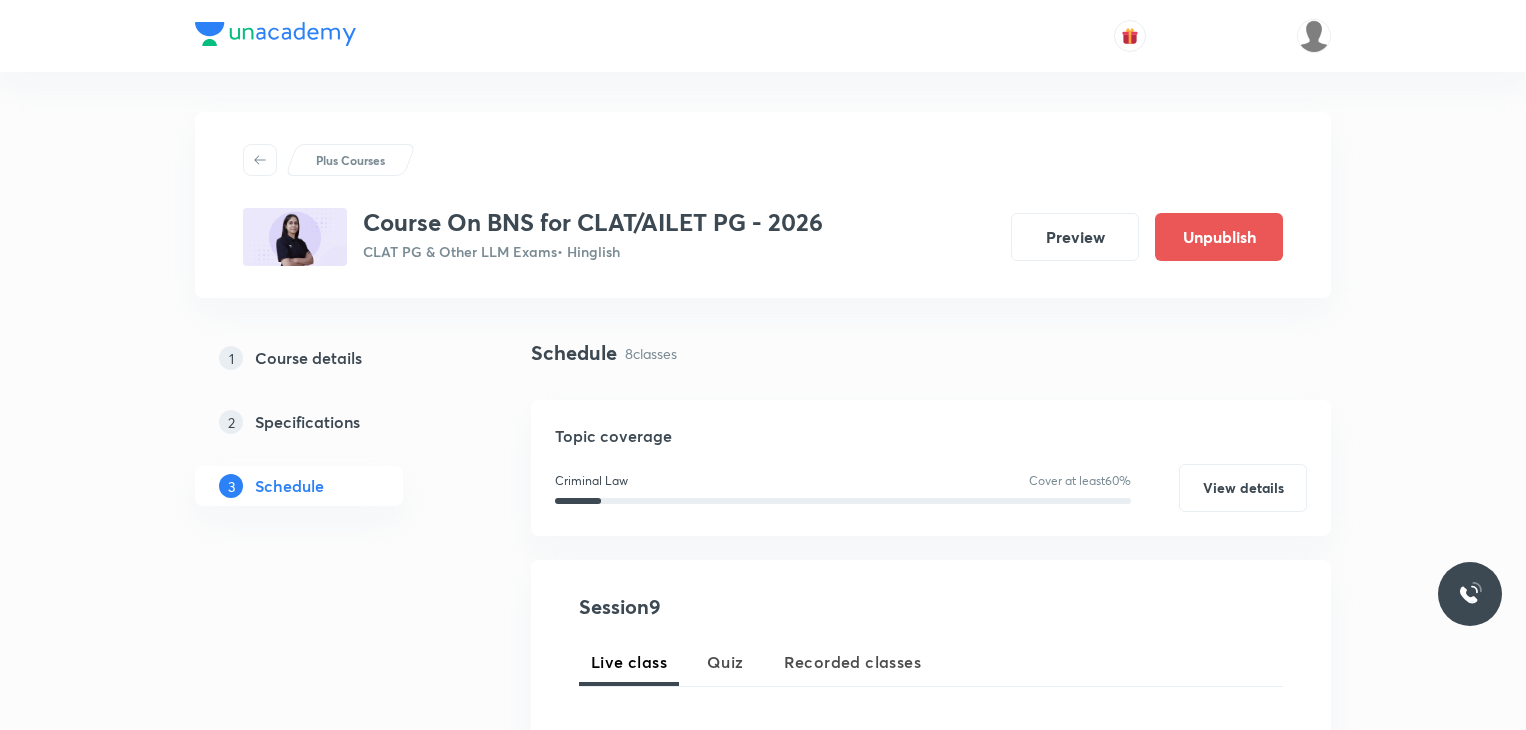 scroll, scrollTop: 1733, scrollLeft: 0, axis: vertical 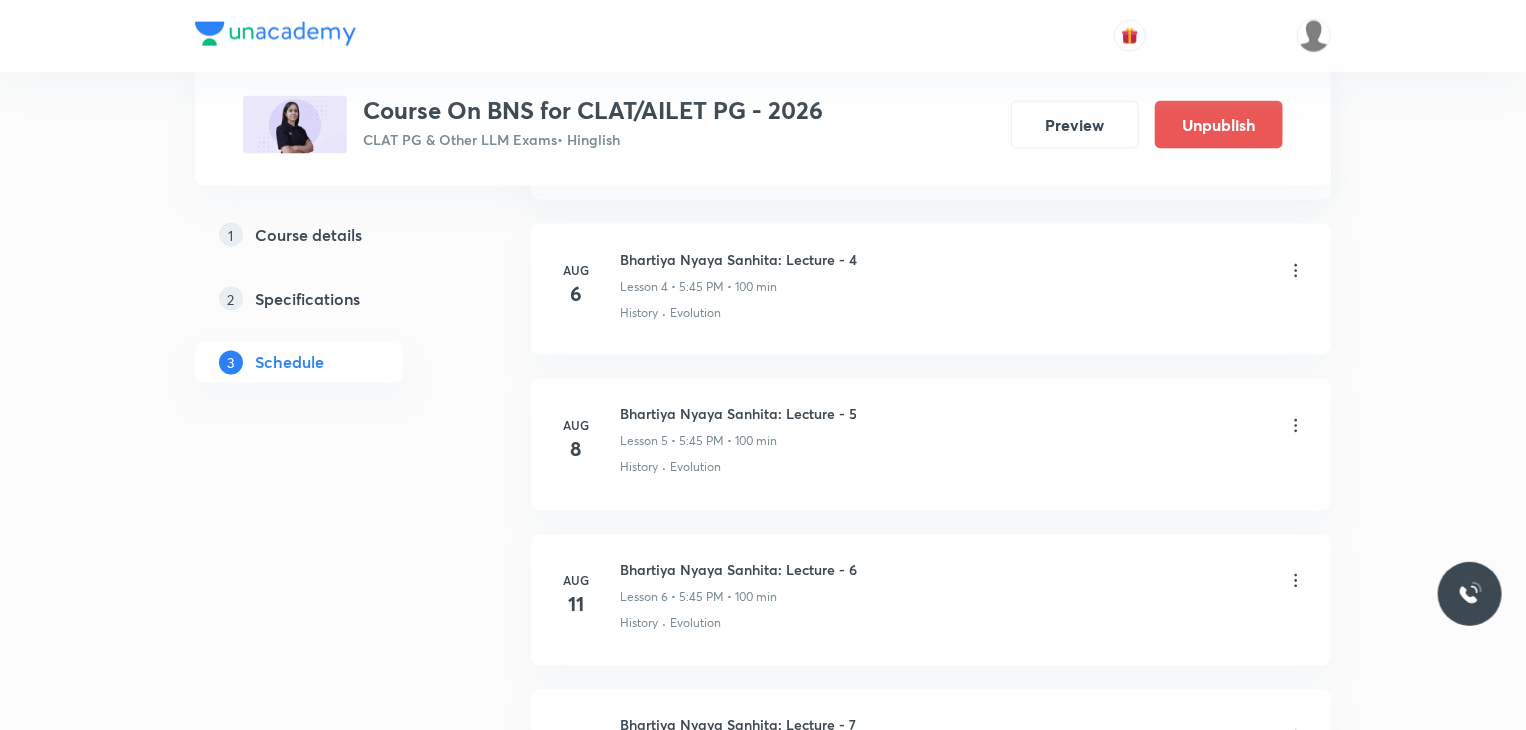 click on "Aug 11 Bhartiya Nyaya Sanhita: Lecture - 6 Lesson 6 • 5:45 PM • 100 min History · Evolution" at bounding box center [931, 600] 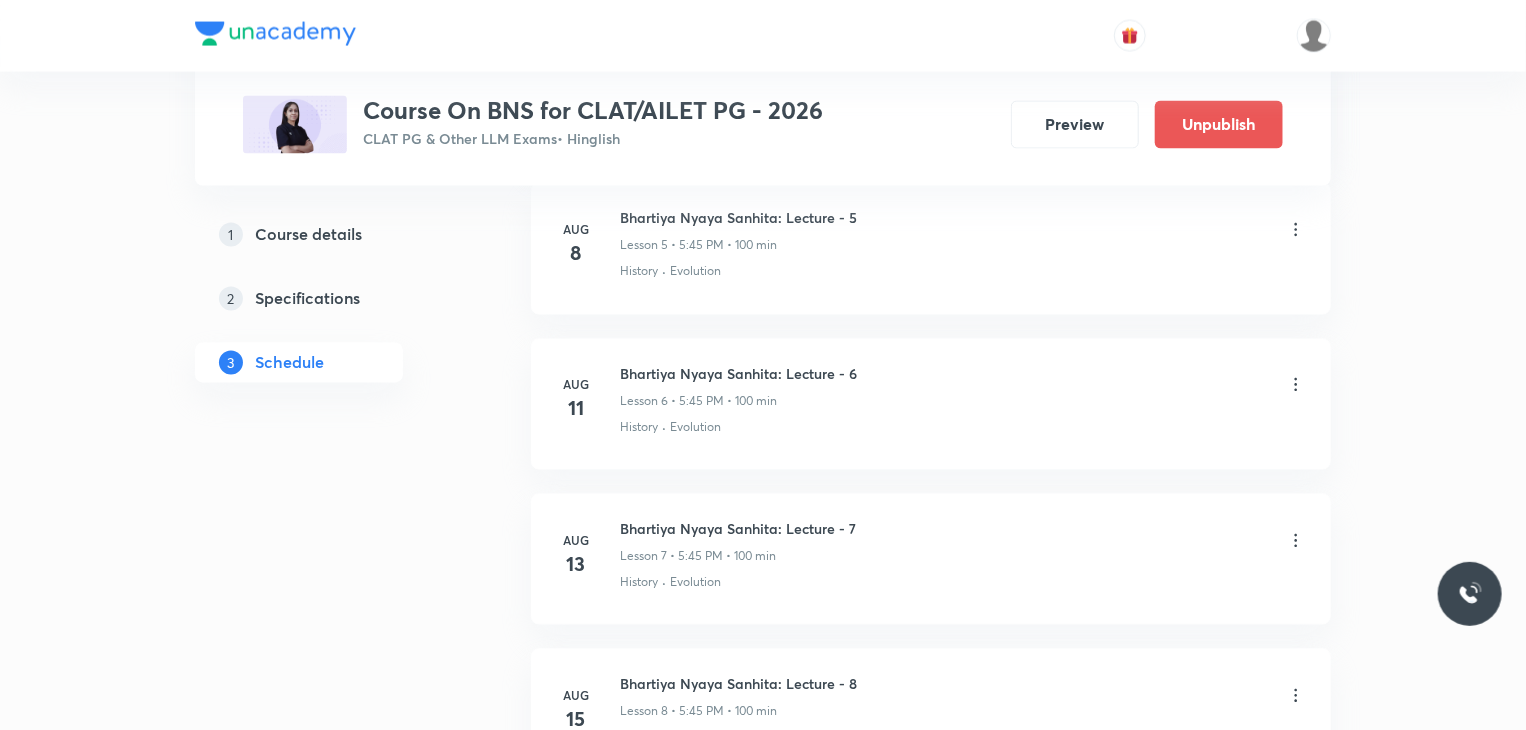 scroll, scrollTop: 2014, scrollLeft: 0, axis: vertical 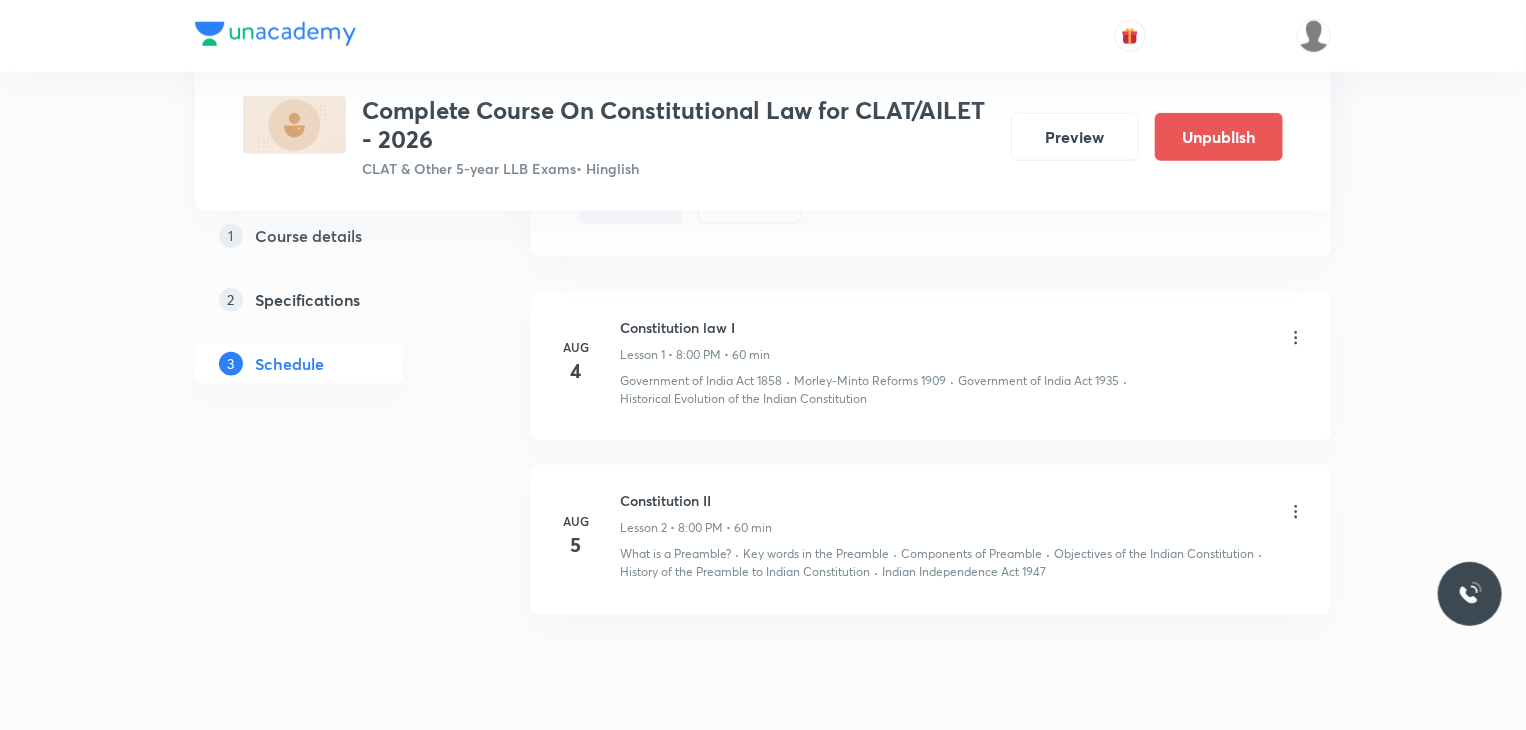 click at bounding box center (1314, 36) 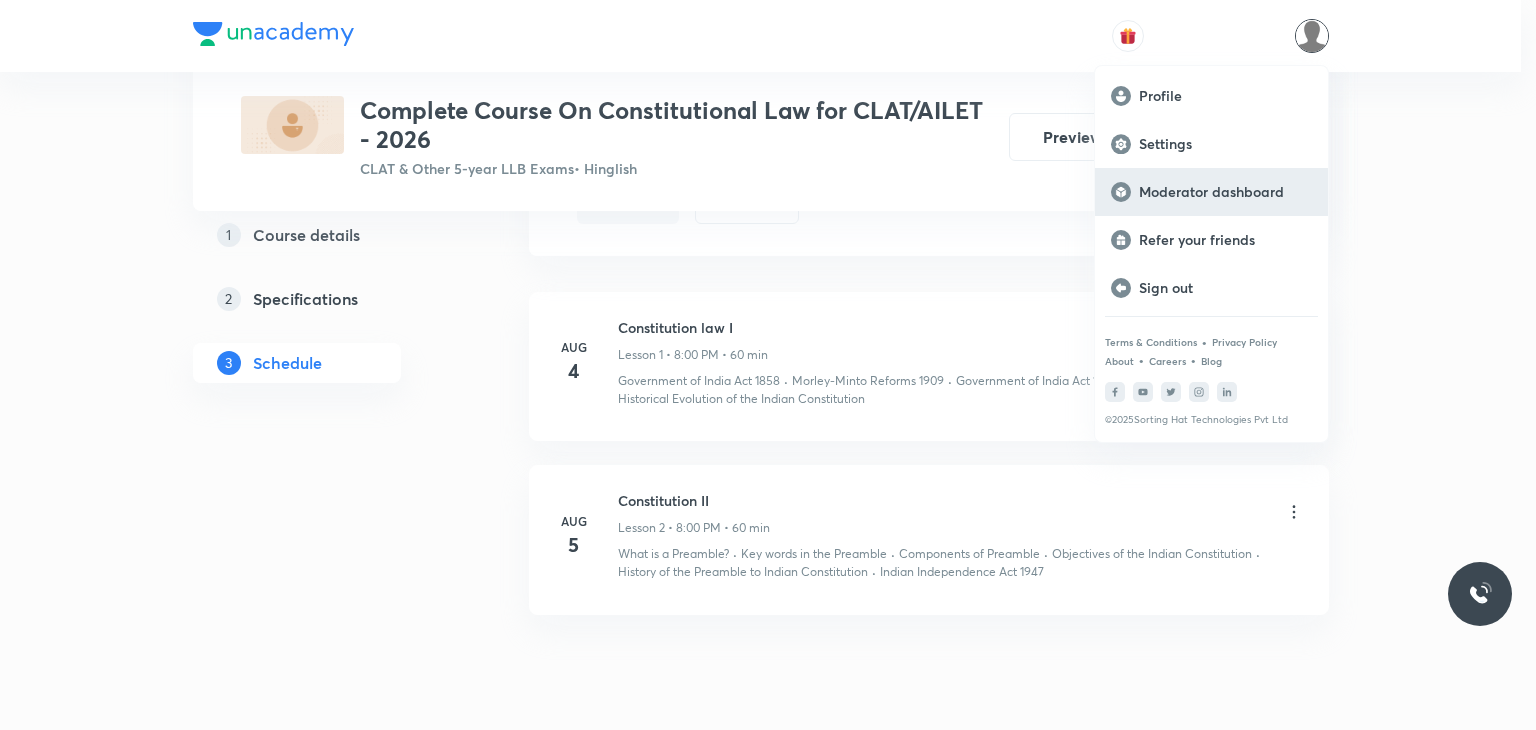 click on "Moderator dashboard" at bounding box center (1225, 192) 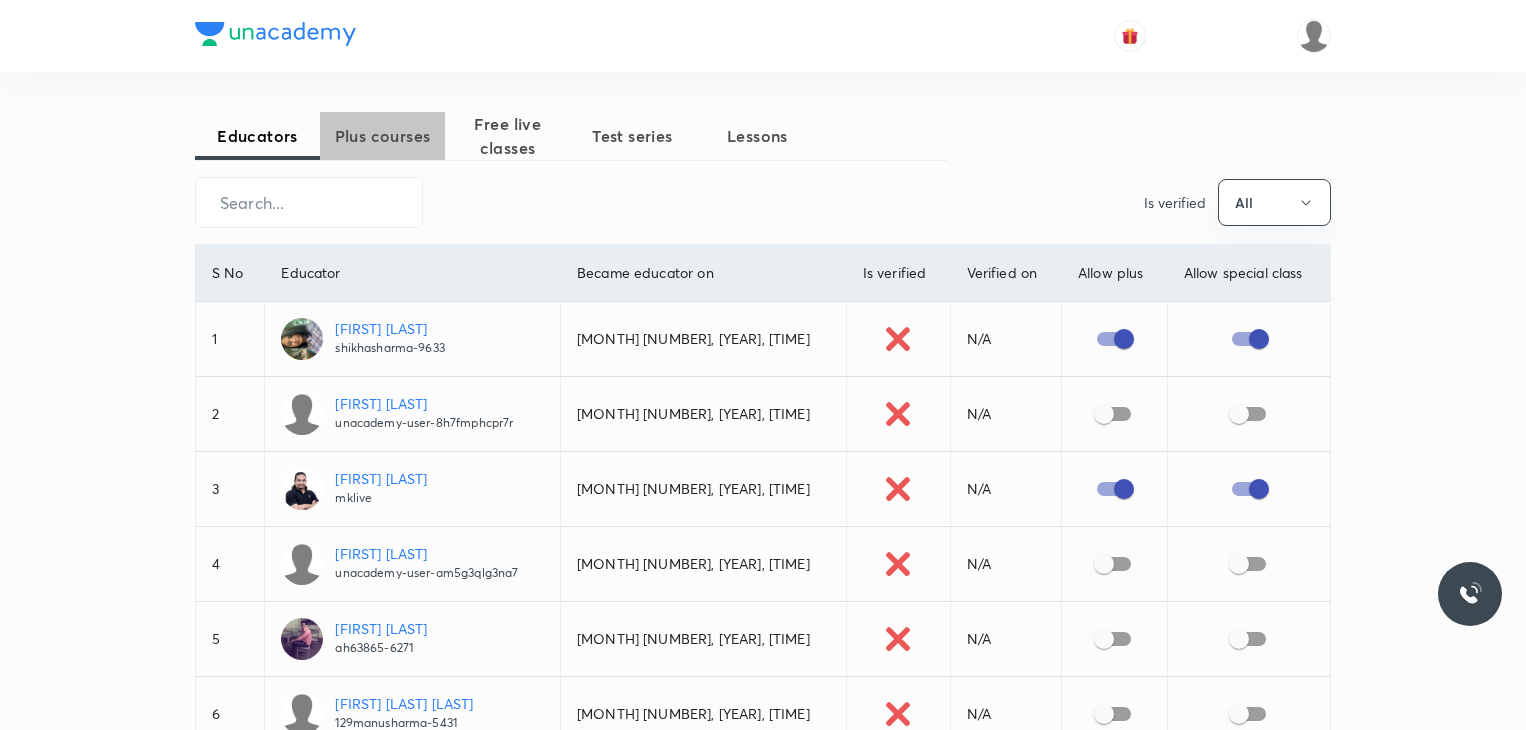 click on "Plus courses" at bounding box center (382, 136) 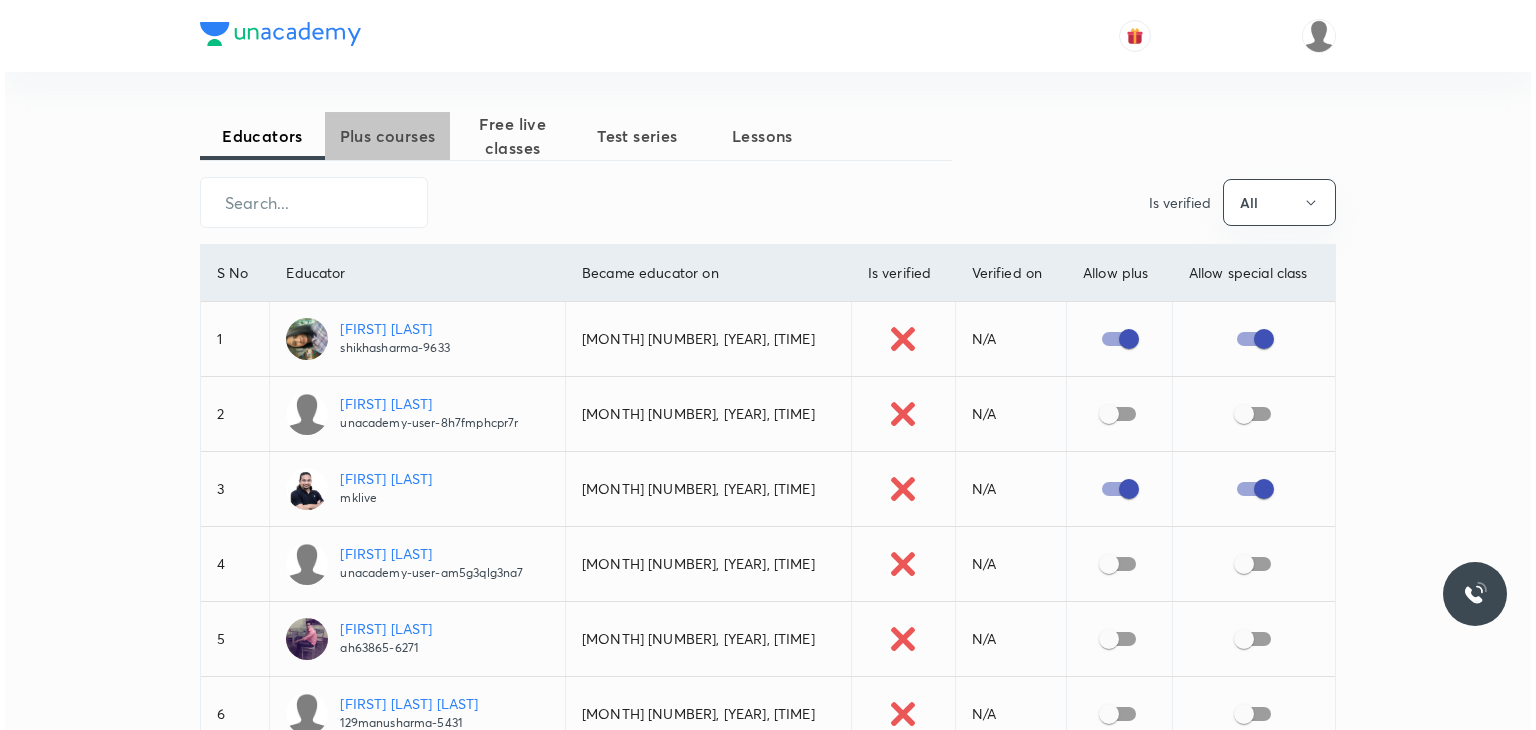 scroll, scrollTop: 0, scrollLeft: 0, axis: both 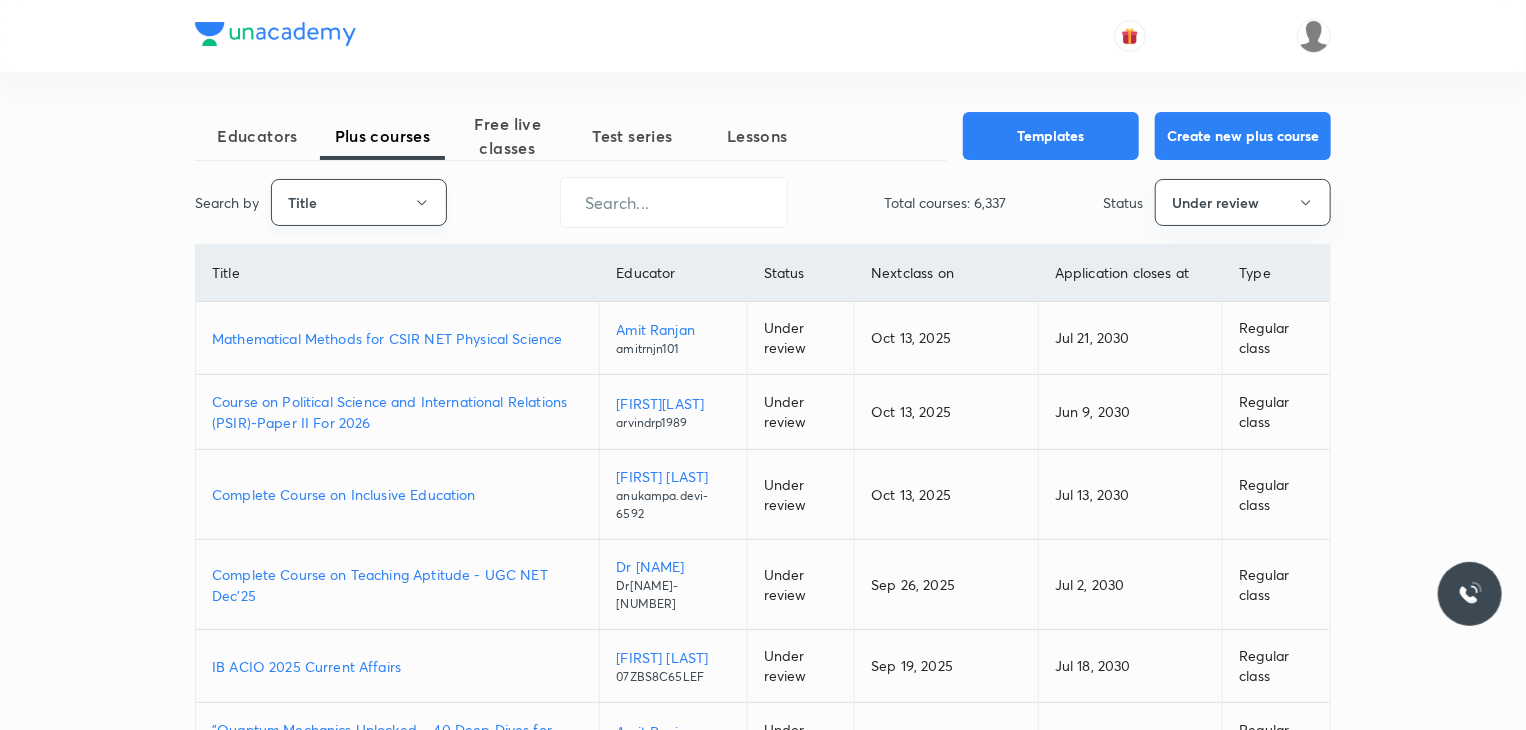 click on "Title" at bounding box center [359, 202] 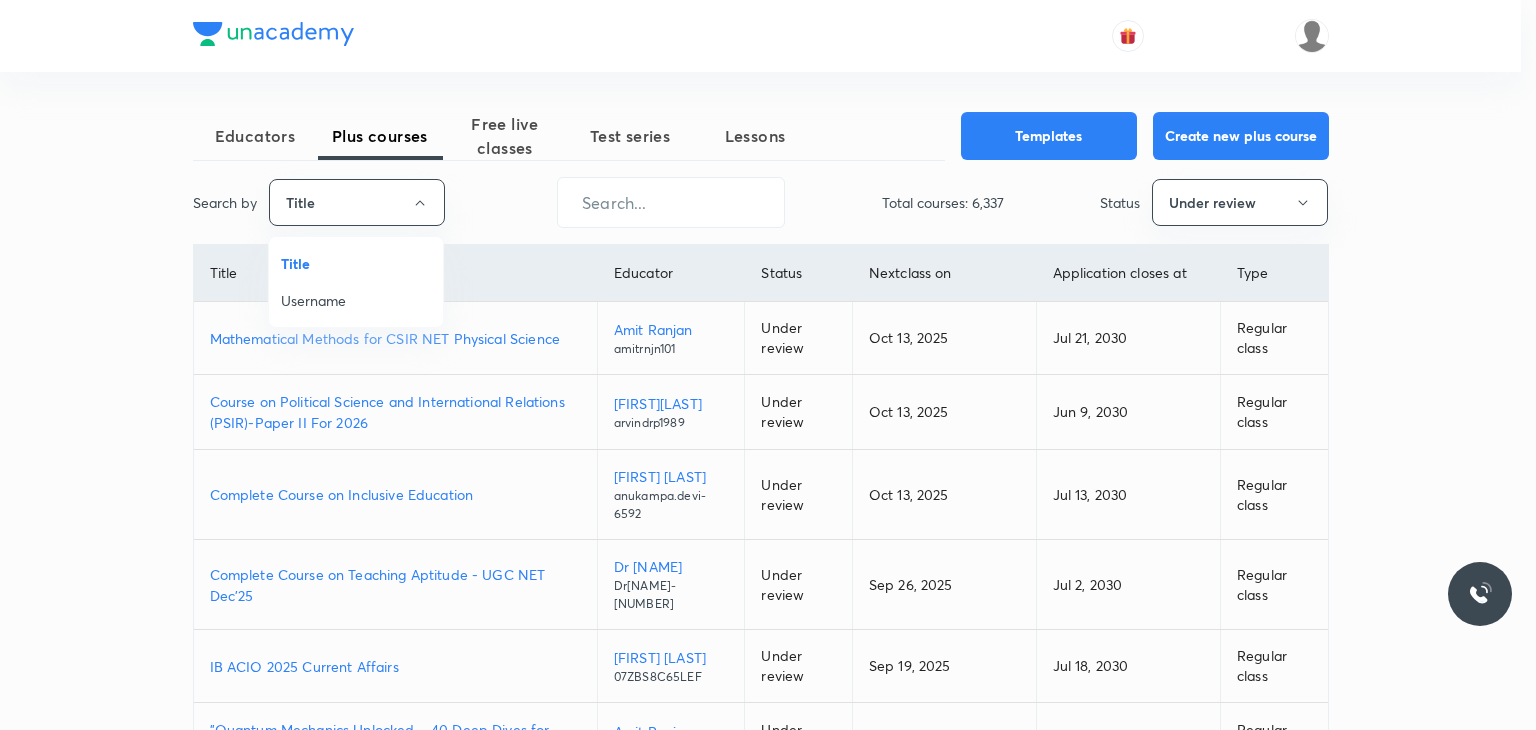 click on "Username" at bounding box center (356, 300) 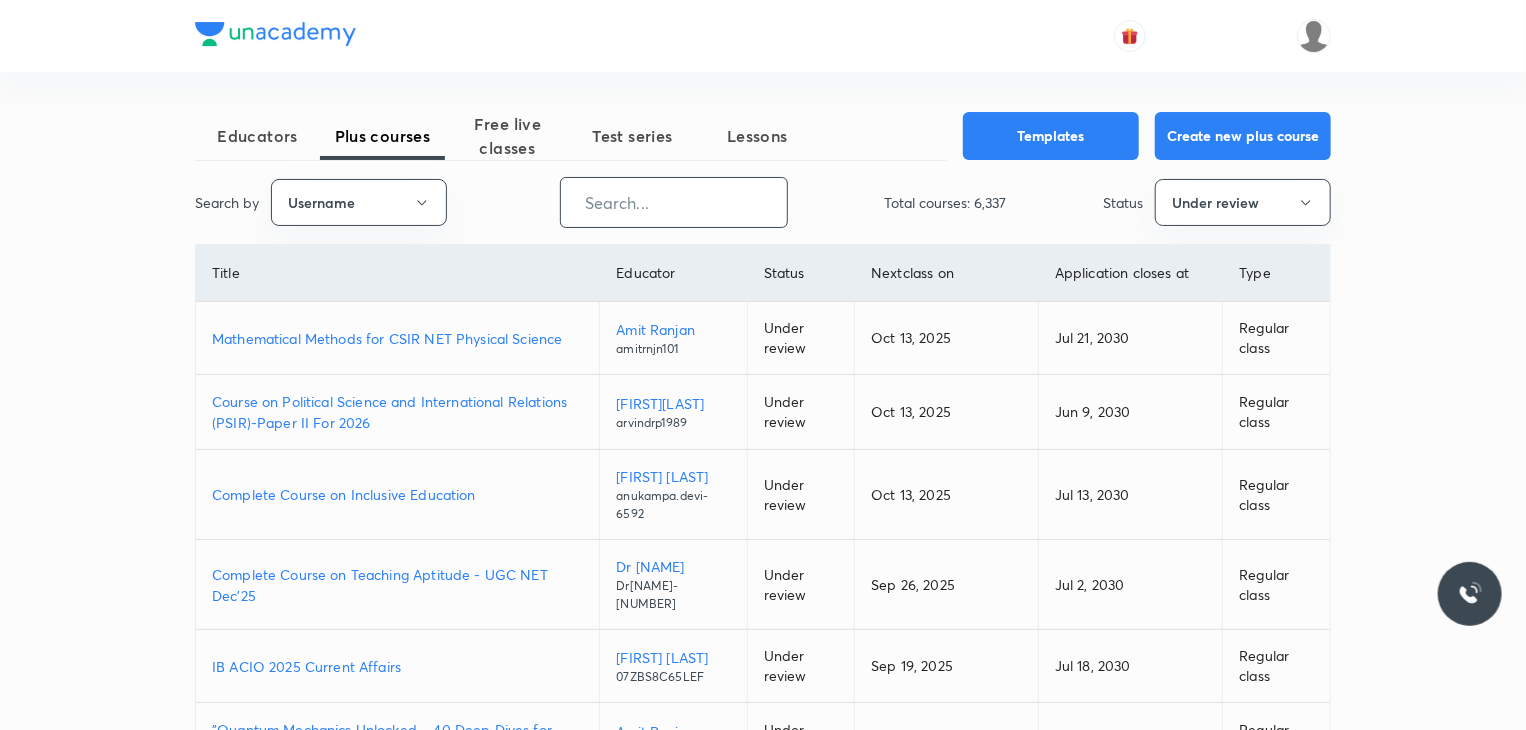 click at bounding box center (674, 202) 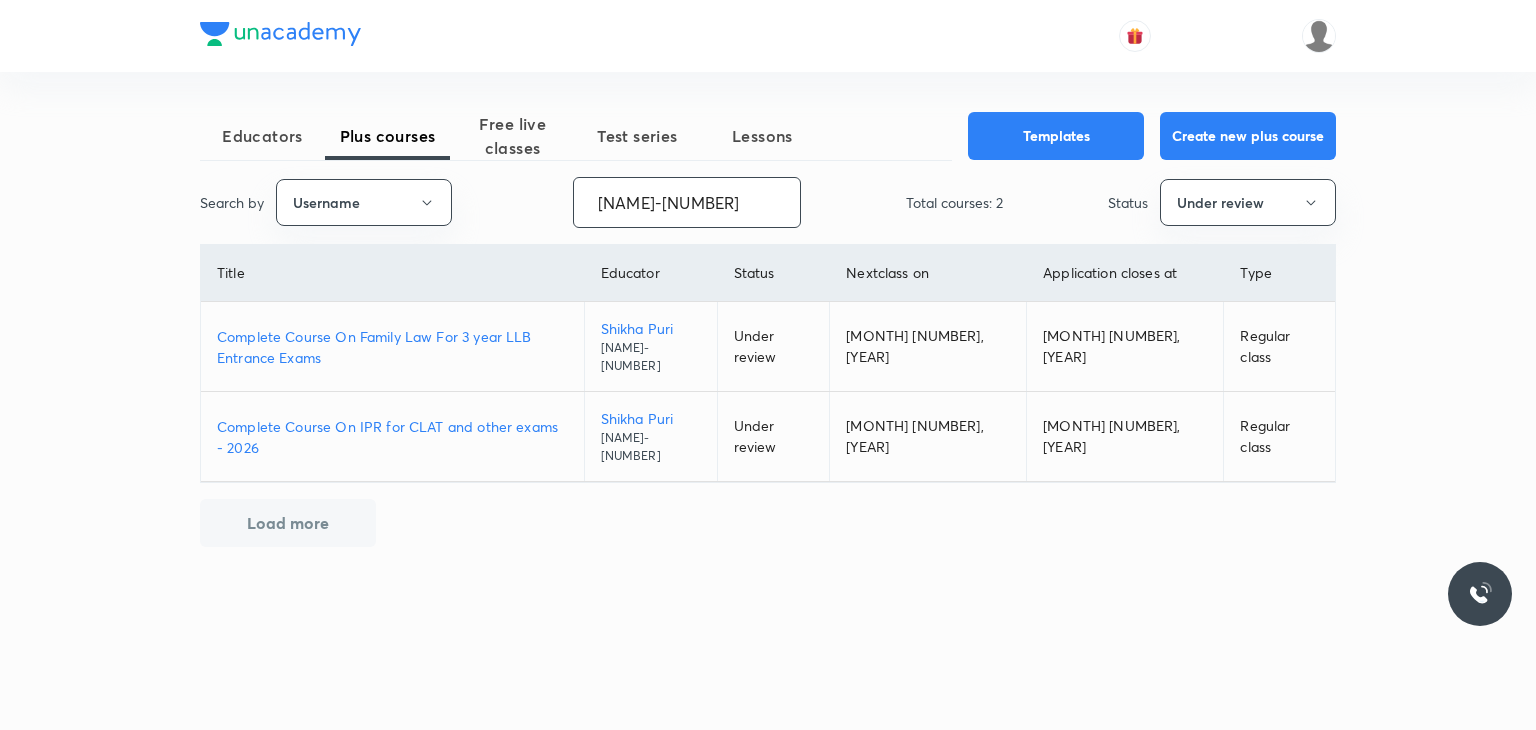 type on "ShikhaPuri-21" 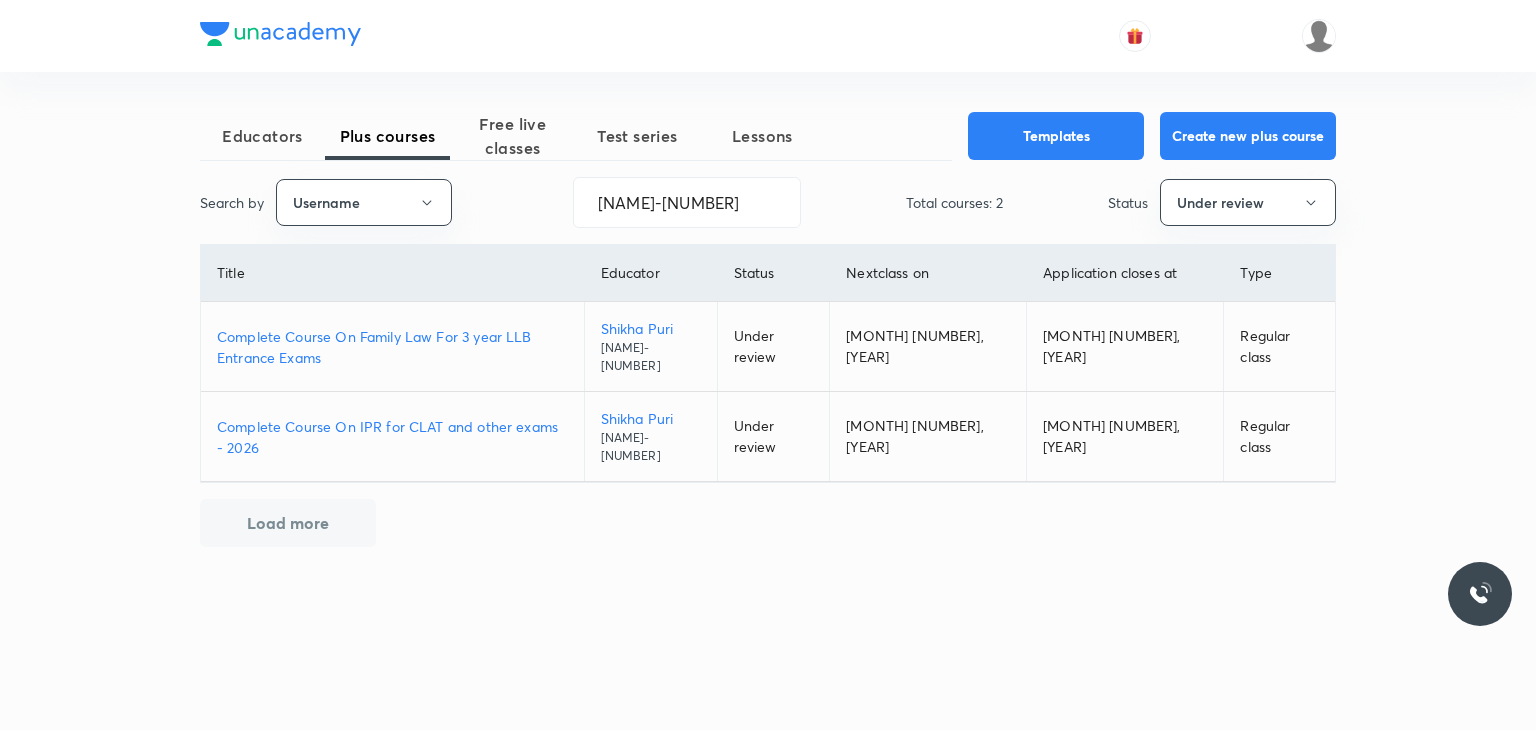 click on "Complete Course On IPR for CLAT and other exams - 2026" at bounding box center (392, 437) 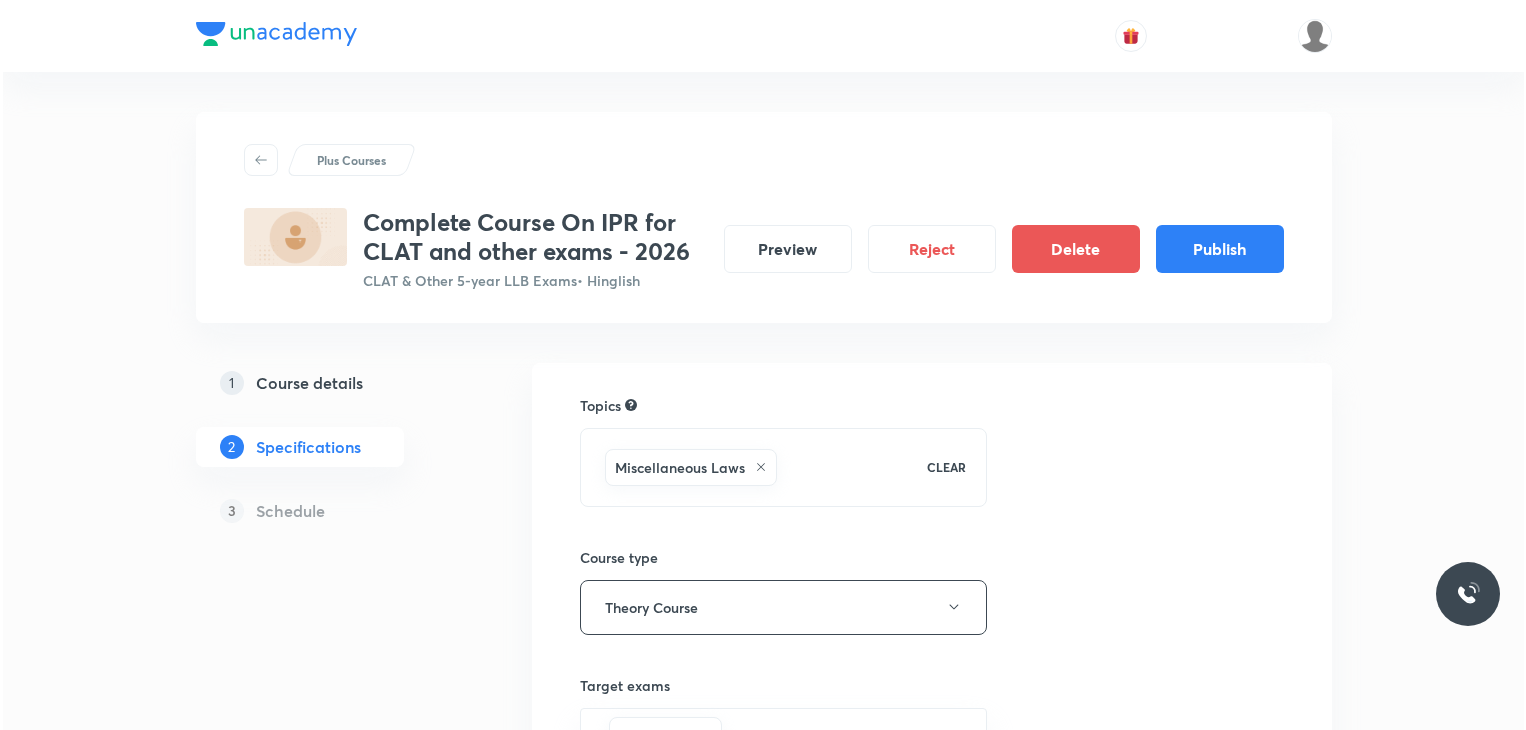 scroll, scrollTop: 0, scrollLeft: 0, axis: both 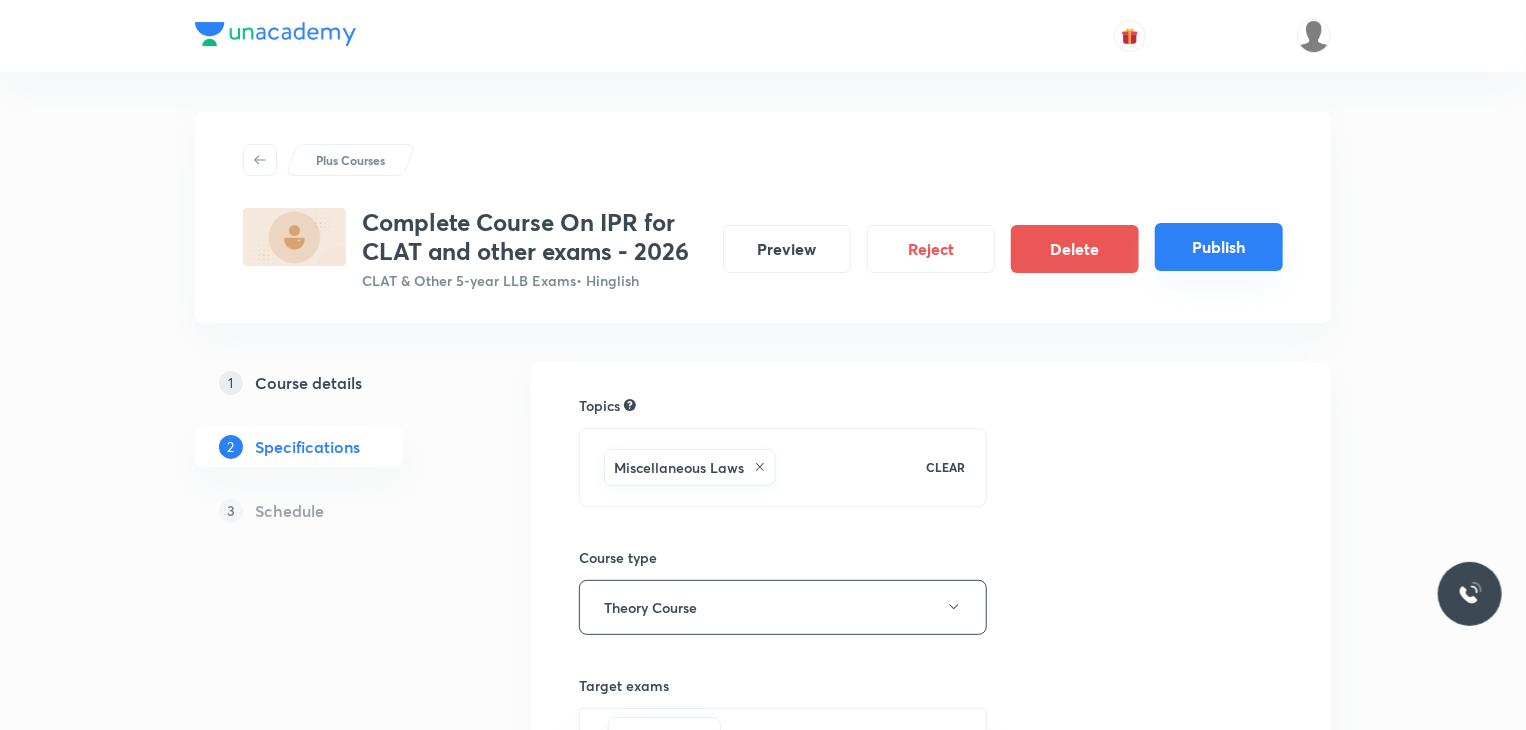 click on "Publish" at bounding box center (1219, 247) 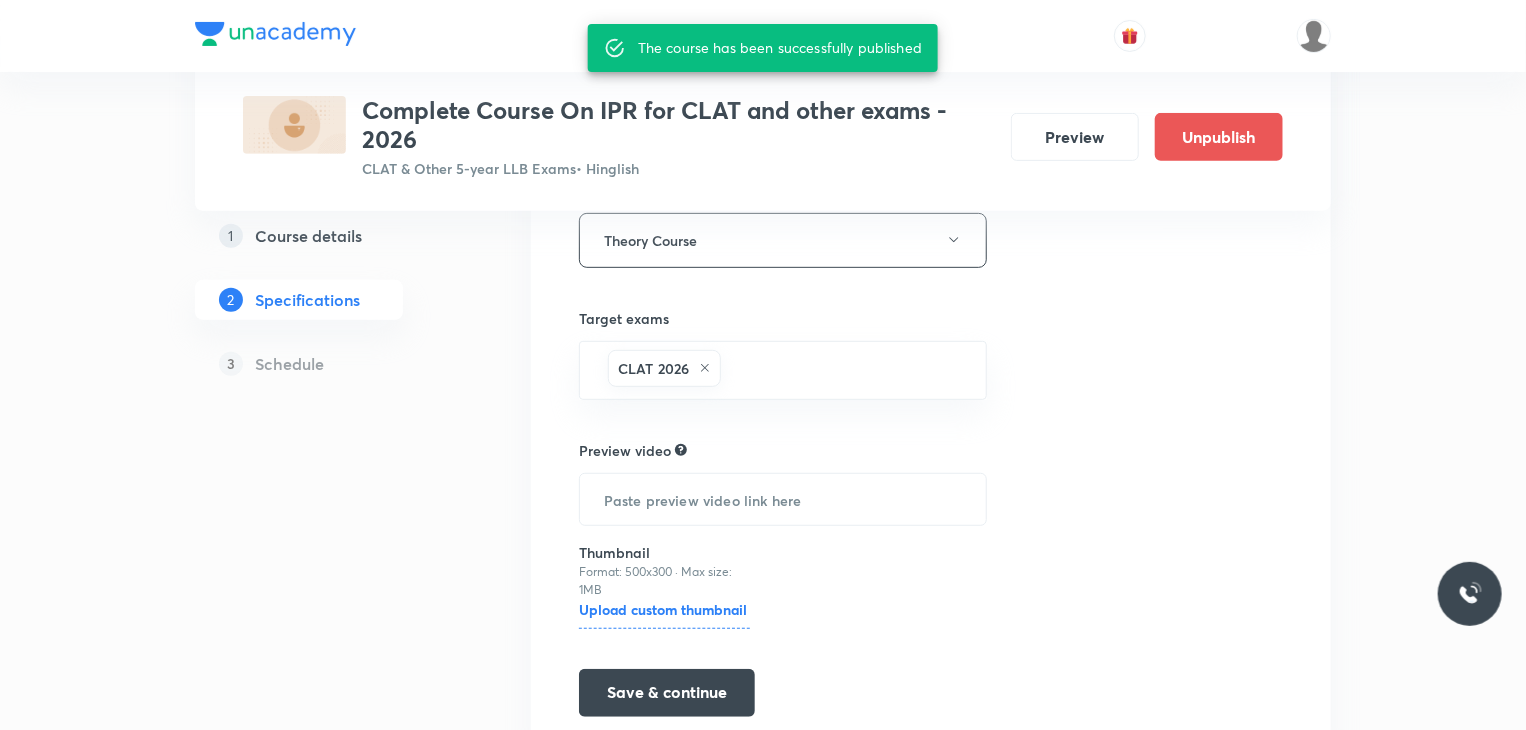 scroll, scrollTop: 360, scrollLeft: 0, axis: vertical 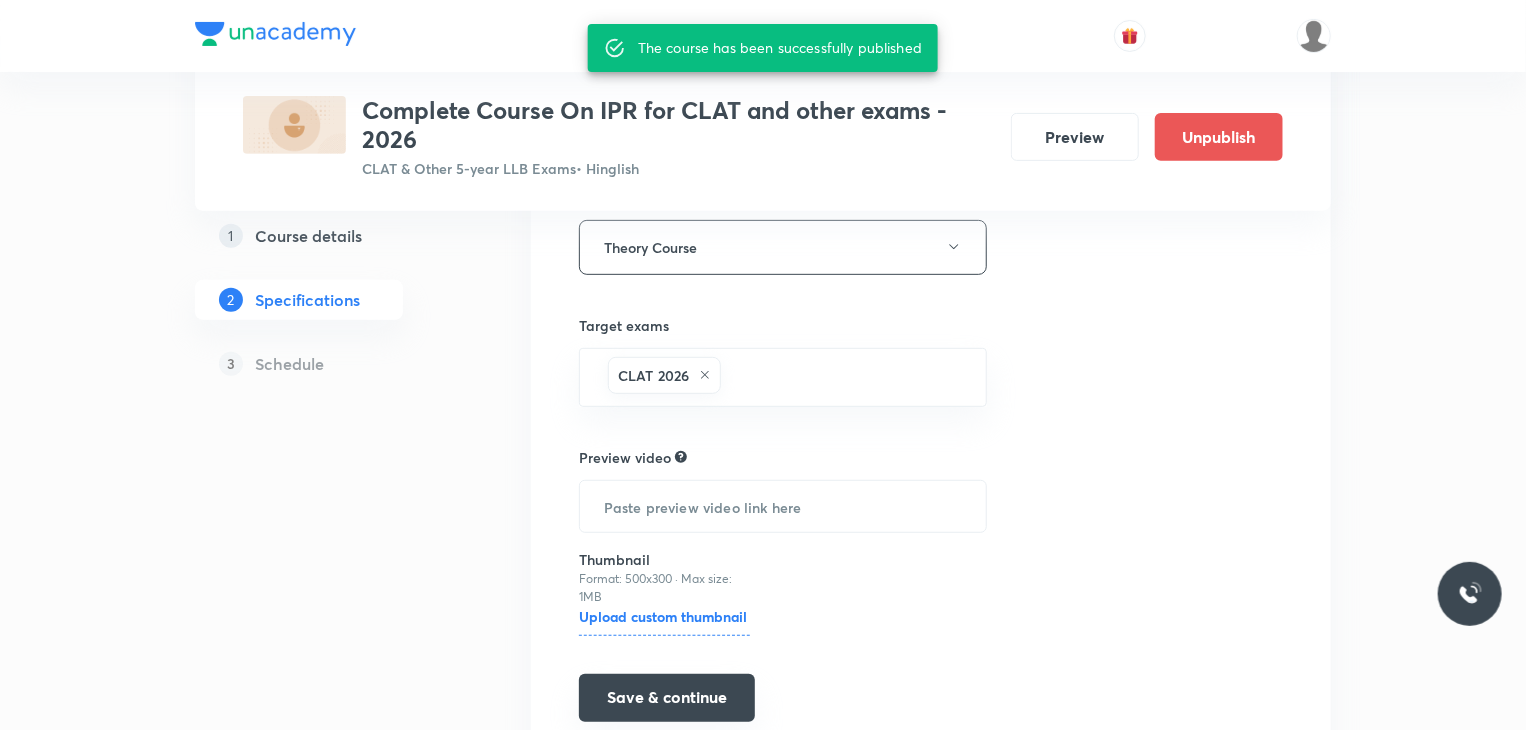 click on "Save & continue" at bounding box center [667, 698] 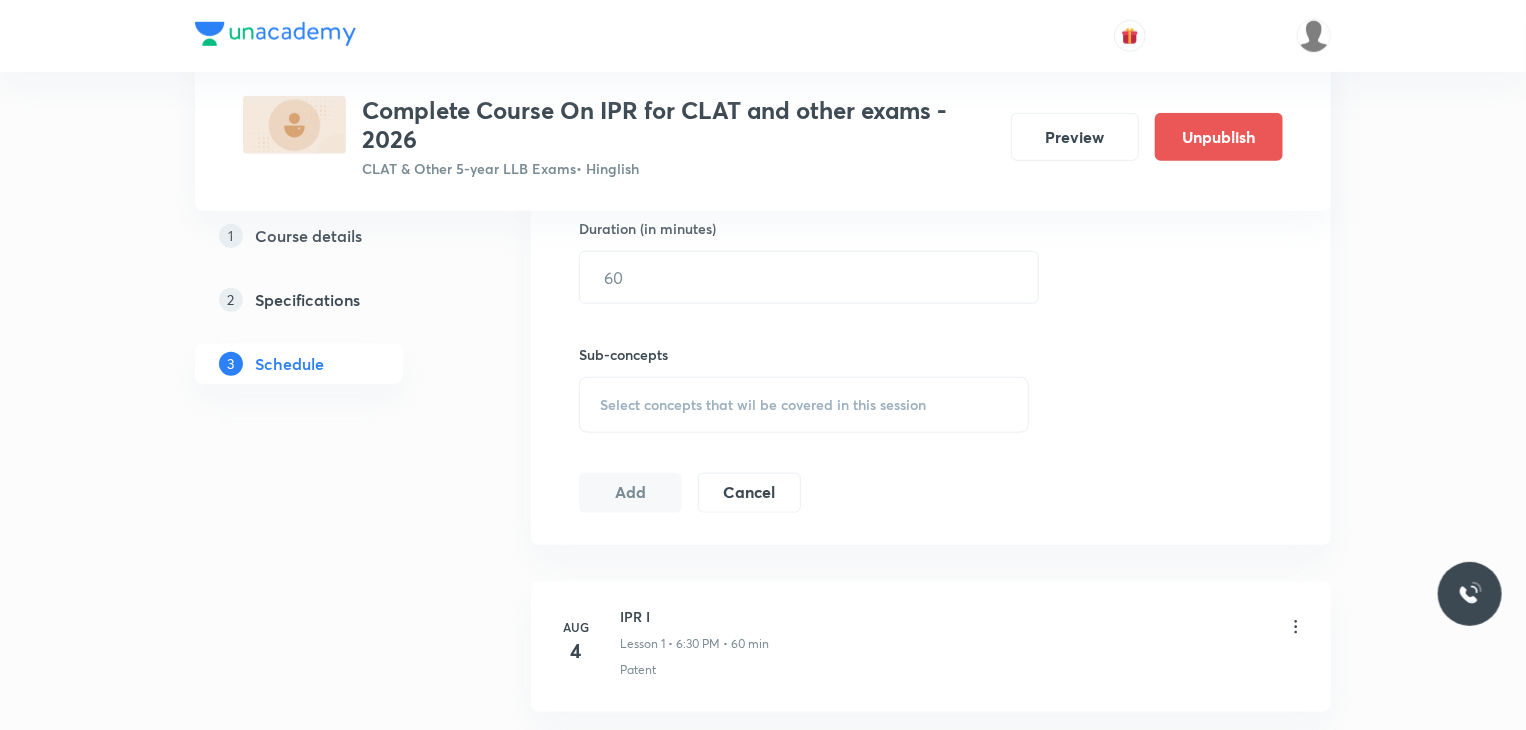 scroll, scrollTop: 788, scrollLeft: 0, axis: vertical 